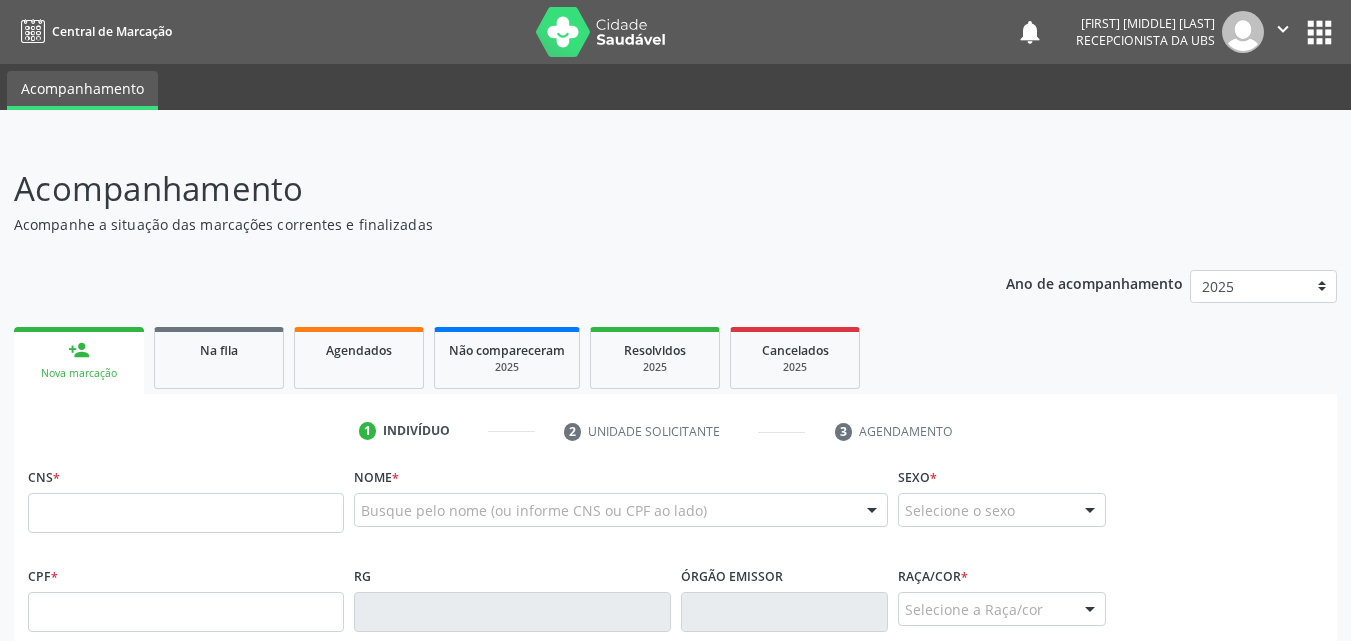 scroll, scrollTop: 0, scrollLeft: 0, axis: both 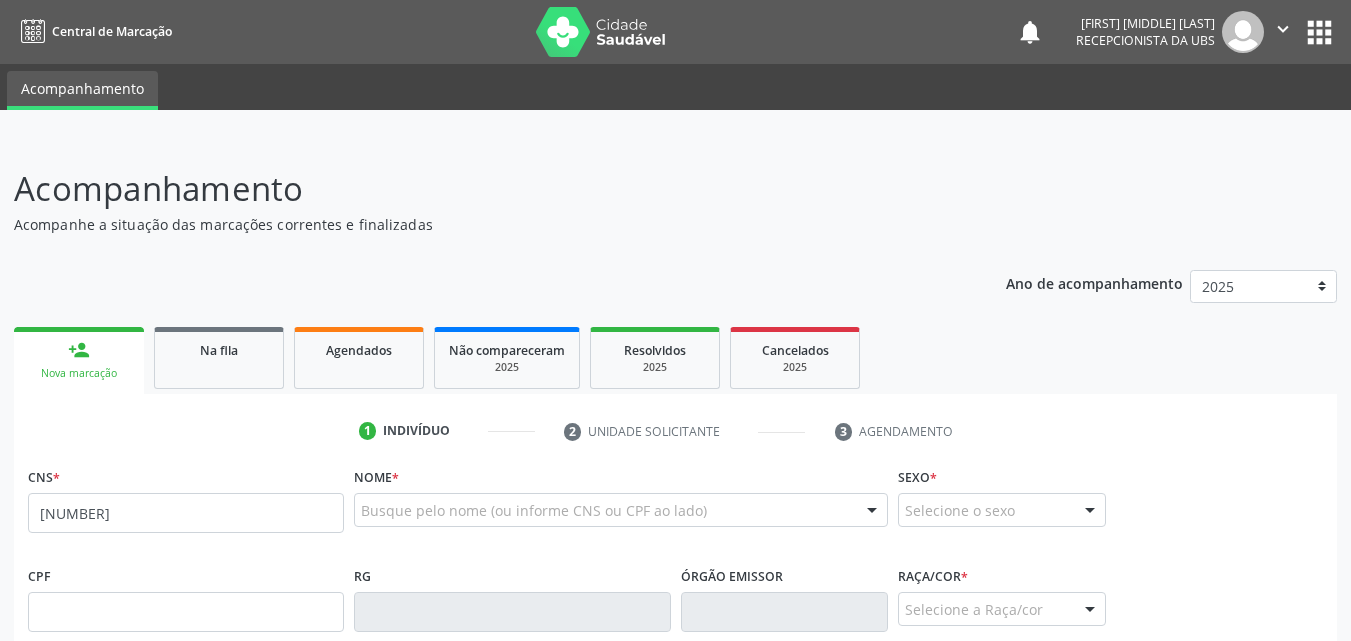 type on "[NUMBER]" 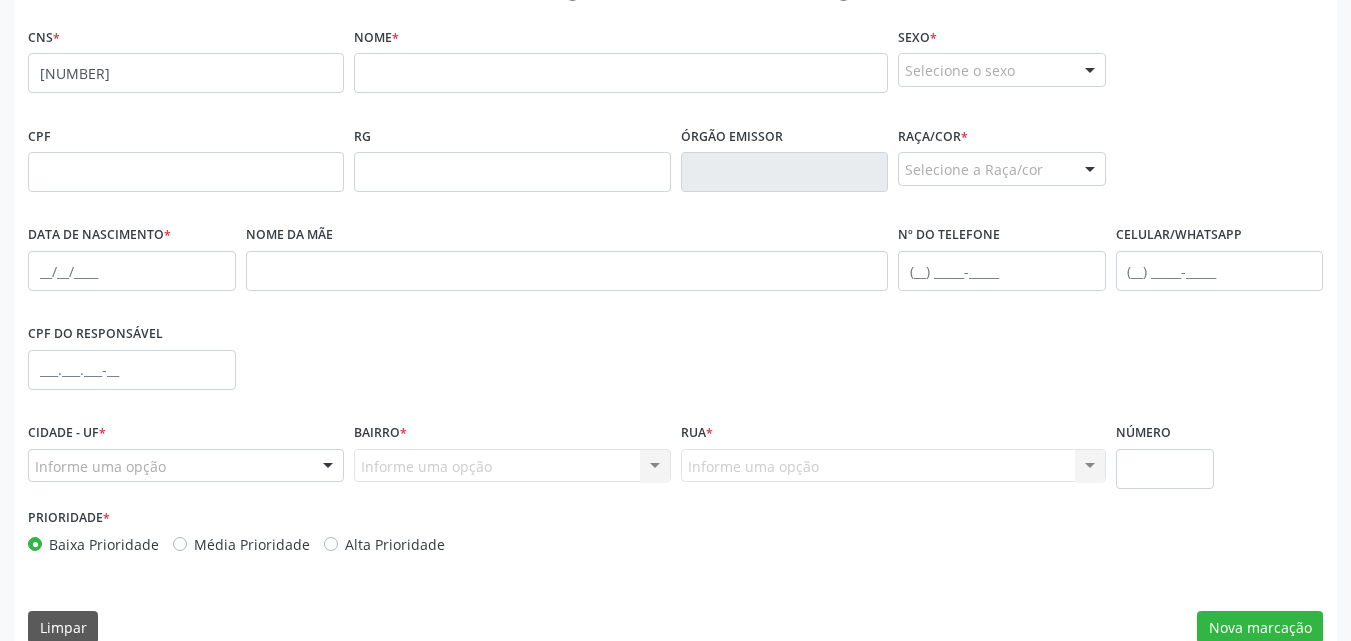 scroll, scrollTop: 460, scrollLeft: 0, axis: vertical 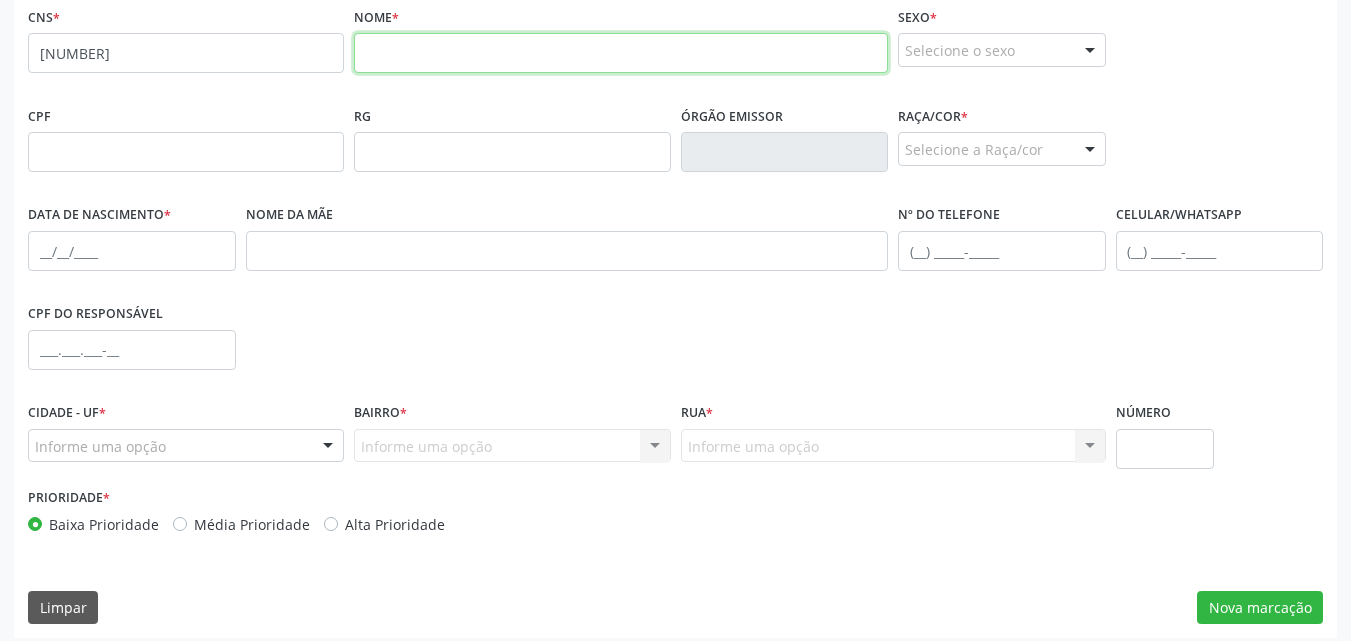 click at bounding box center [621, 53] 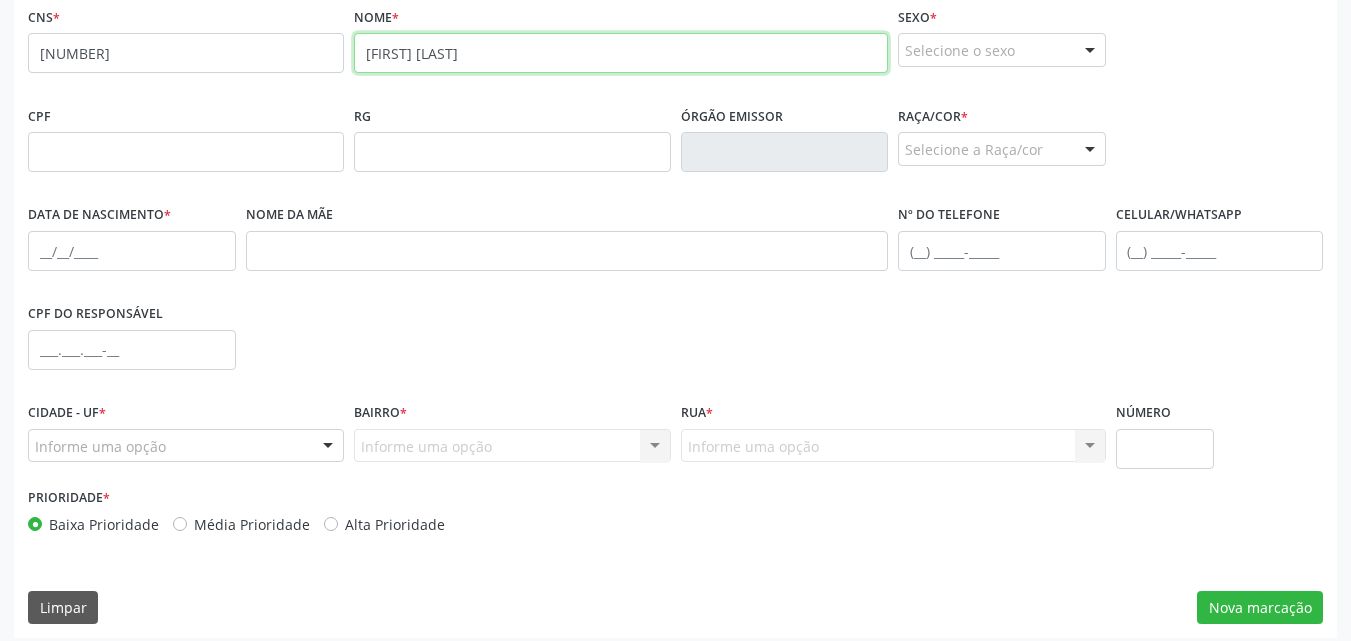 type on "[FIRST] [LAST]" 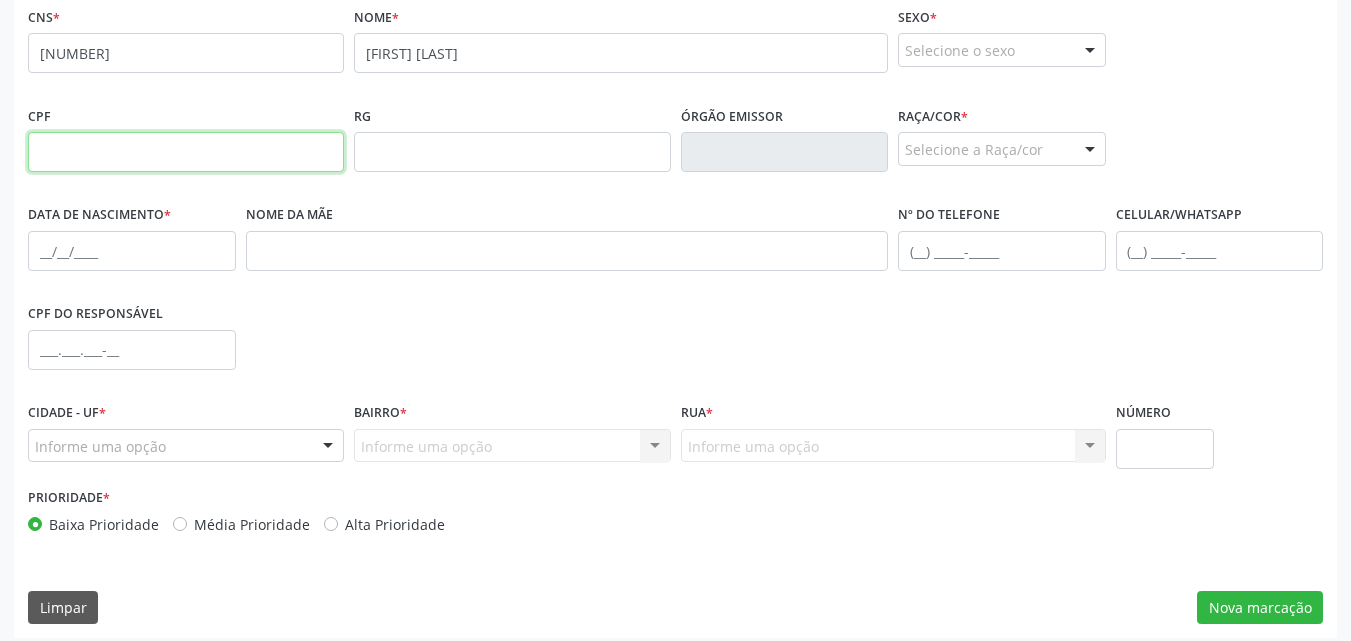 click at bounding box center (186, 152) 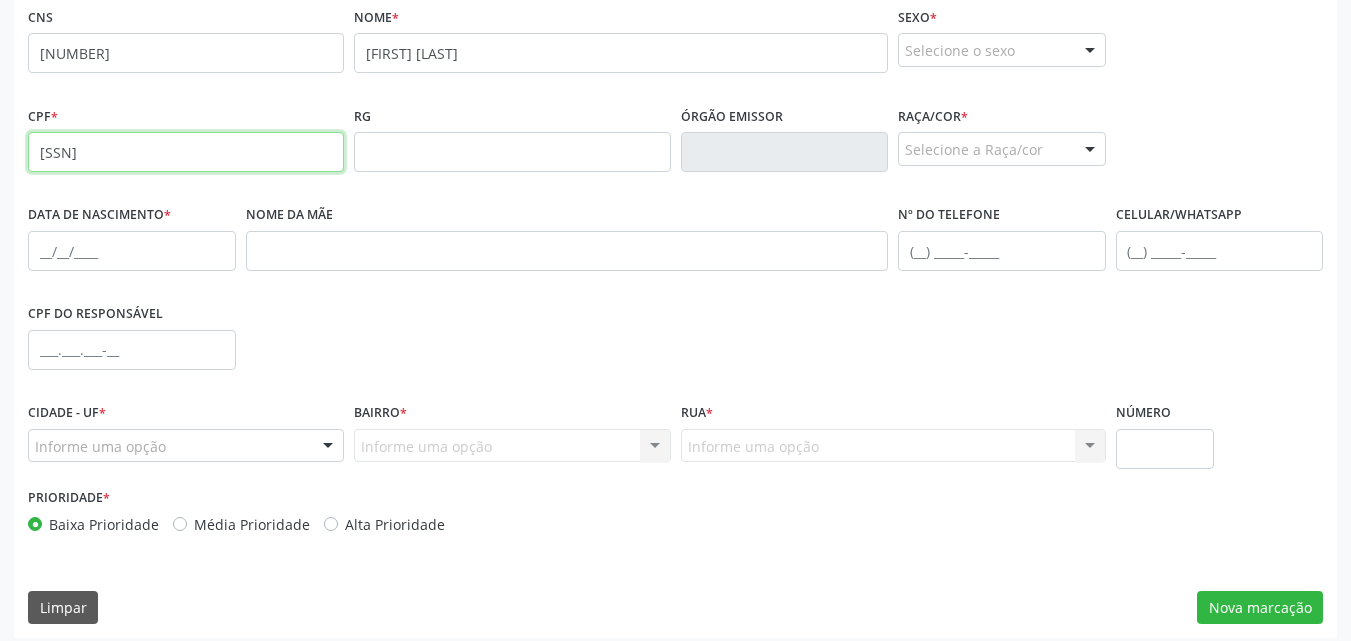 type on "[SSN]" 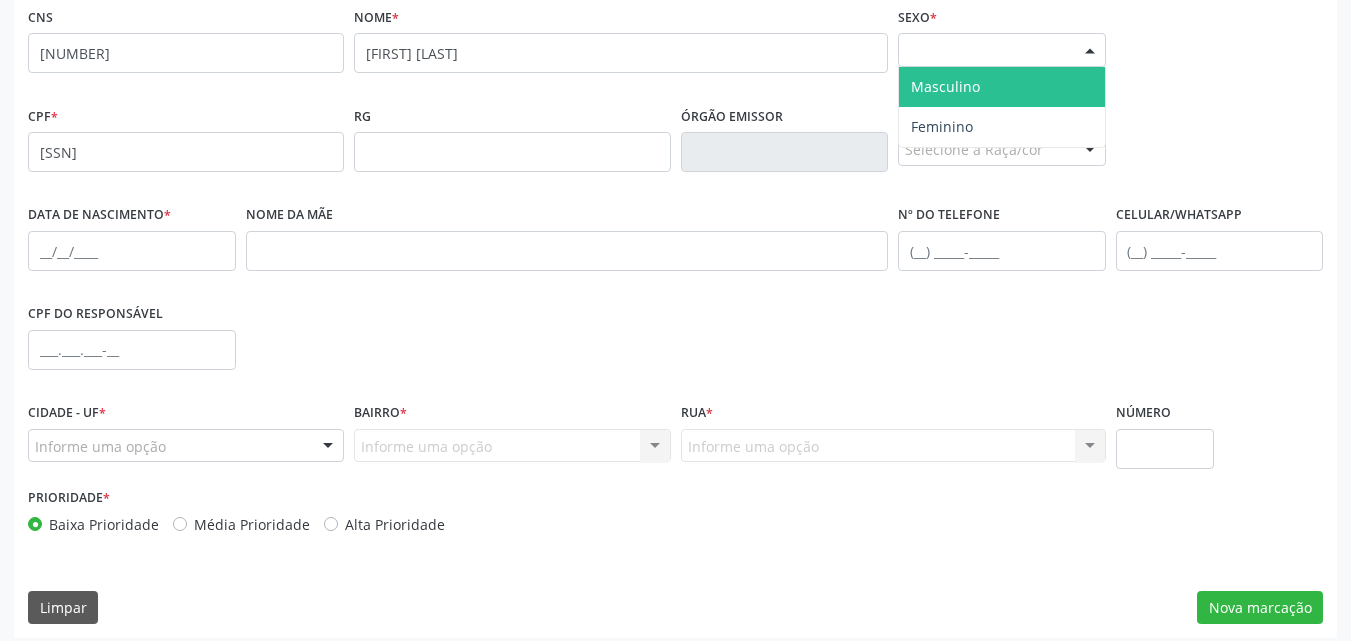 click on "Selecione o sexo" at bounding box center [1002, 50] 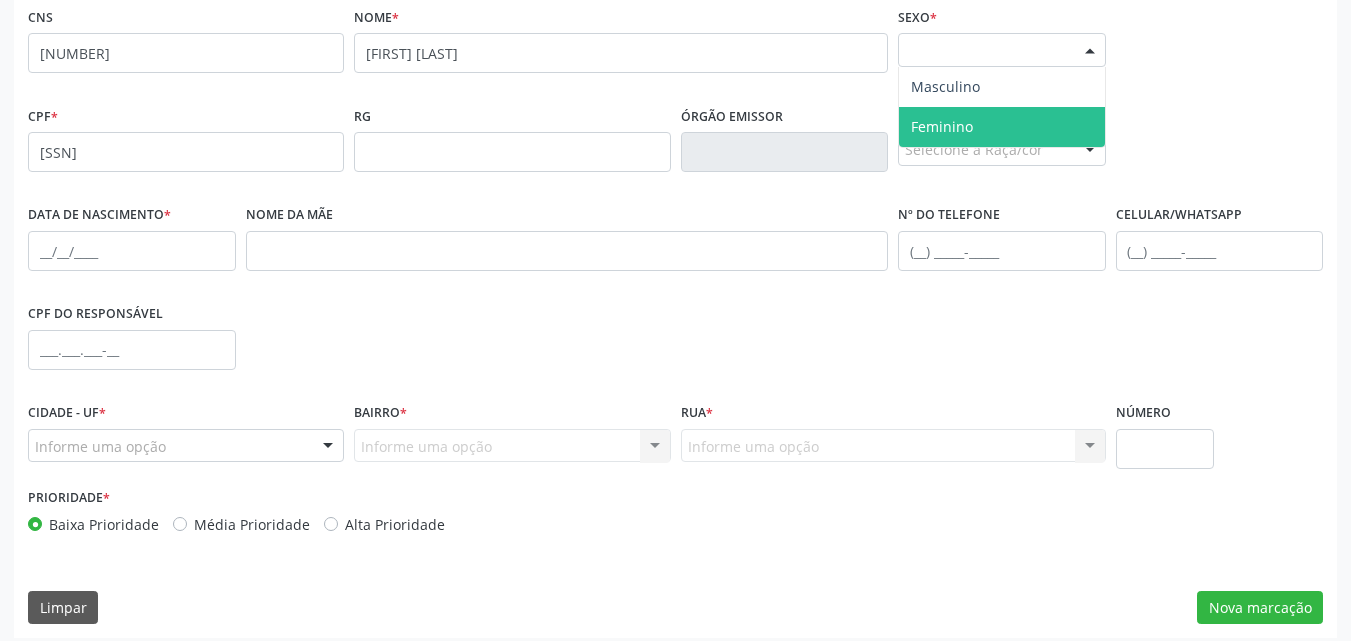 click on "Feminino" at bounding box center (1002, 127) 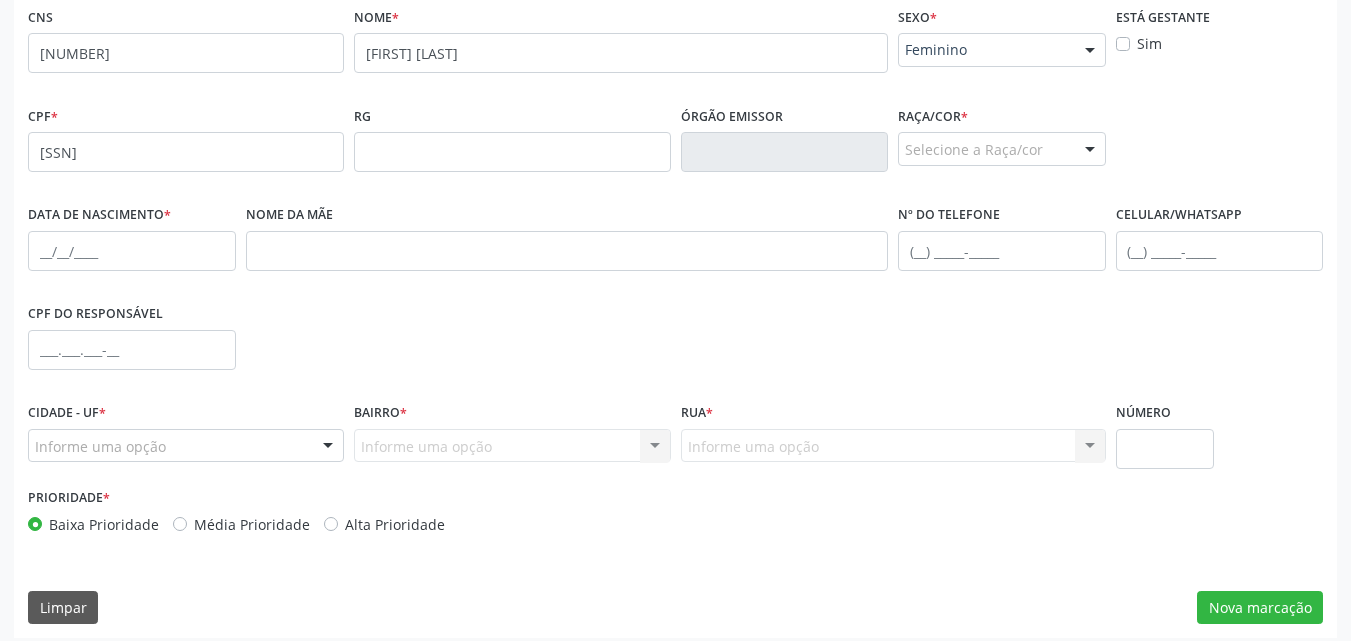 click on "Raça/cor
*
Selecione a Raça/cor
01 - Branca   02 - Preta   04 - Amarela   03 - Parda   05 - Indígena
Nenhum resultado encontrado para: "   "
Não há nenhuma opção para ser exibida." at bounding box center [1002, 133] 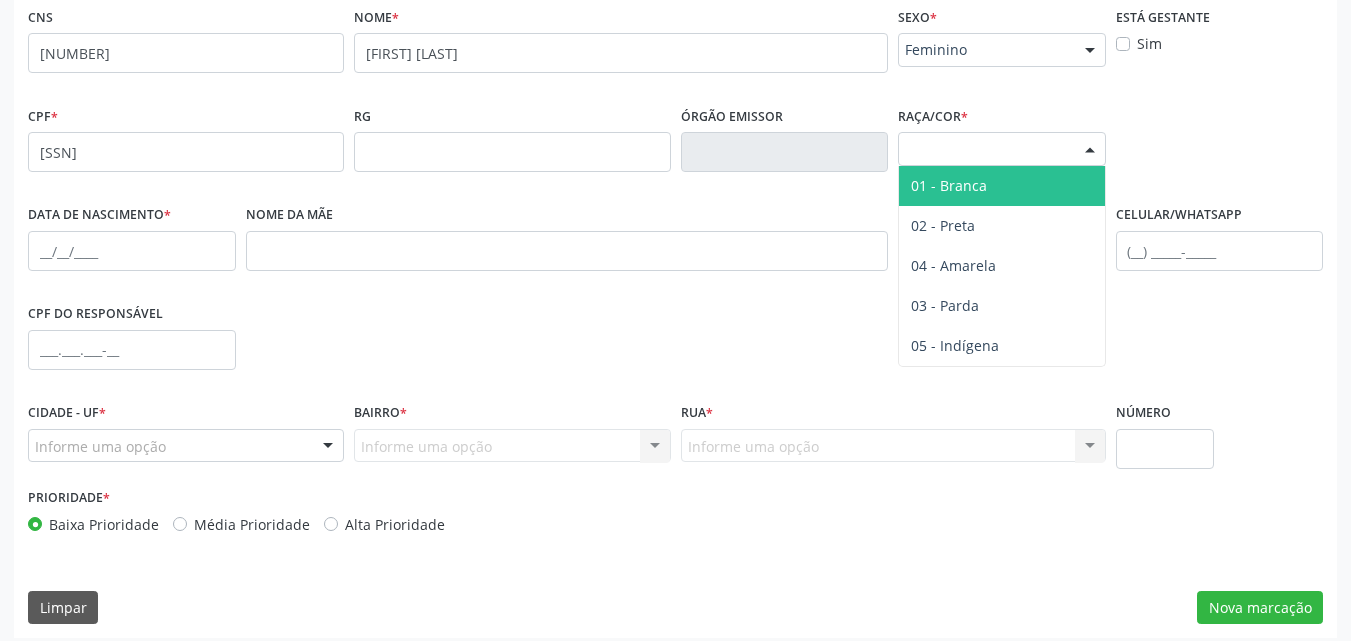 click on "Selecione a Raça/cor" at bounding box center [1002, 149] 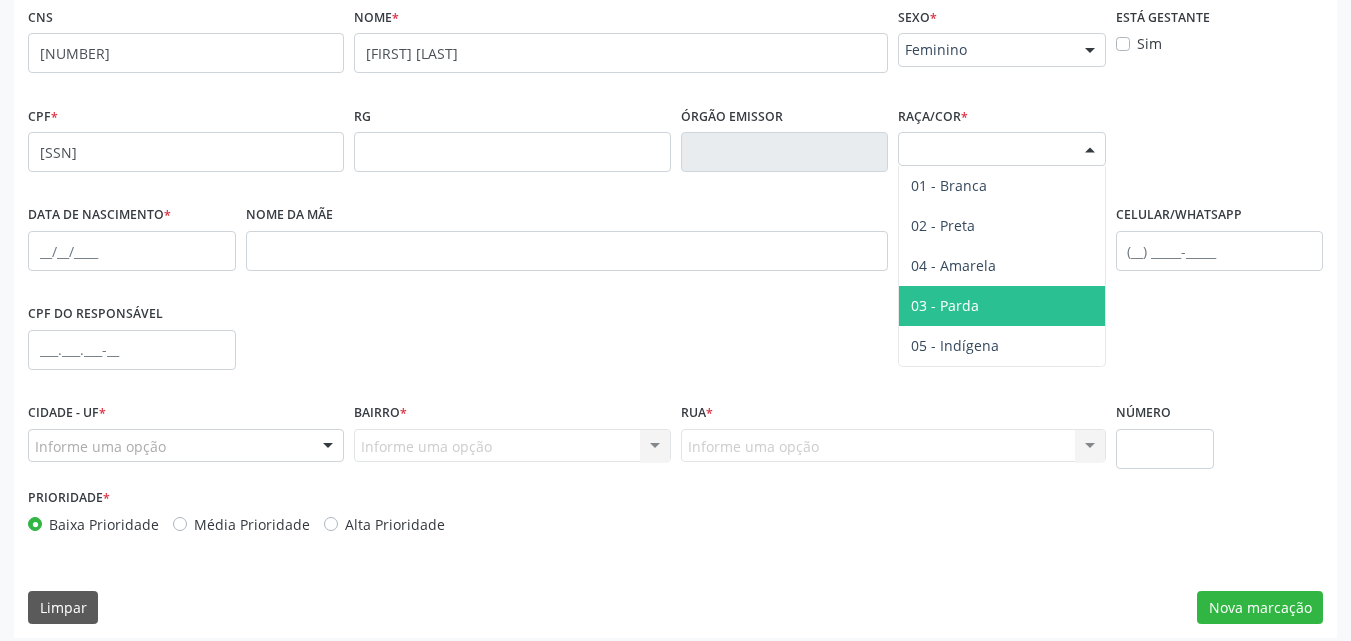 click on "03 - Parda" at bounding box center [1002, 306] 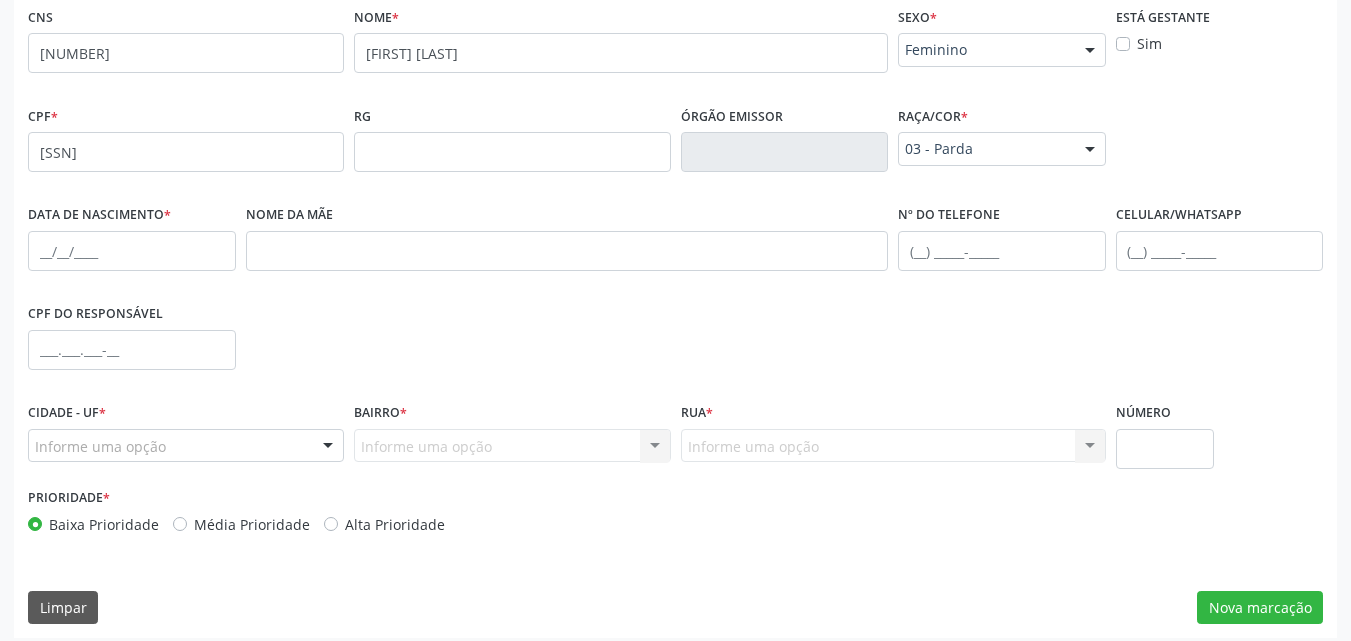 drag, startPoint x: 102, startPoint y: 276, endPoint x: 112, endPoint y: 264, distance: 15.6205 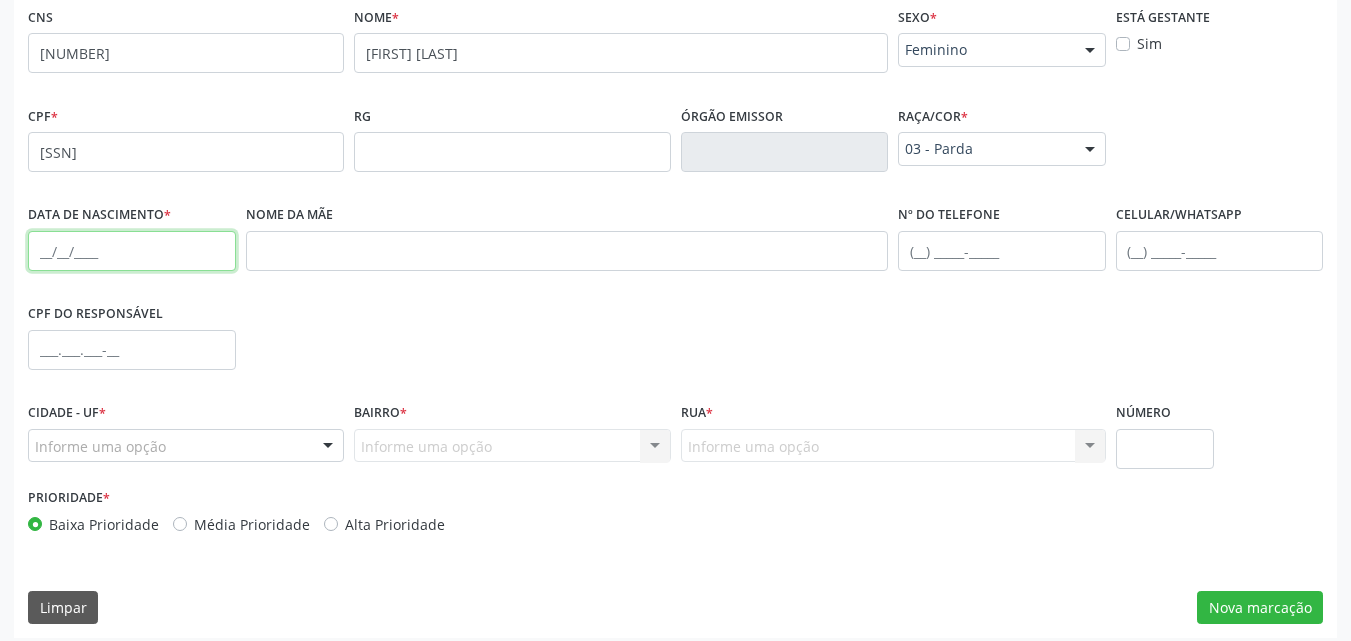 click at bounding box center [132, 251] 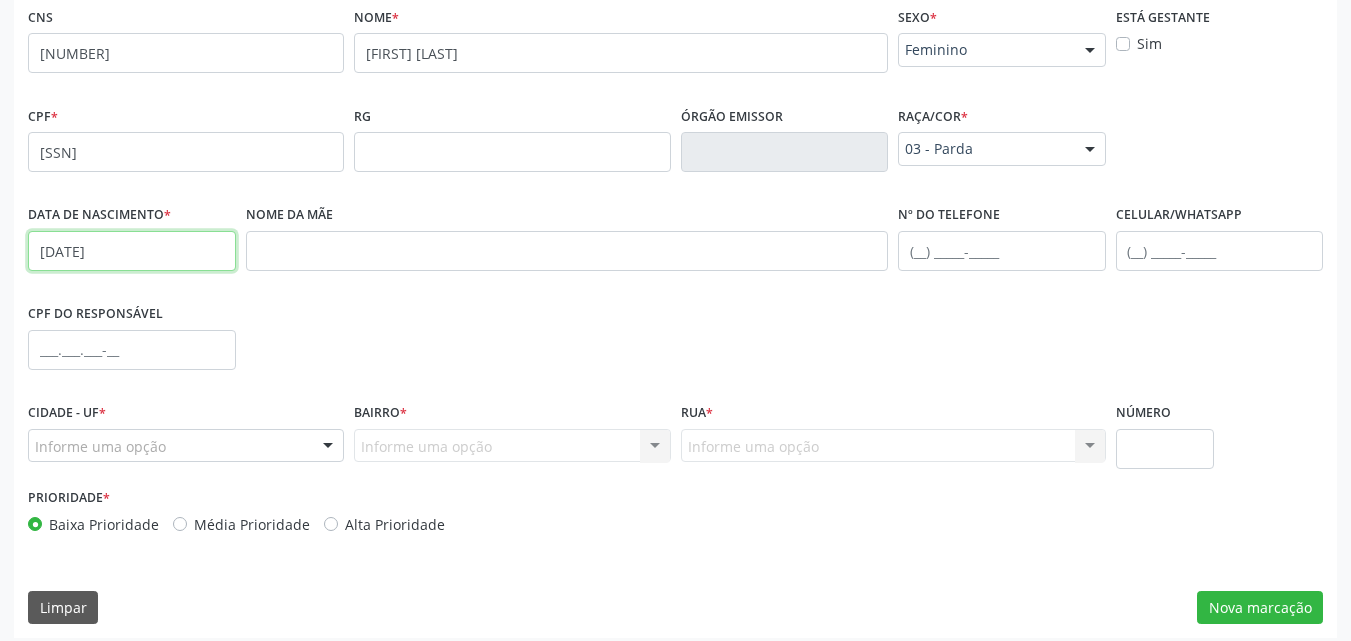 type on "[DATE]" 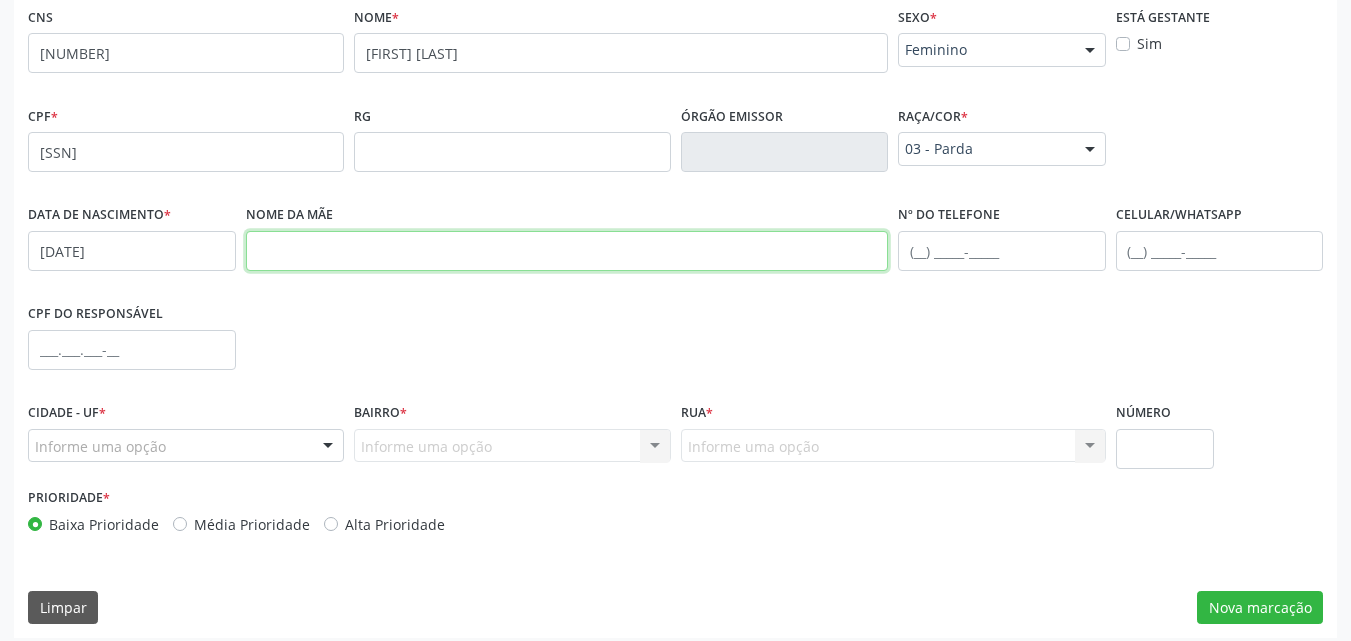 click at bounding box center (567, 251) 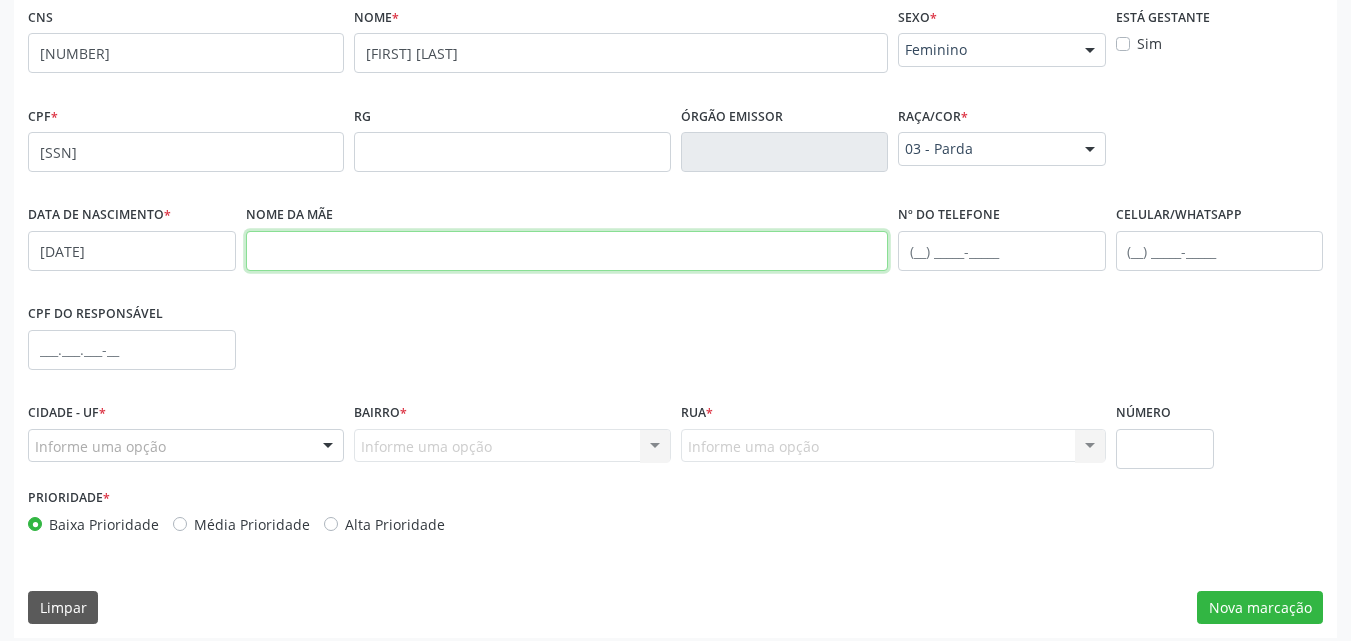paste on "[FIRST] [LAST]" 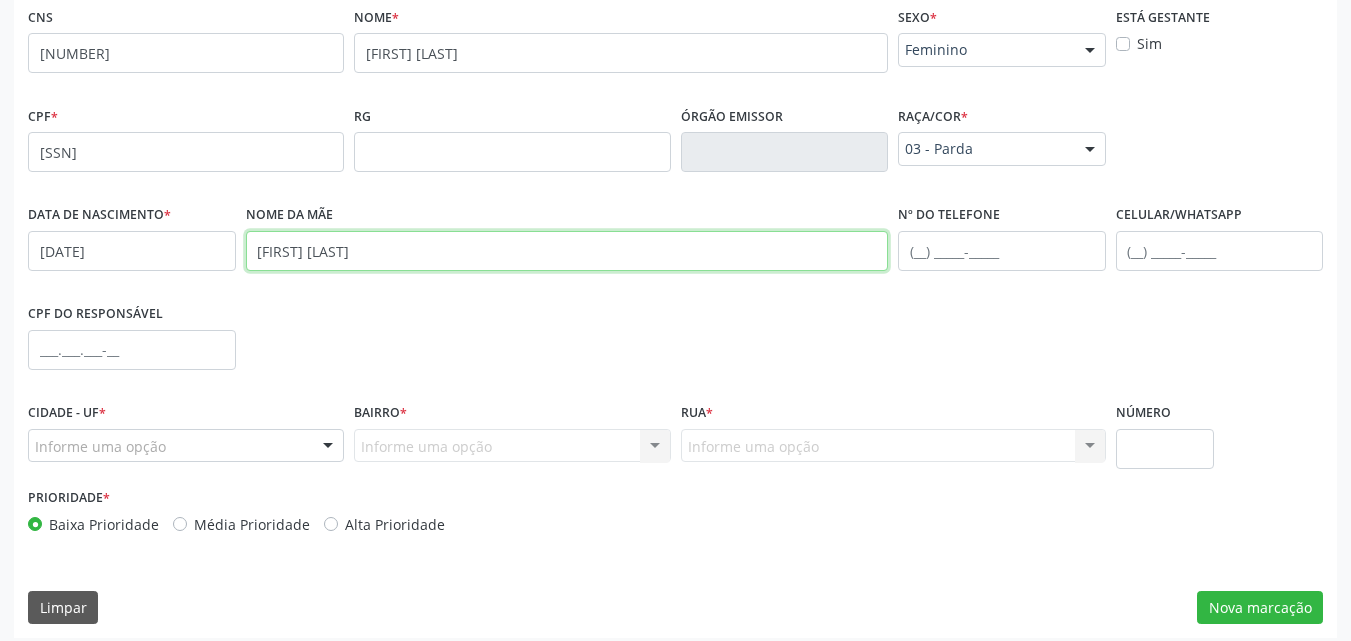 type on "[FIRST] [LAST]" 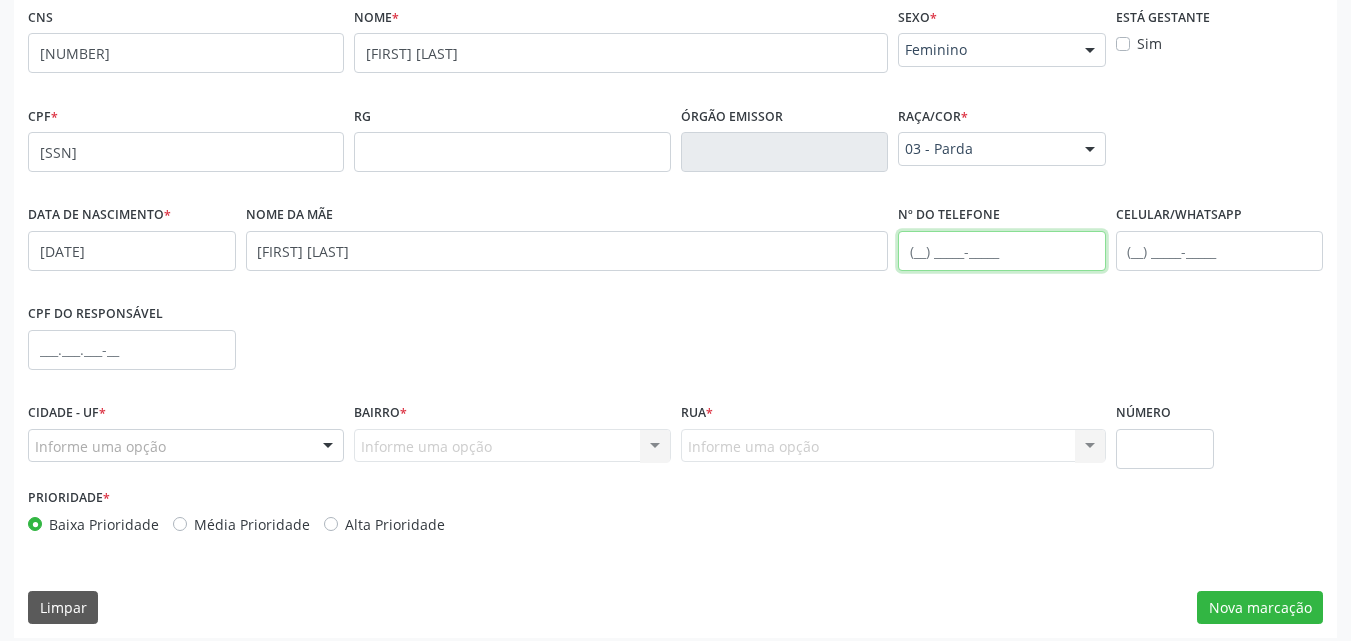 click at bounding box center [1002, 251] 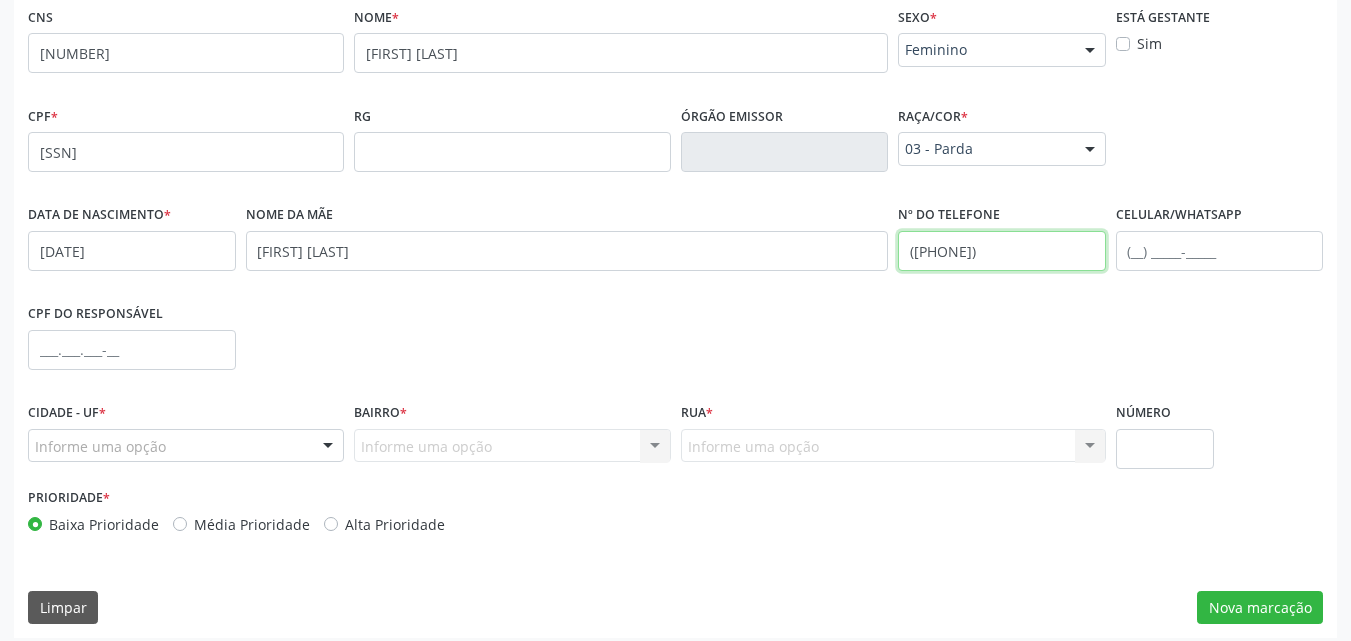 type on "([PHONE])" 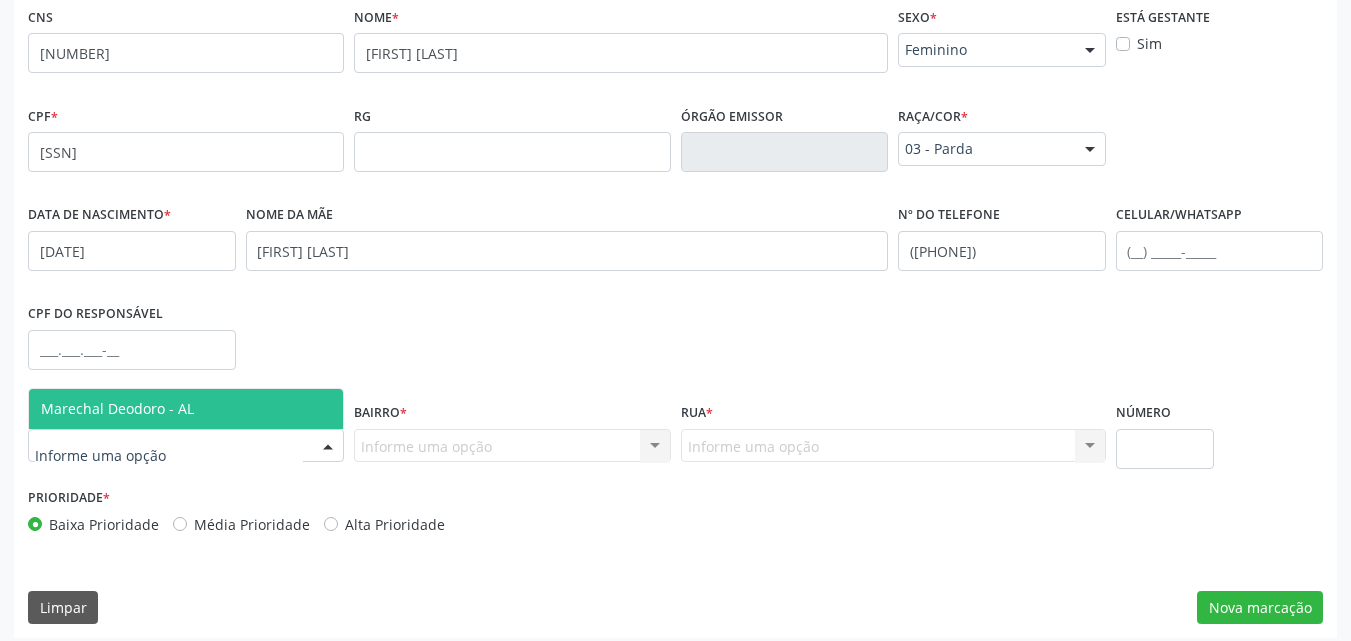 click at bounding box center [186, 446] 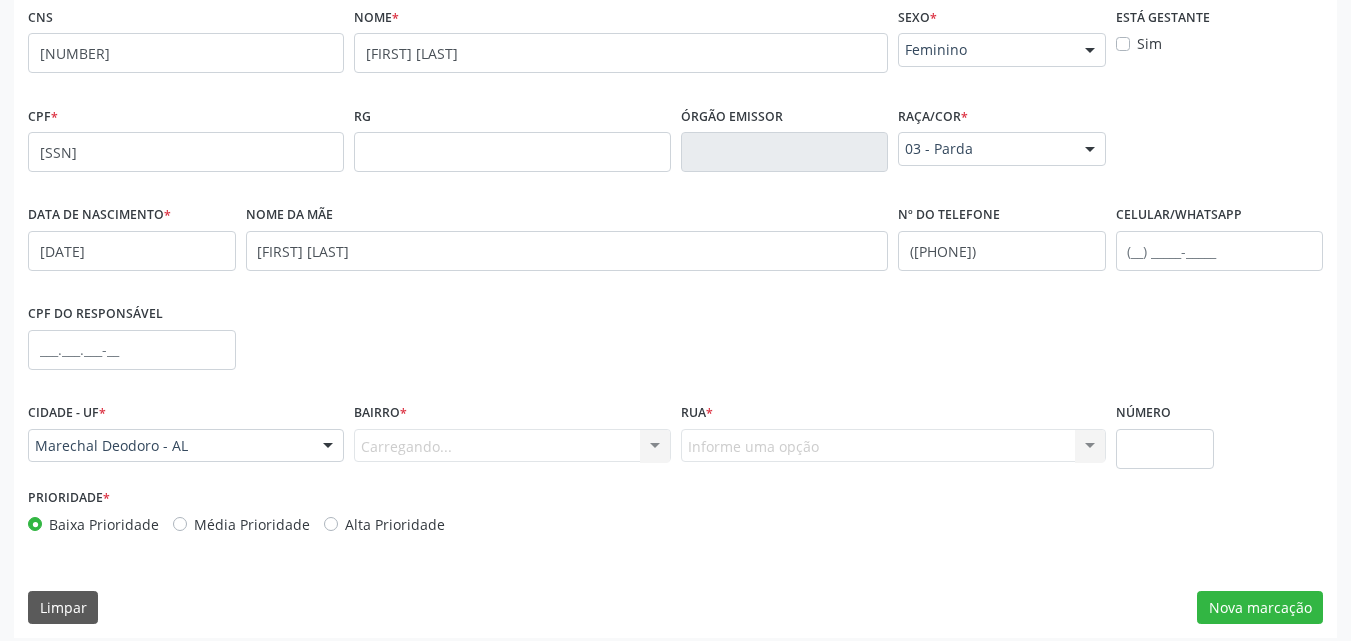click on "Carregando...
Nenhum resultado encontrado para: "   "
Nenhuma opção encontrada. Digite para adicionar." at bounding box center (512, 446) 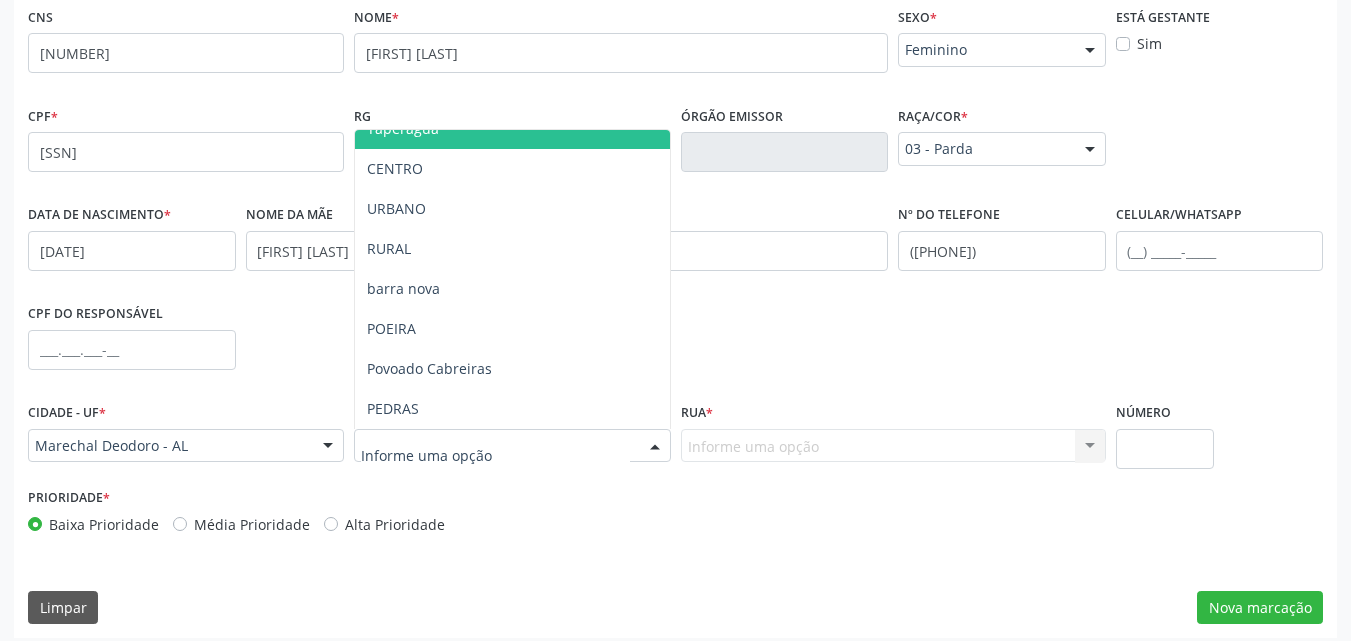 scroll, scrollTop: 183, scrollLeft: 0, axis: vertical 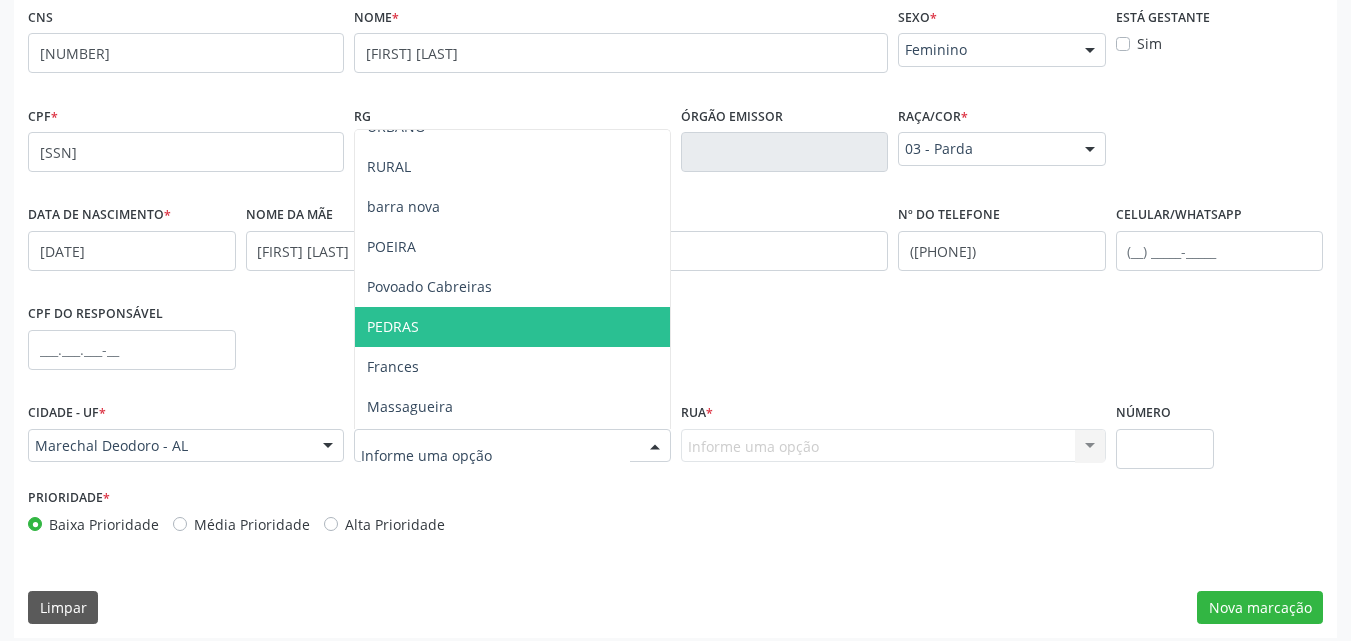 click on "PEDRAS" at bounding box center (512, 327) 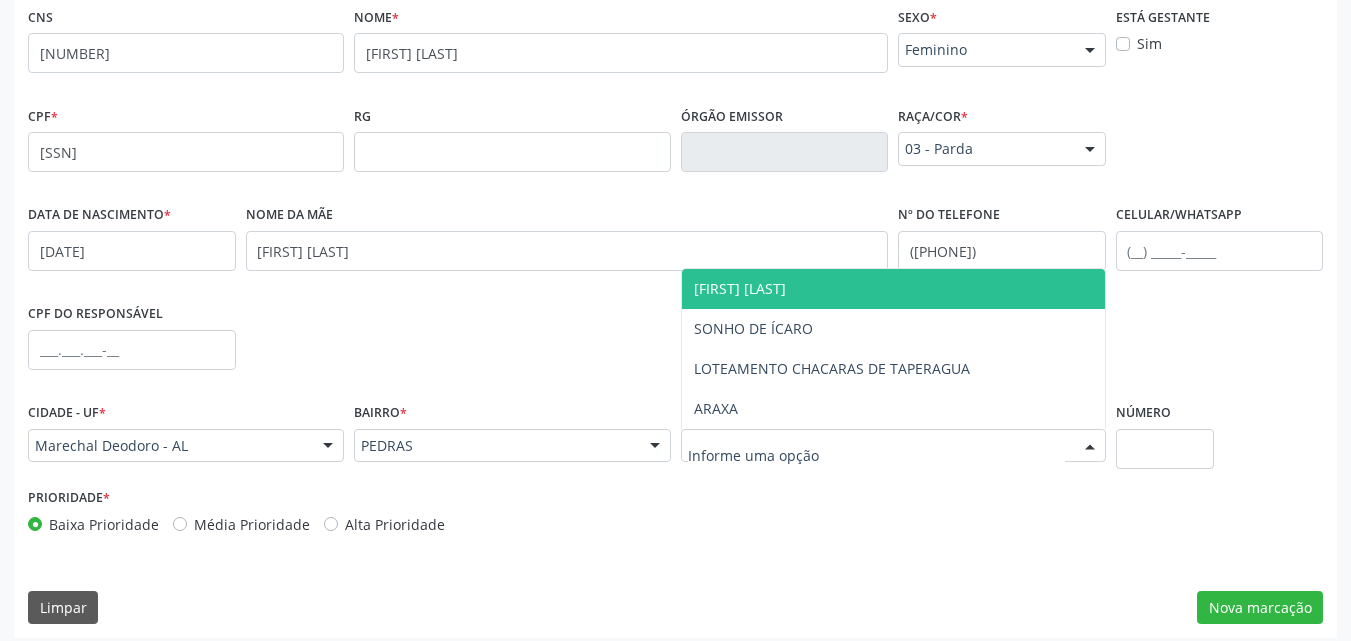 click on "[FIRST] [LAST]" at bounding box center [740, 288] 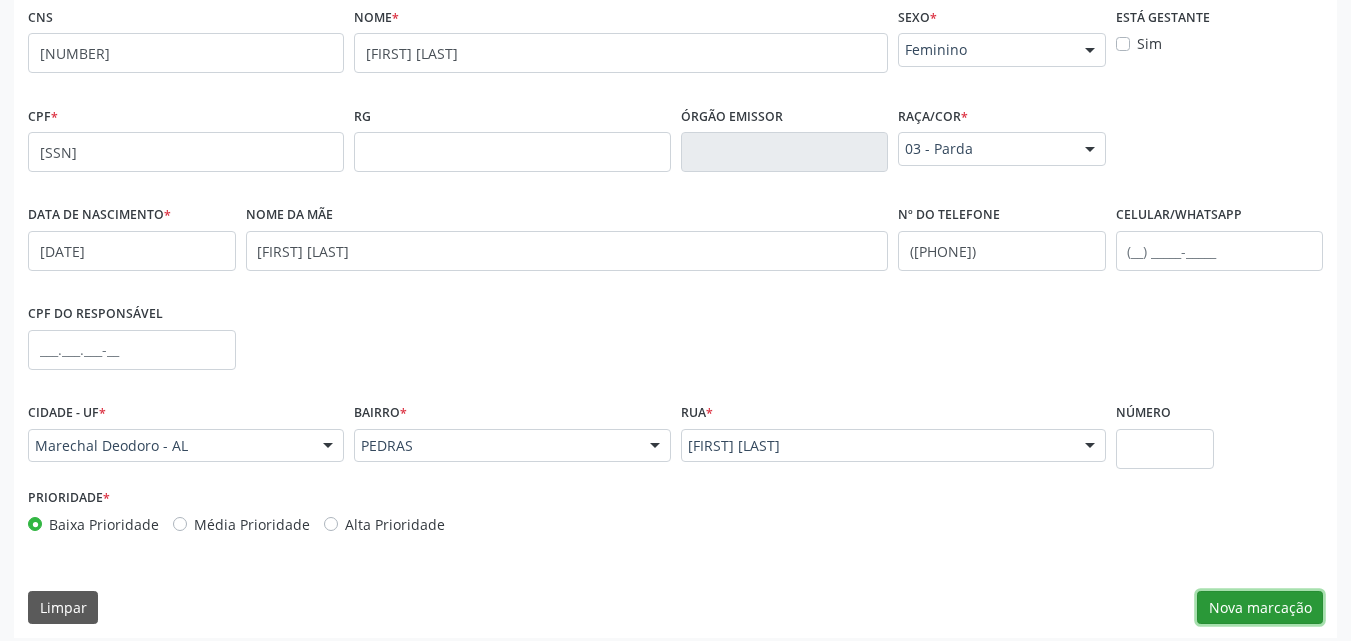 click on "Nova marcação" at bounding box center [1260, 608] 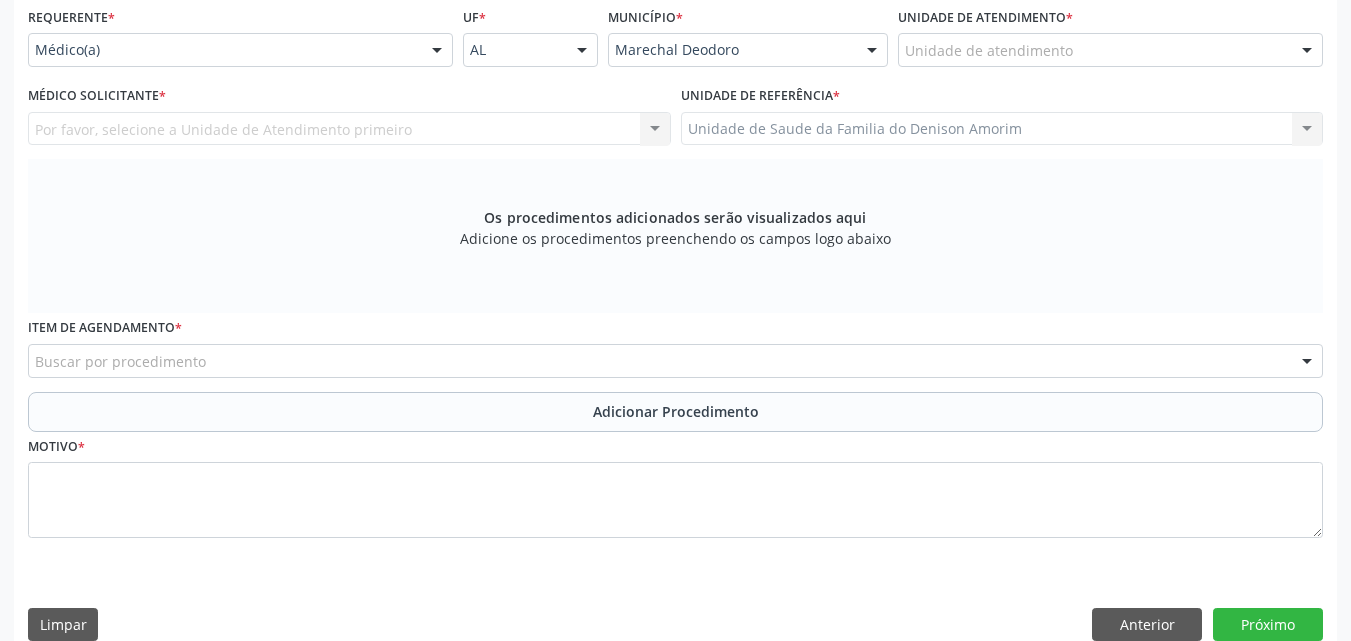 click on "Unidade de atendimento" at bounding box center [1110, 50] 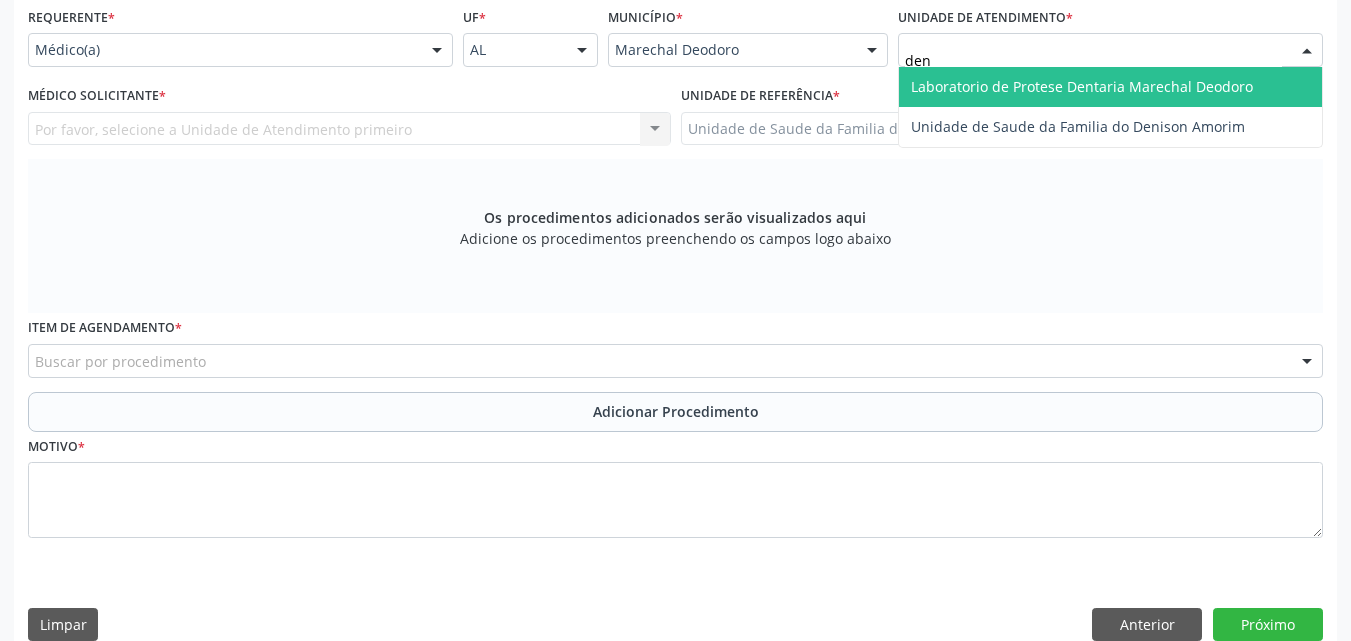 type on "deni" 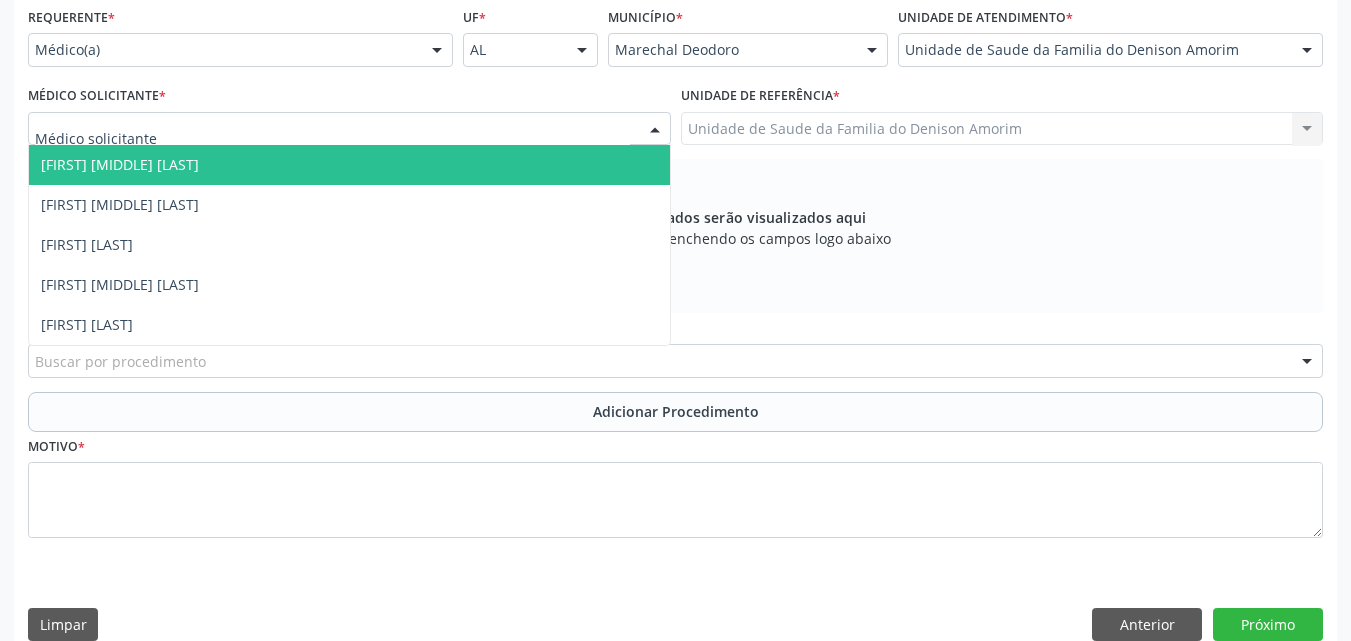 click at bounding box center (349, 129) 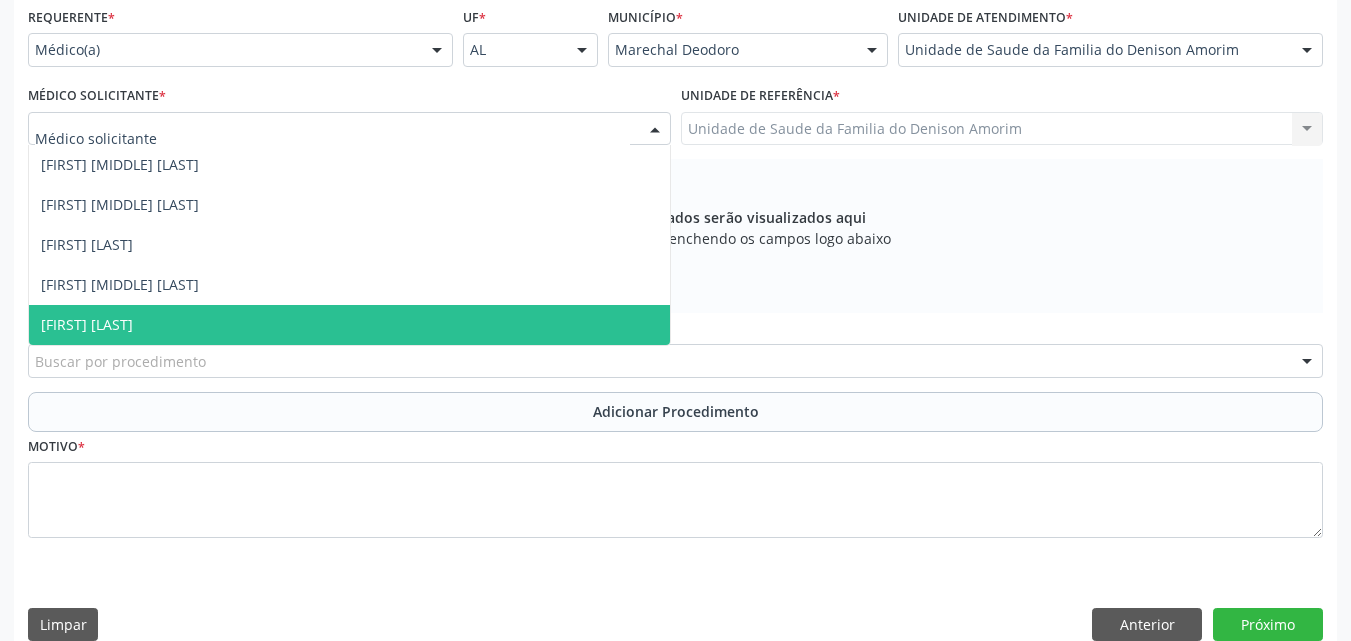click on "[FIRST] [LAST]" at bounding box center (349, 325) 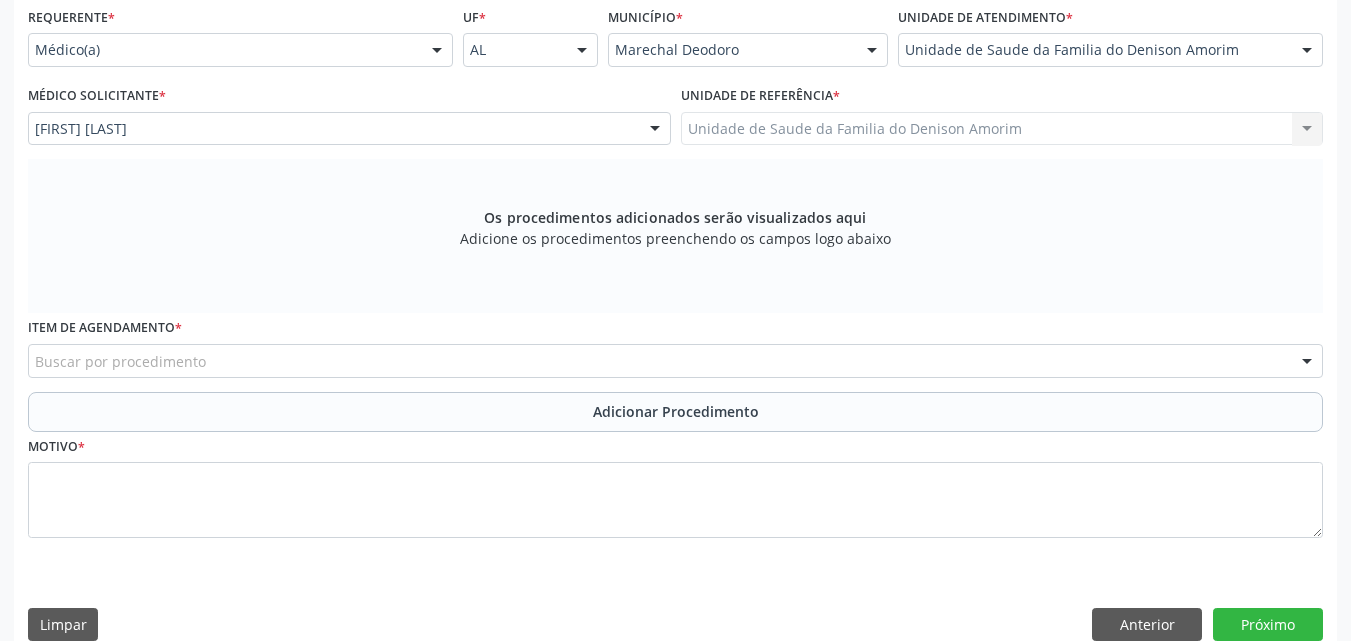 click on "Buscar por procedimento" at bounding box center [675, 361] 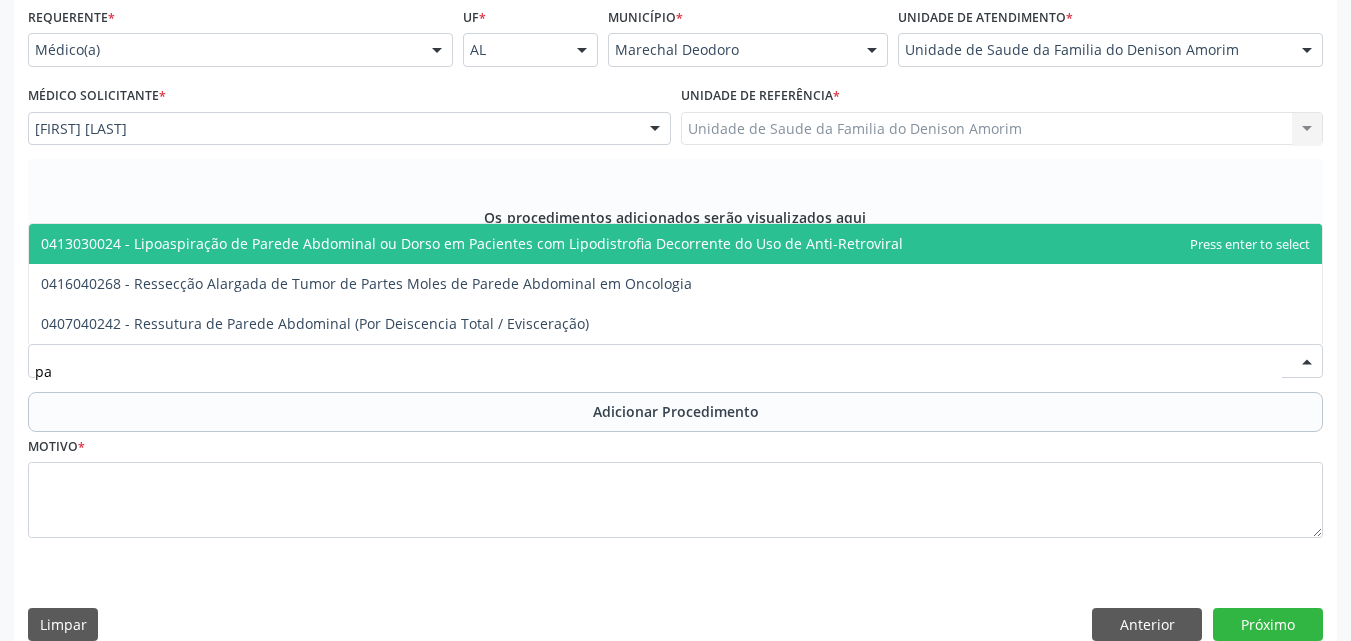 type on "p" 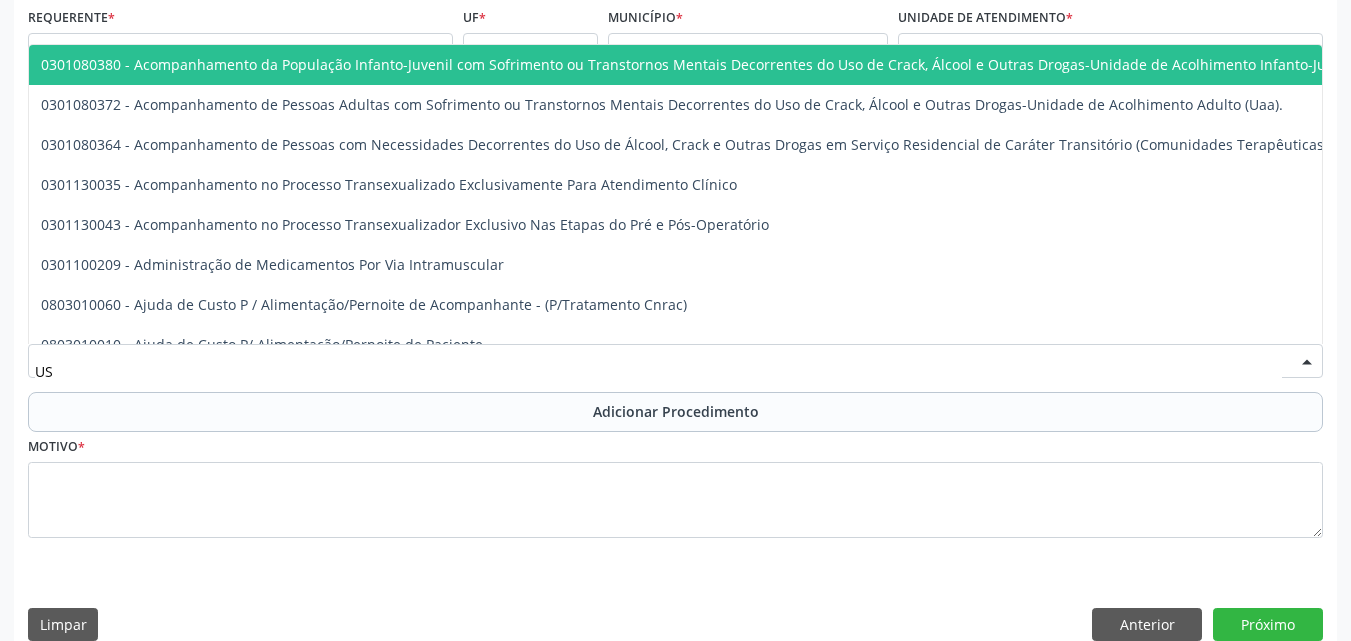 type on "U" 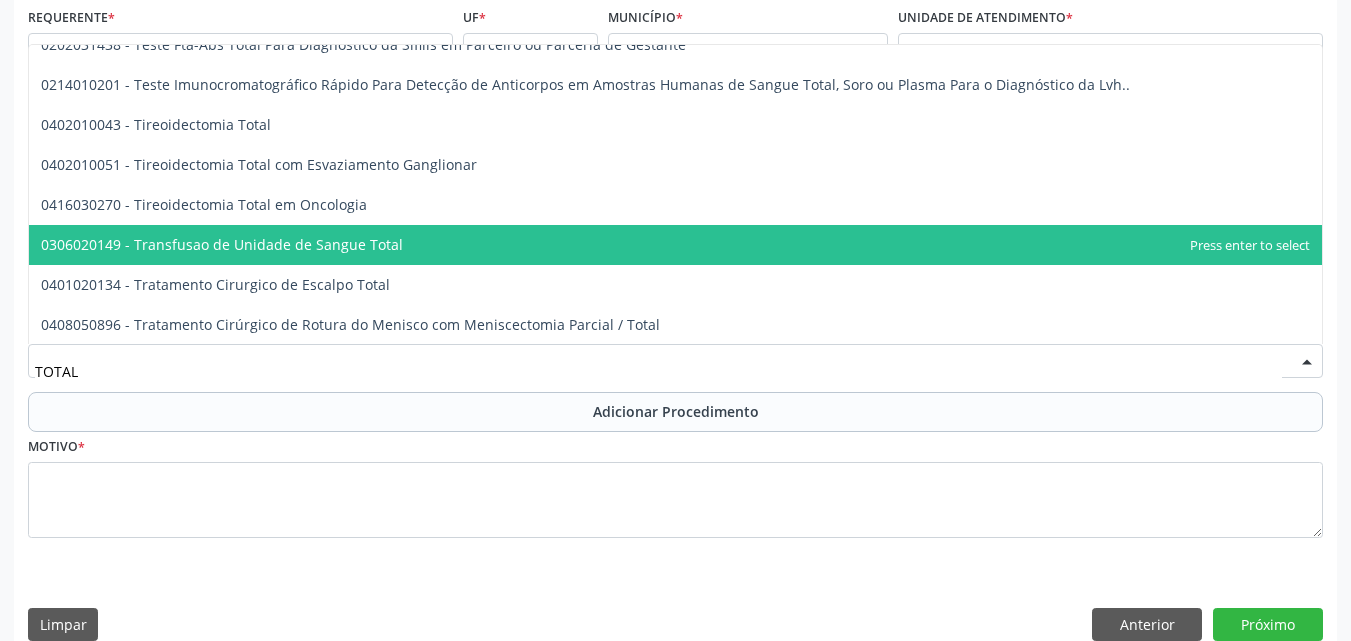 scroll, scrollTop: 3300, scrollLeft: 0, axis: vertical 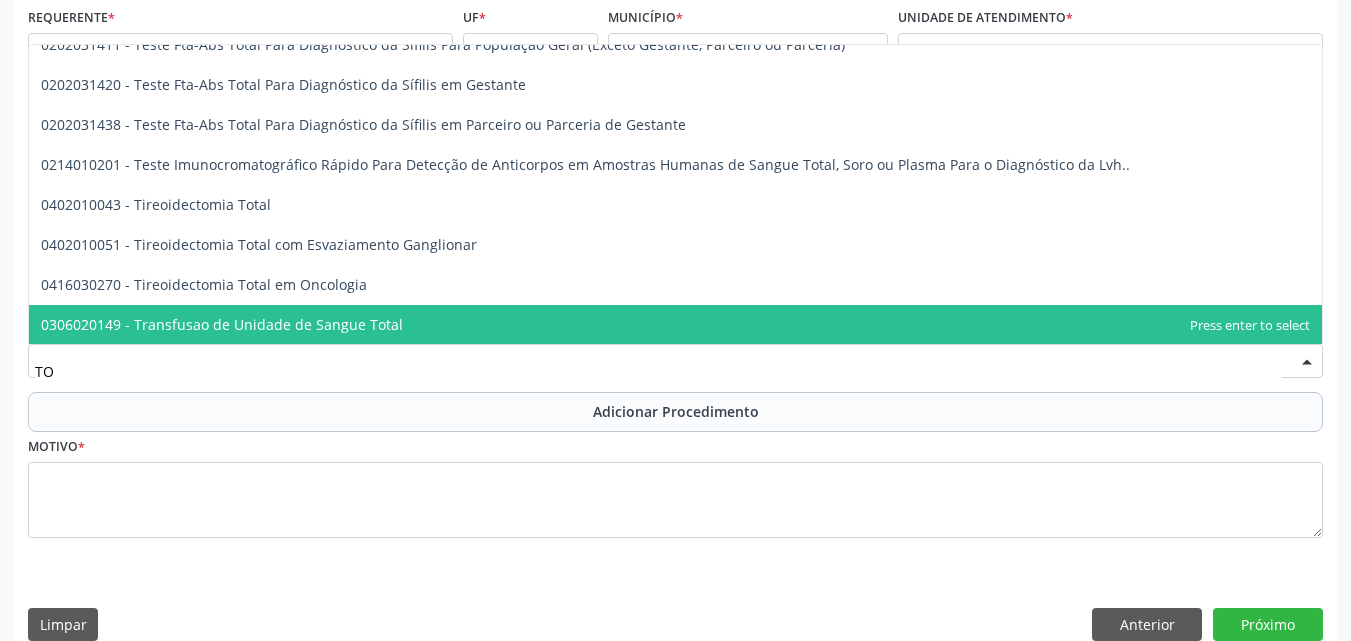 type on "T" 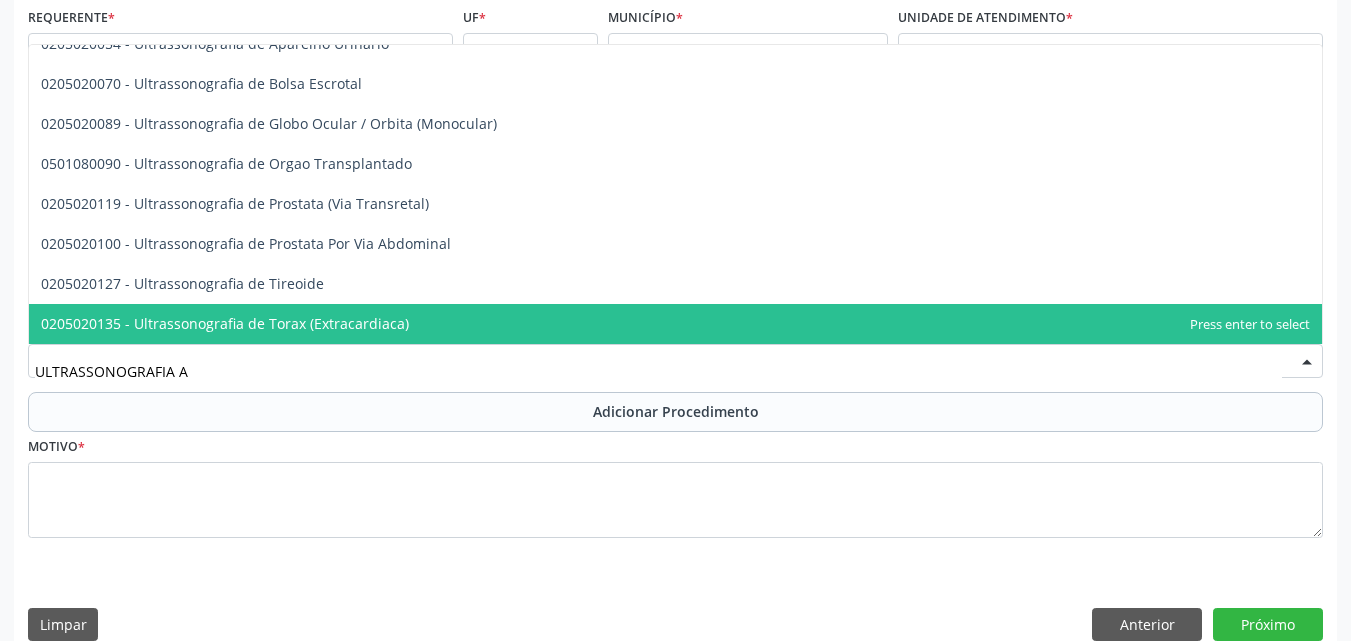 scroll, scrollTop: 0, scrollLeft: 0, axis: both 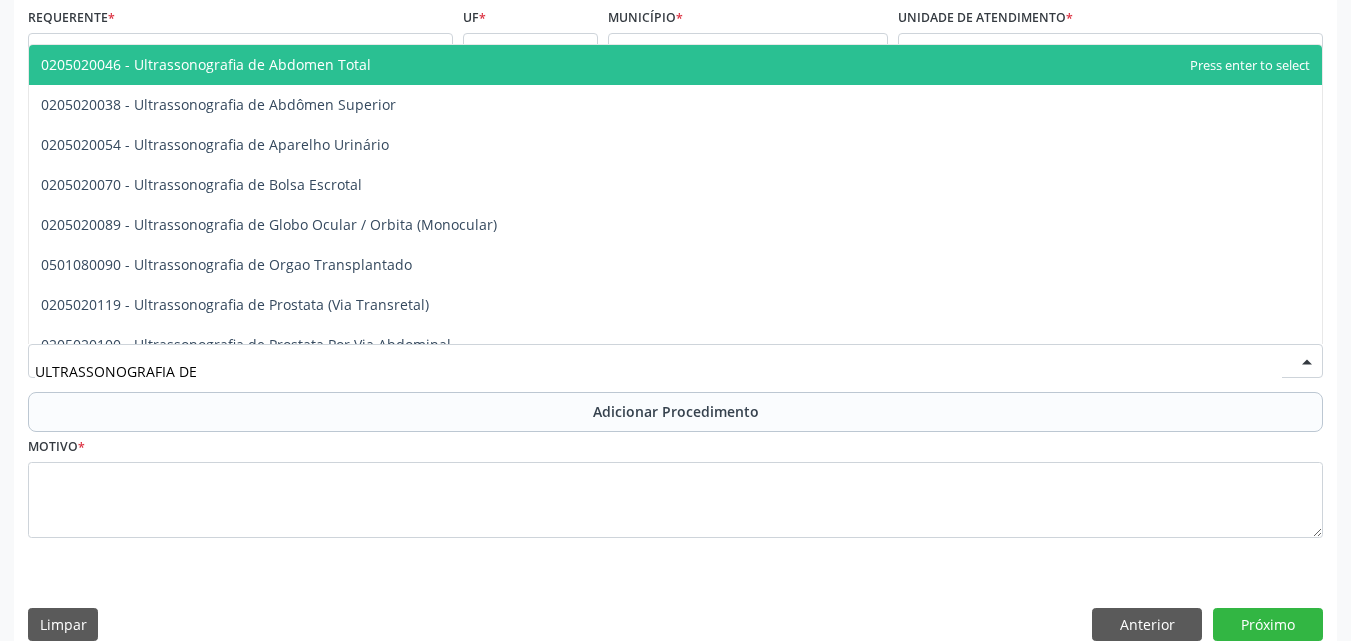 type on "ULTRASSONOGRAFIA DE" 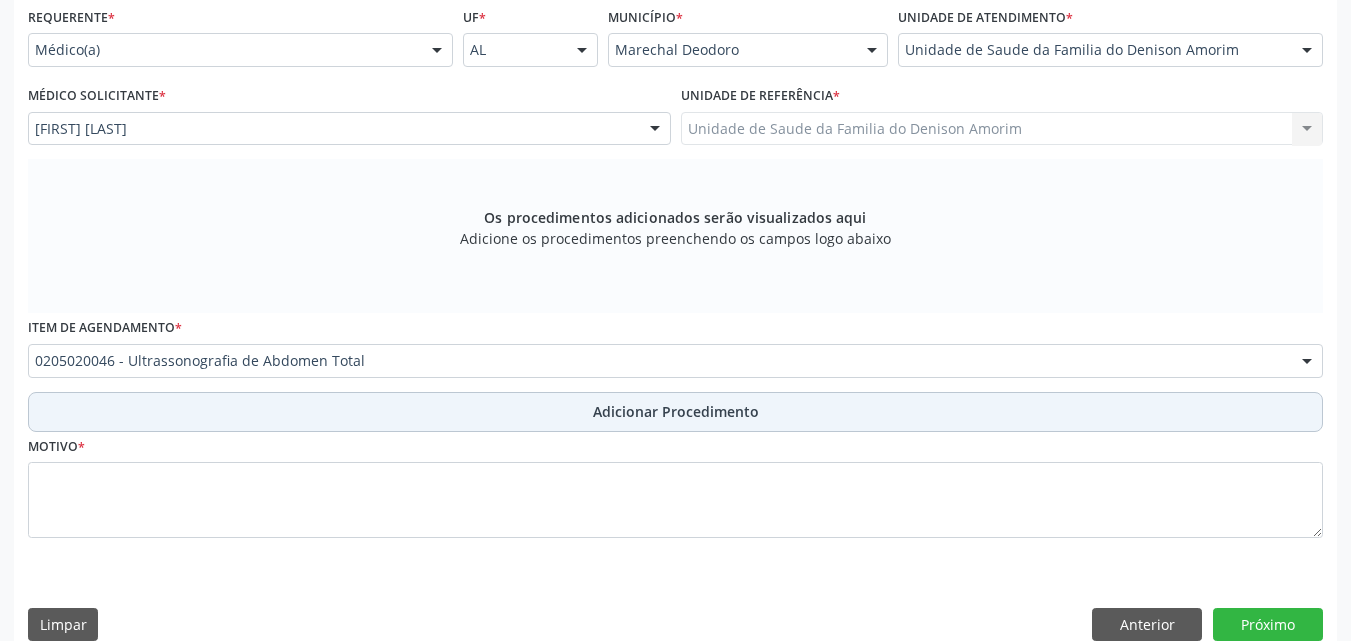 click on "Adicionar Procedimento" at bounding box center (675, 412) 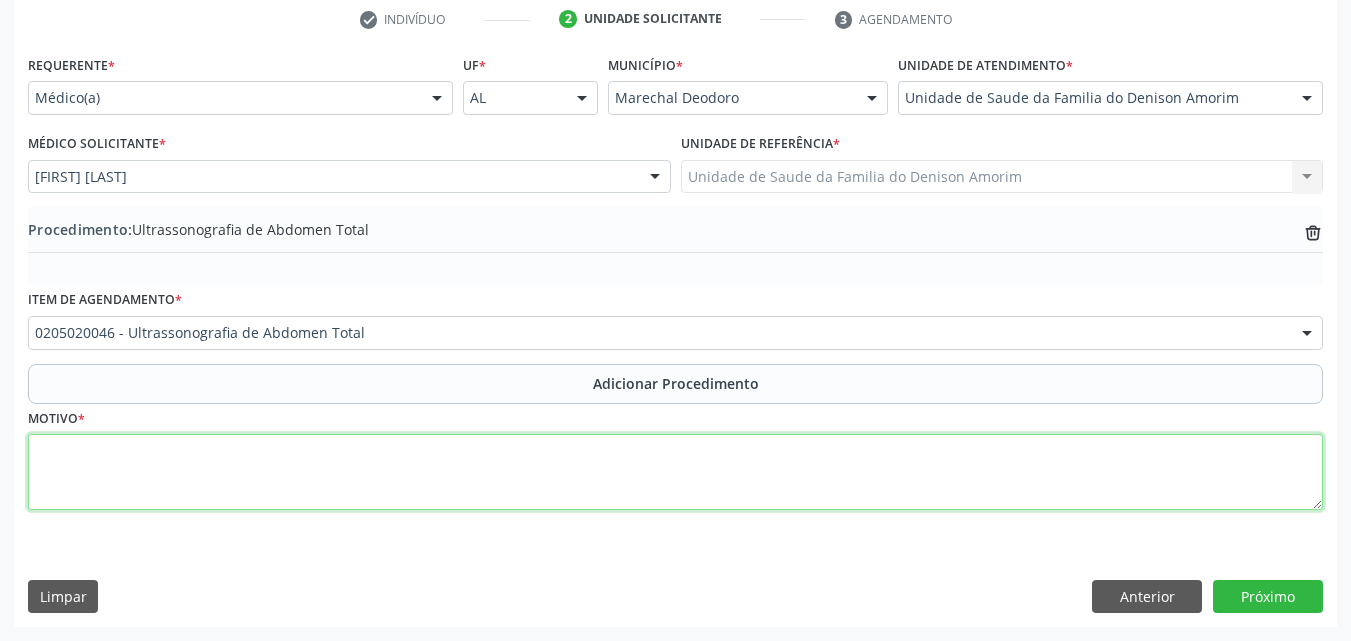 click at bounding box center (675, 472) 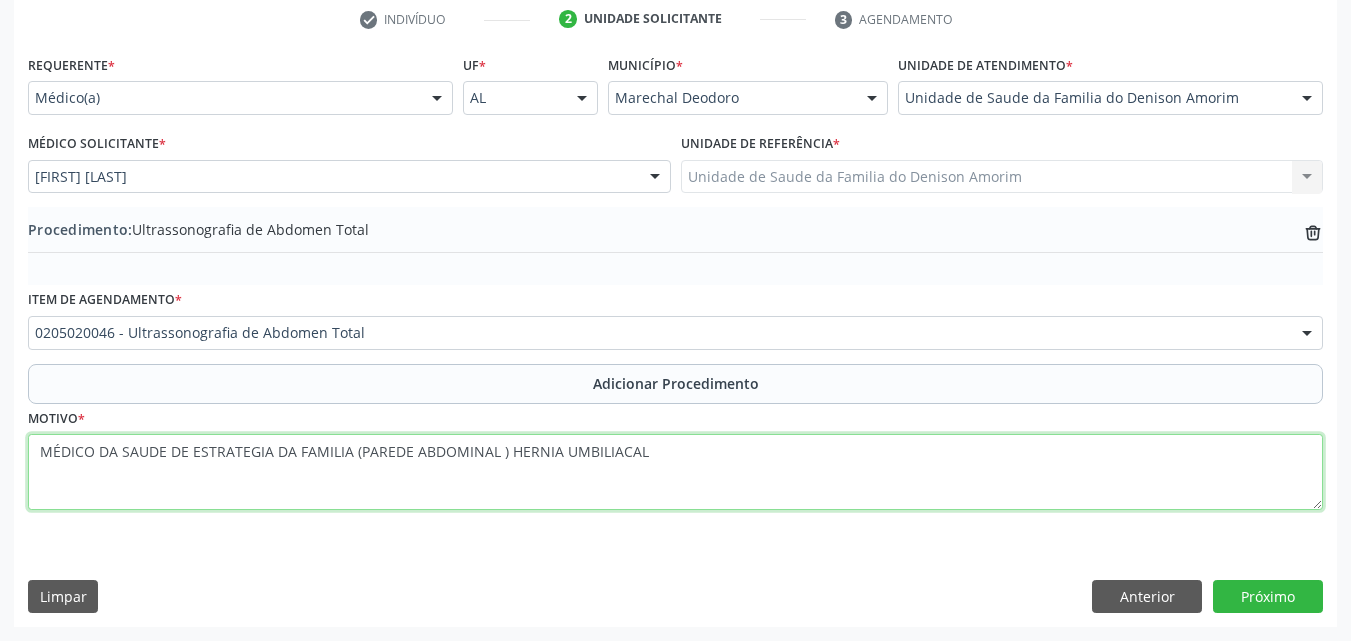 click on "MÉDICO DA SAUDE DE ESTRATEGIA DA FAMILIA (PAREDE ABDOMINAL ) HERNIA UMBILIACAL" at bounding box center [675, 472] 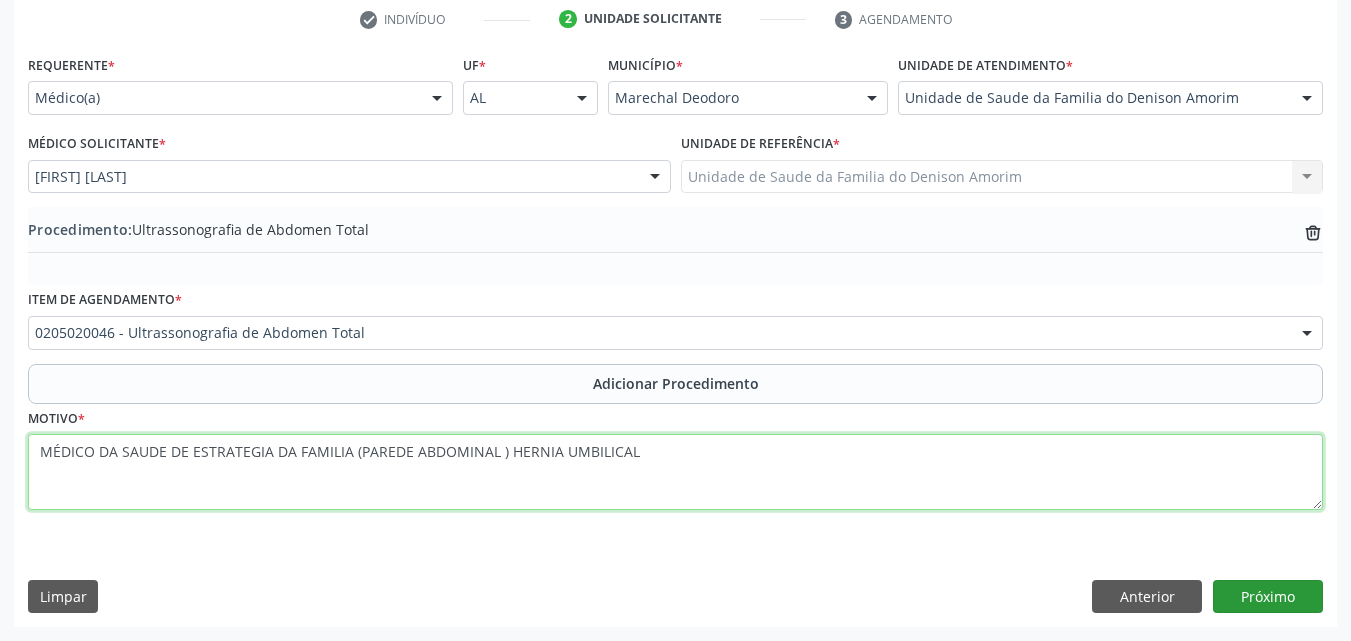 type on "MÉDICO DA SAUDE DE ESTRATEGIA DA FAMILIA (PAREDE ABDOMINAL ) HERNIA UMBILICAL" 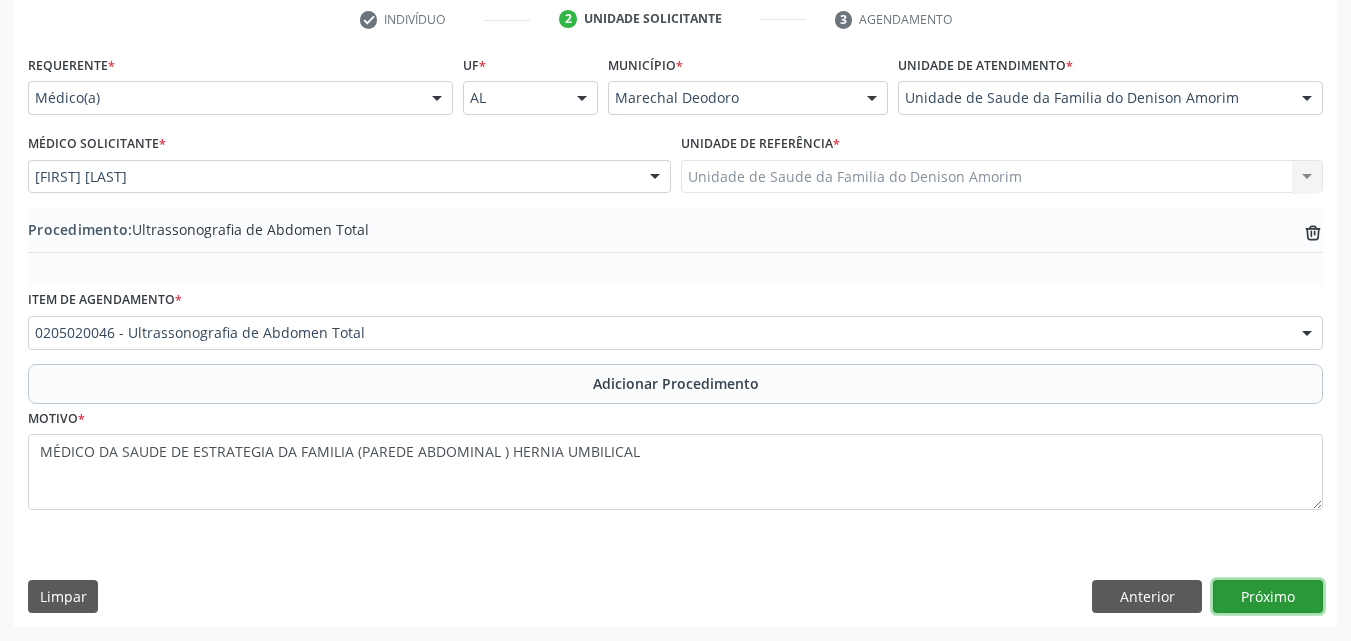 click on "Próximo" at bounding box center (1268, 597) 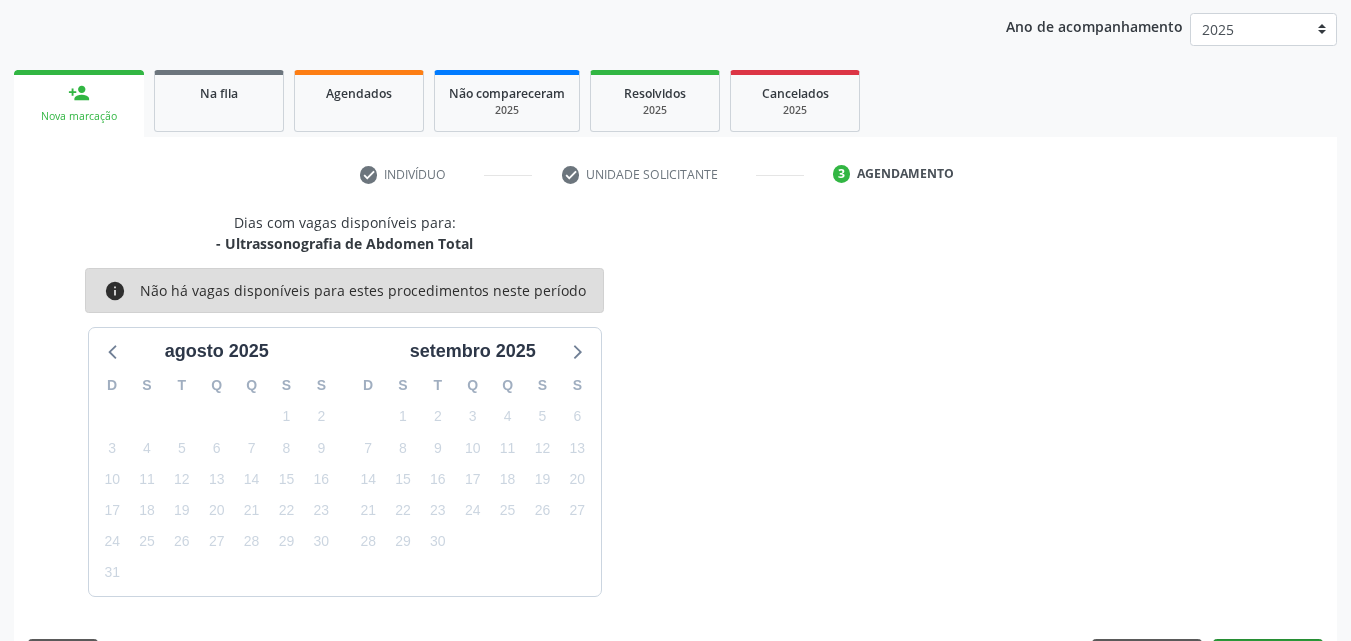 scroll, scrollTop: 316, scrollLeft: 0, axis: vertical 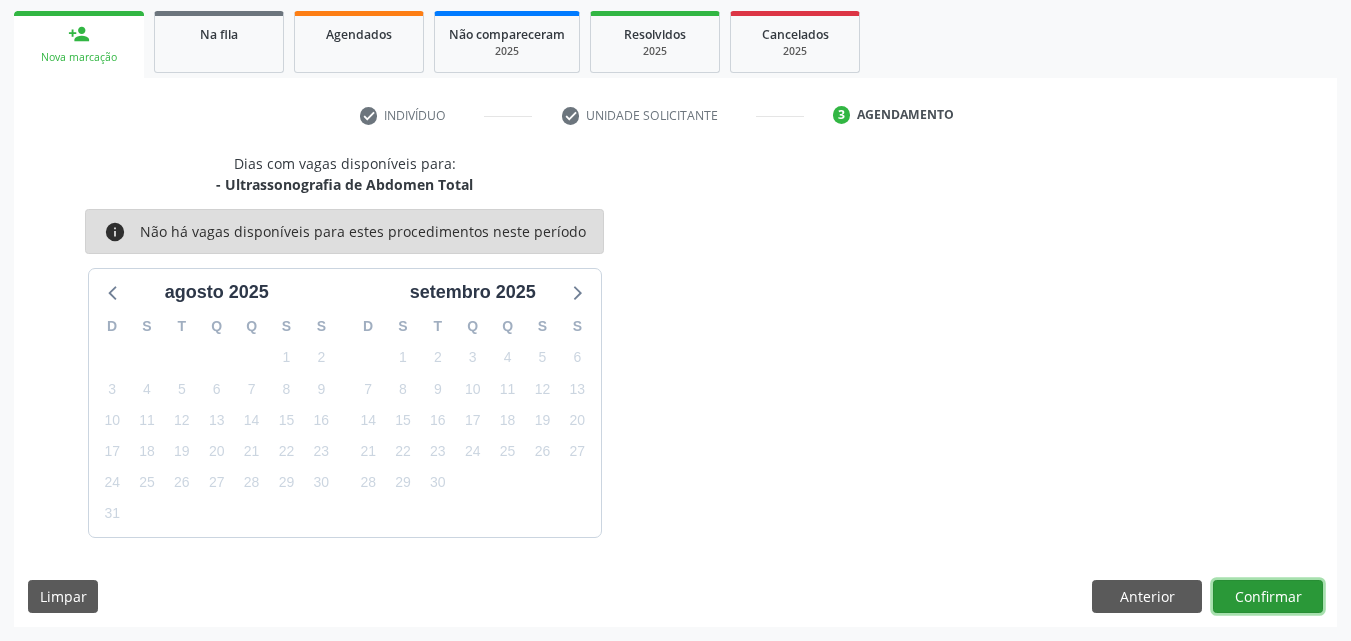 click on "Confirmar" at bounding box center (1268, 597) 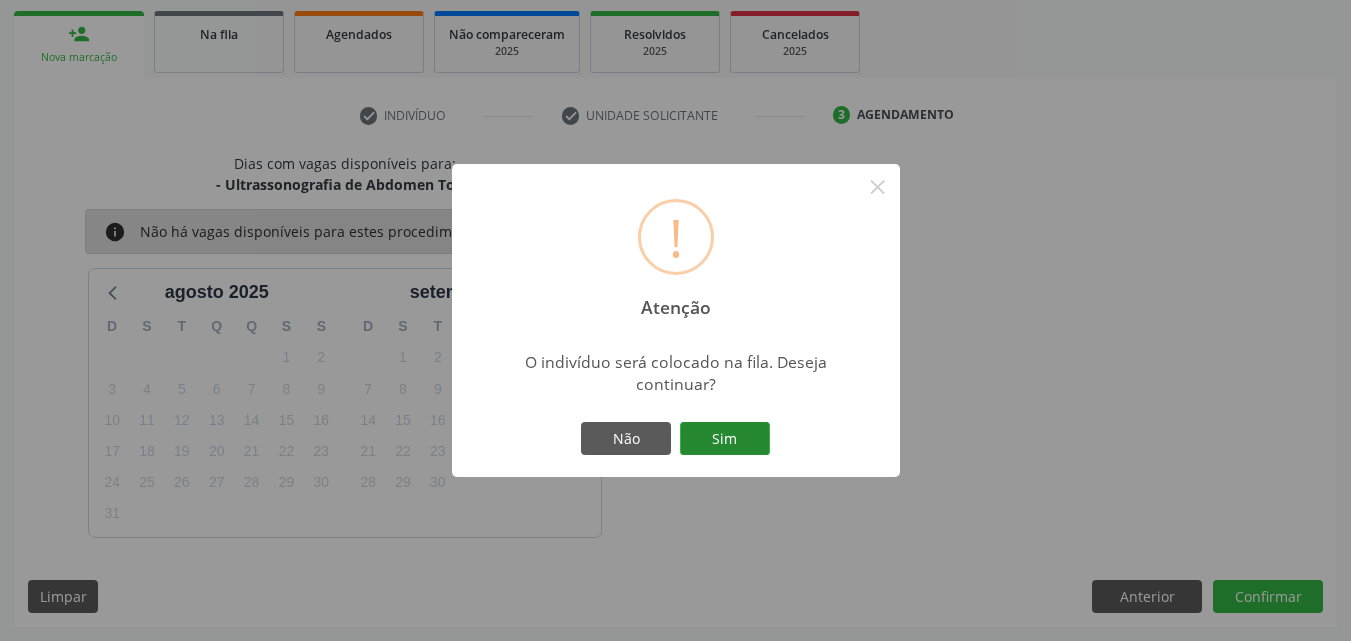 click on "Sim" at bounding box center (725, 439) 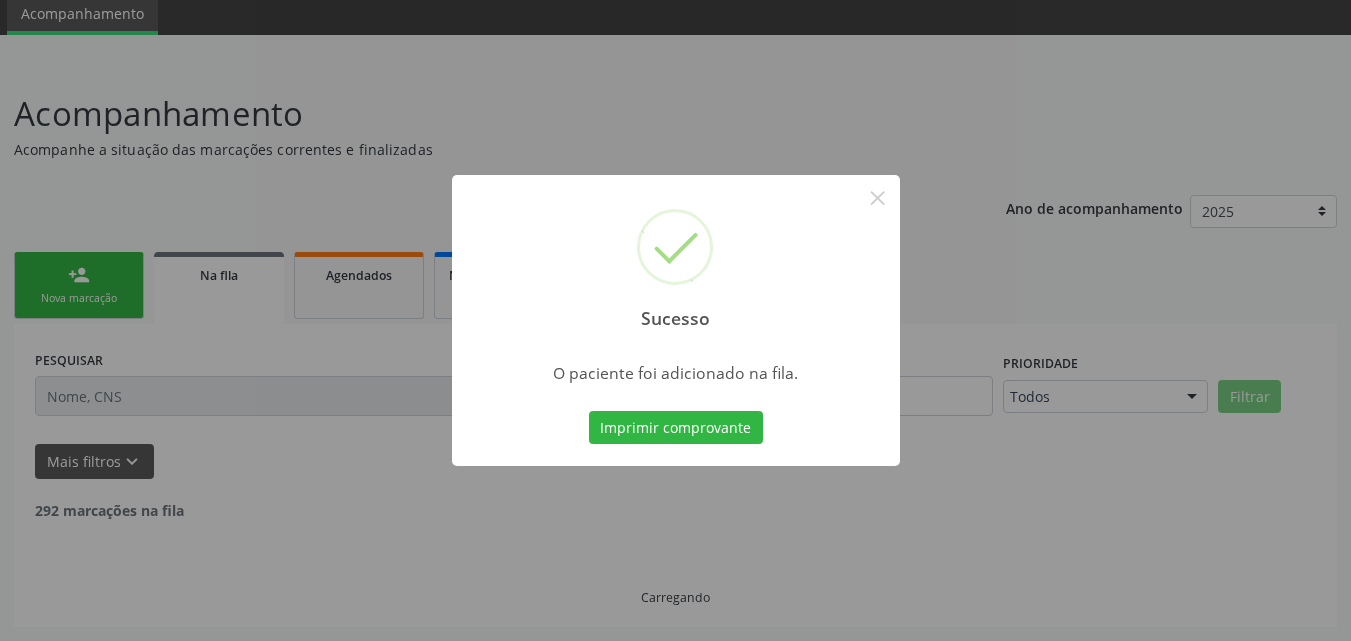 scroll, scrollTop: 54, scrollLeft: 0, axis: vertical 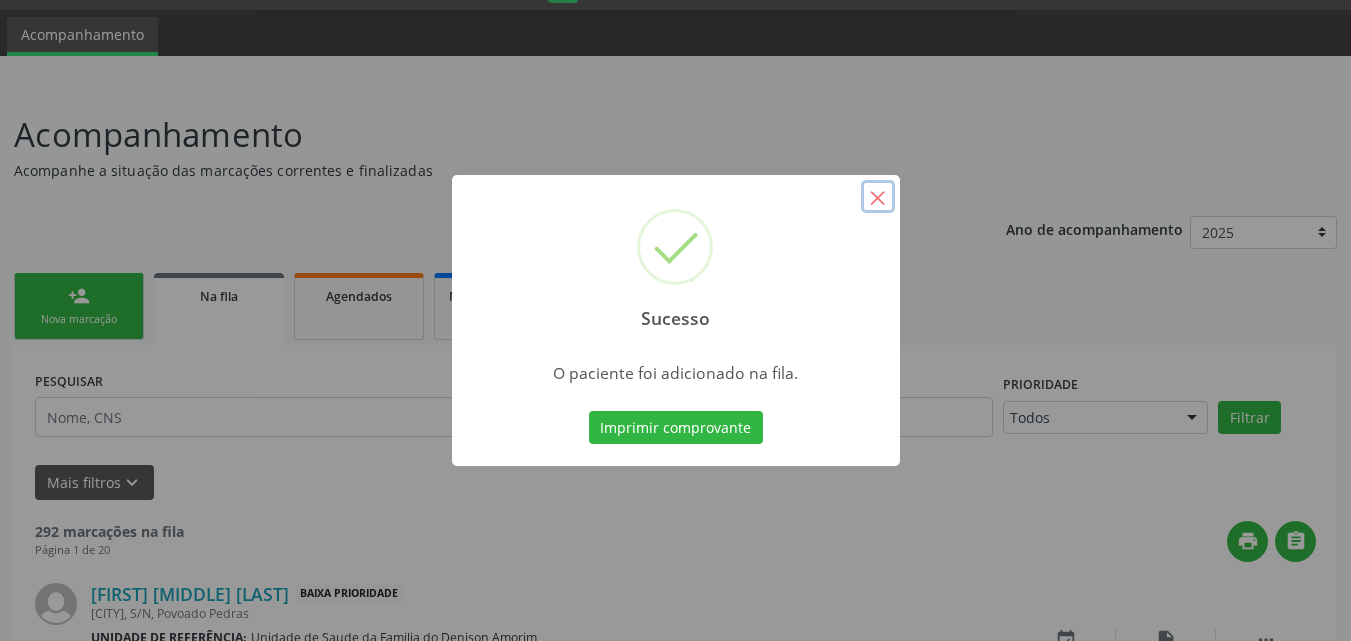 click on "×" at bounding box center (878, 197) 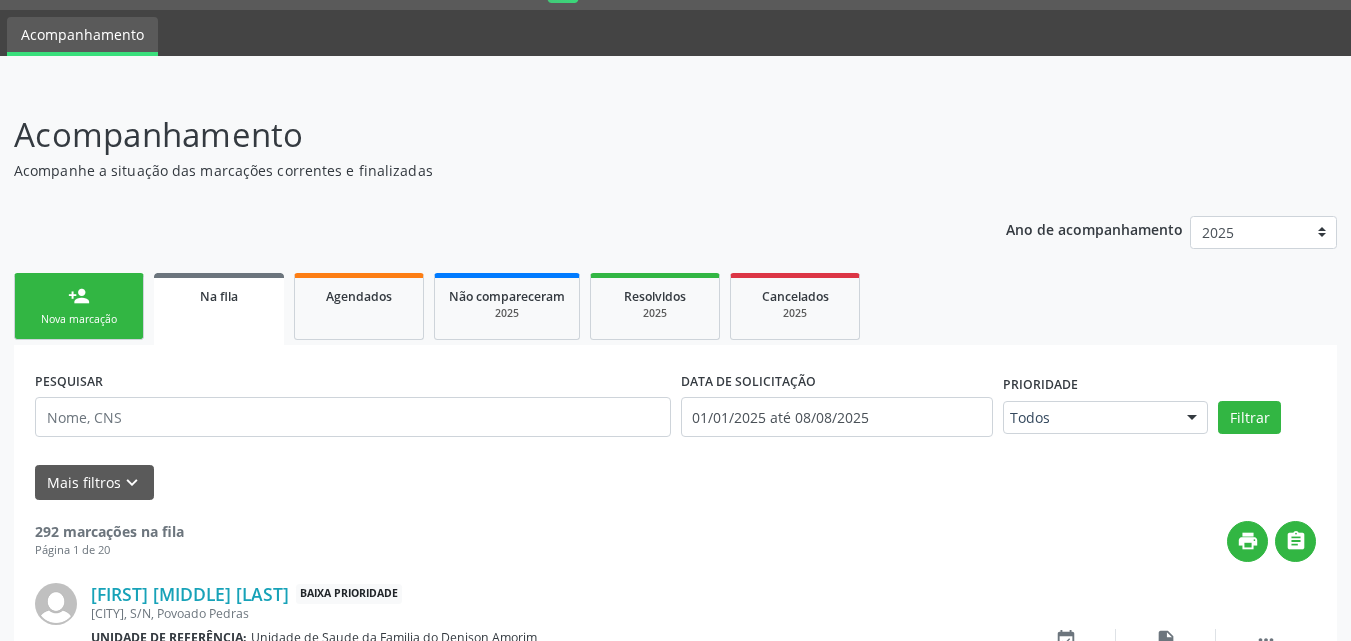 click on "person_add
Nova marcação" at bounding box center [79, 306] 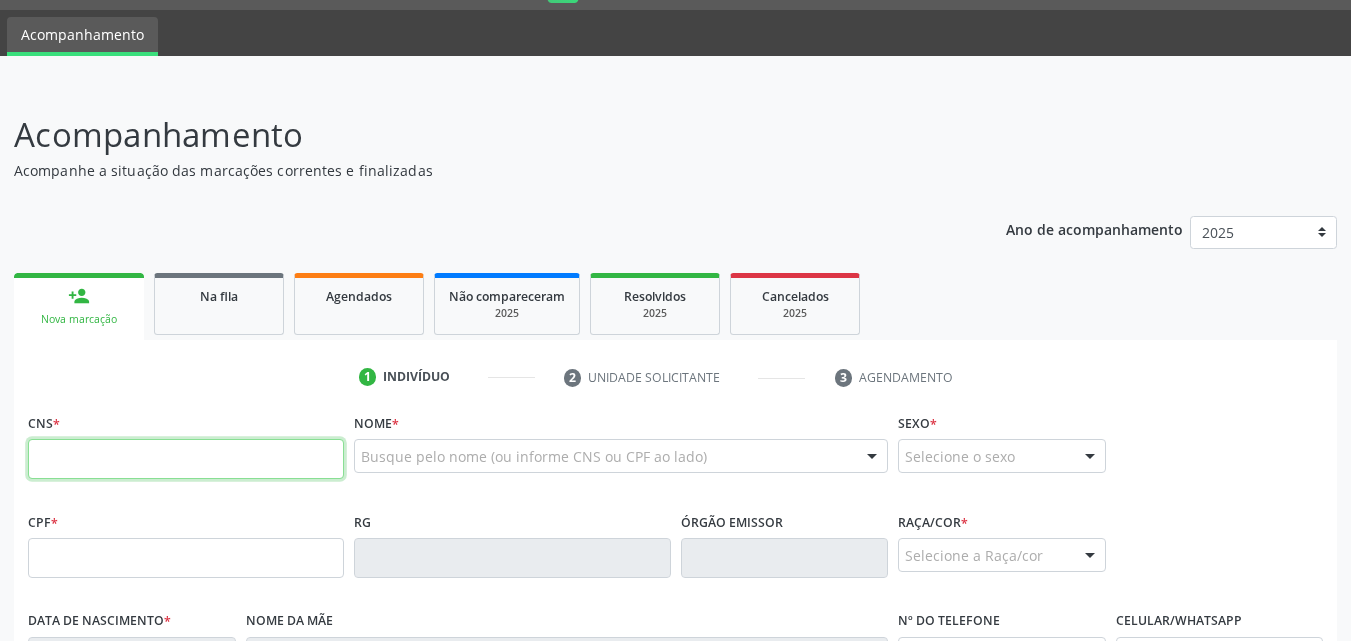 click at bounding box center (186, 459) 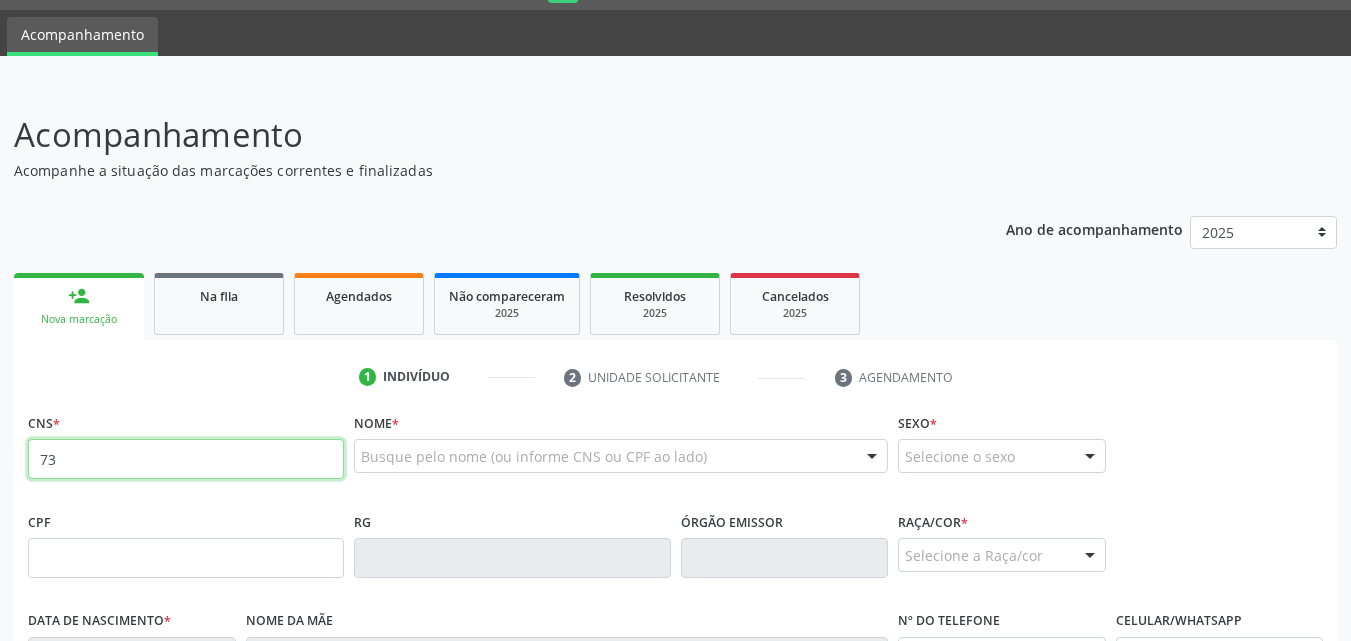 type on "7" 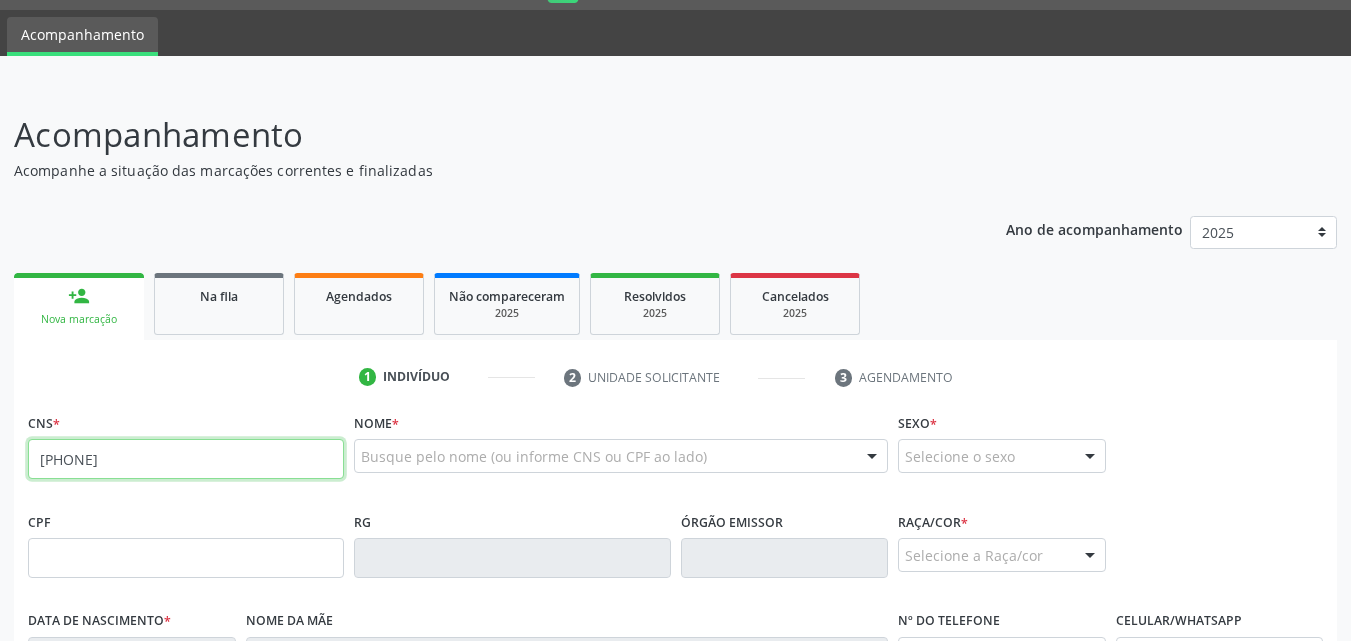 type on "[PHONE]" 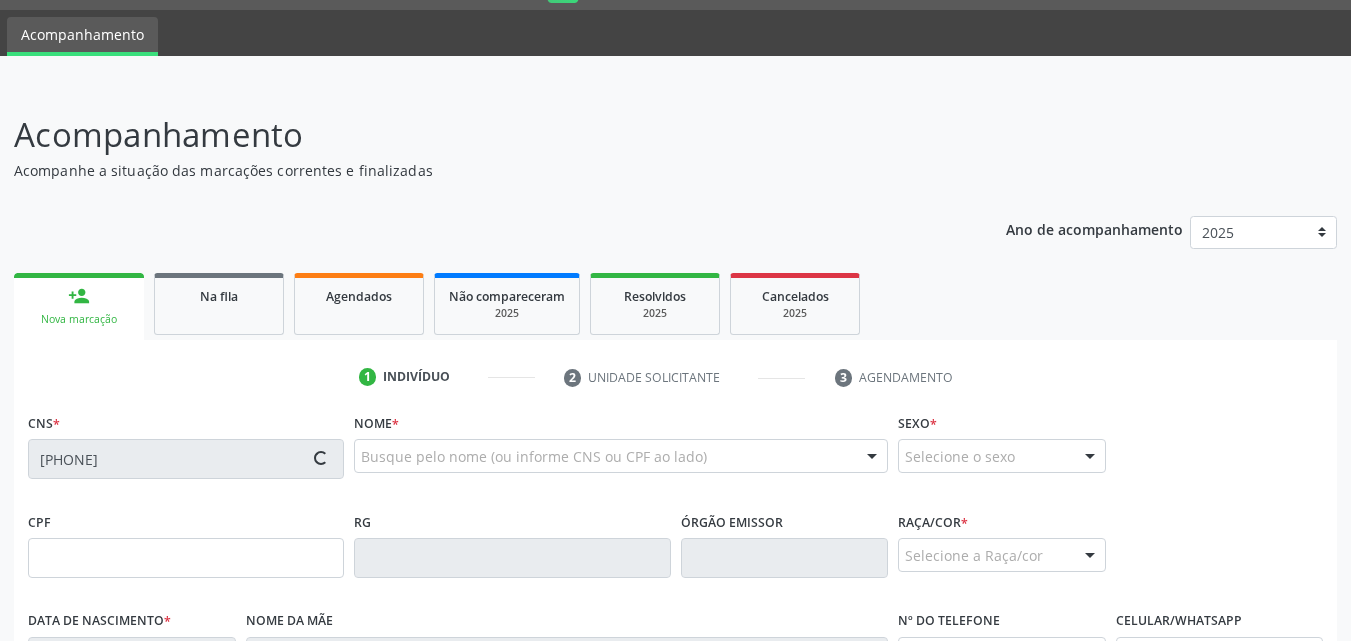 type on "[CPF]" 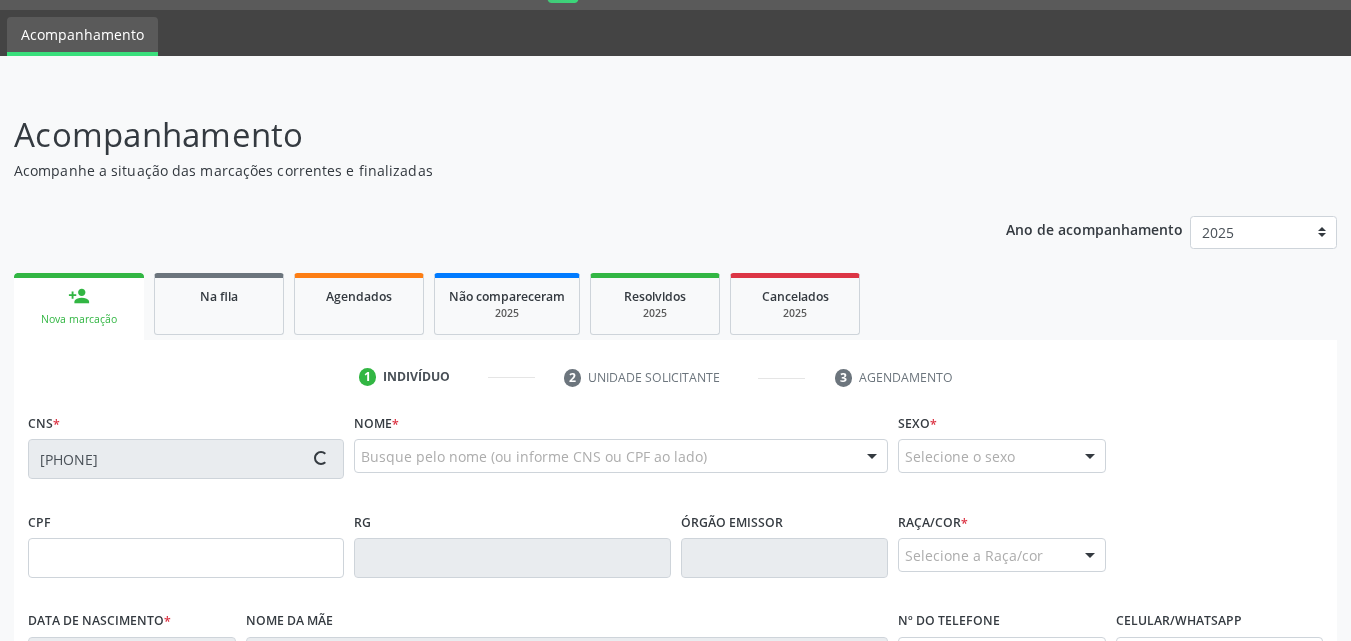 type on "[DATE]" 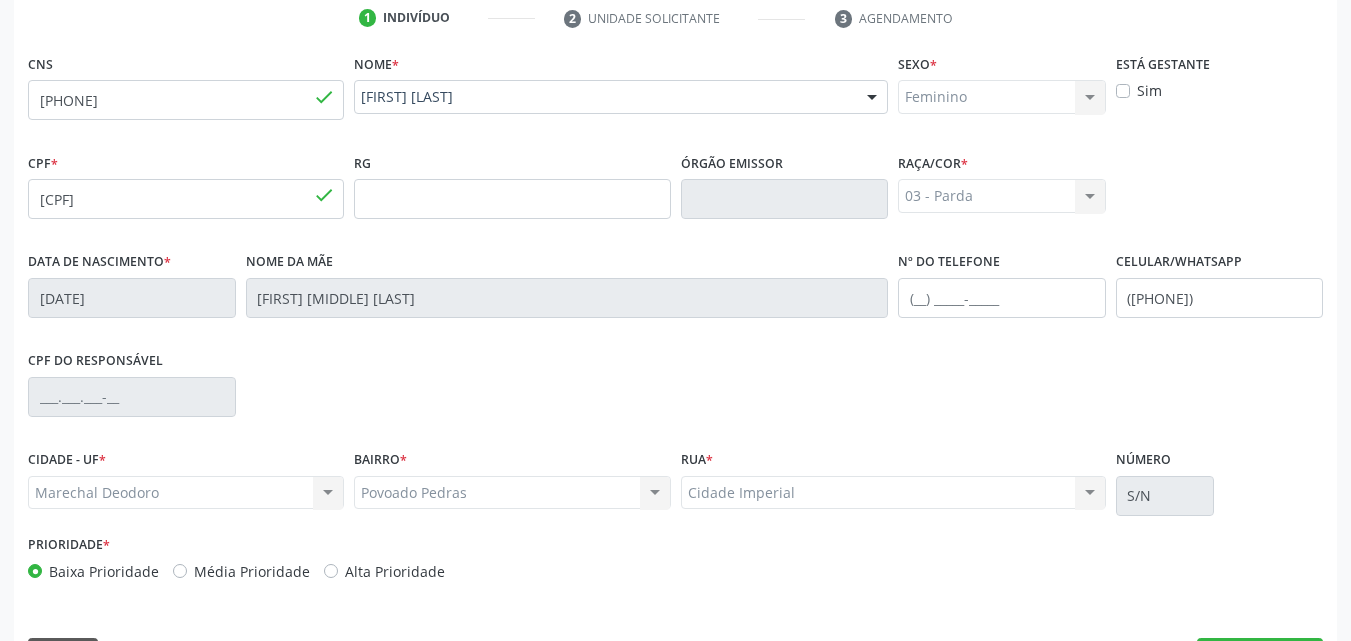 scroll, scrollTop: 471, scrollLeft: 0, axis: vertical 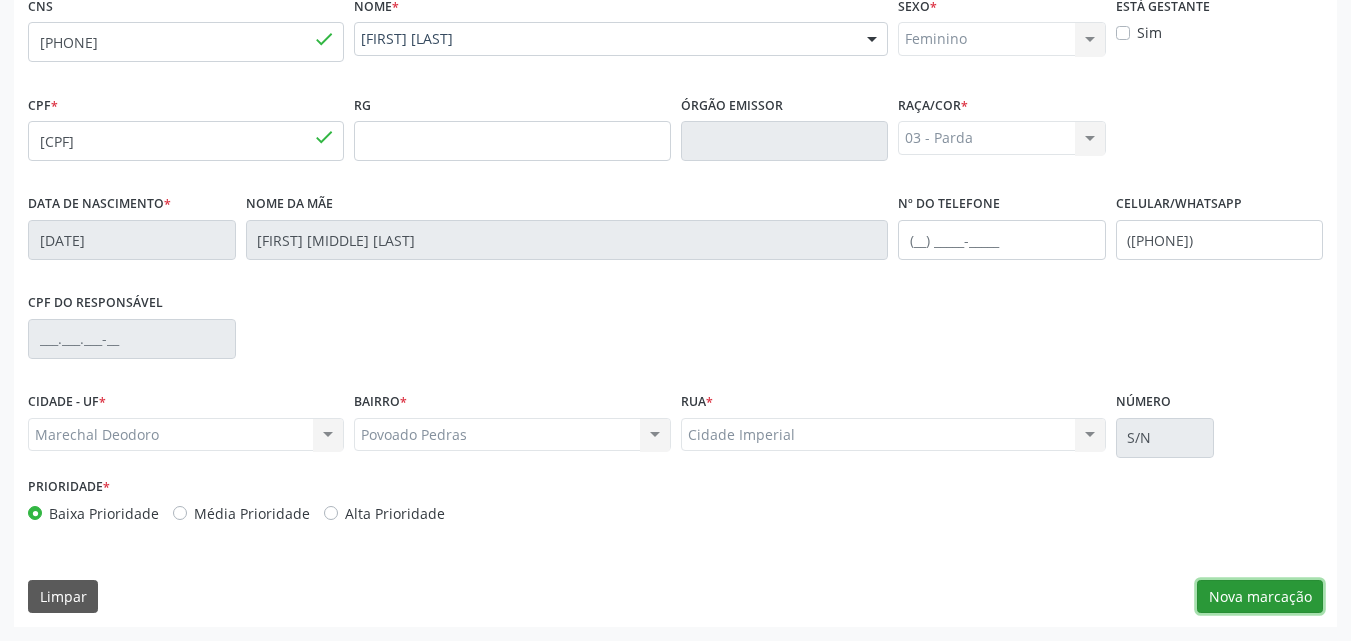 click on "Nova marcação" at bounding box center (1260, 597) 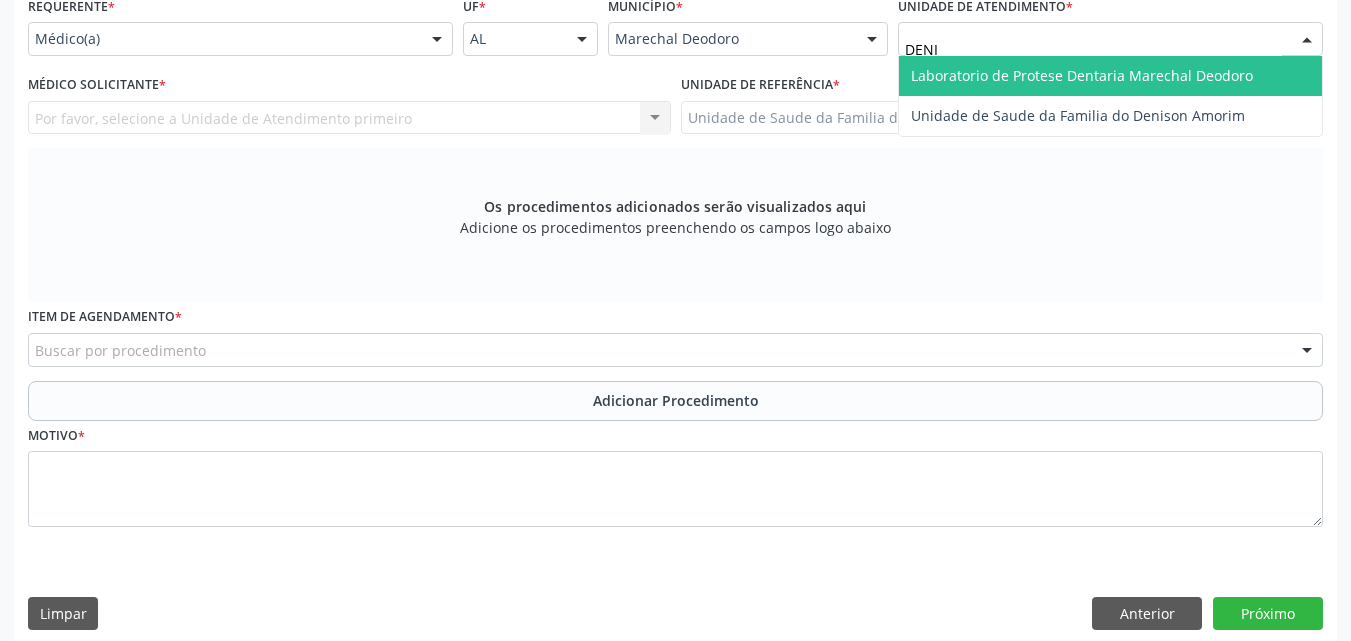 type on "DENIS" 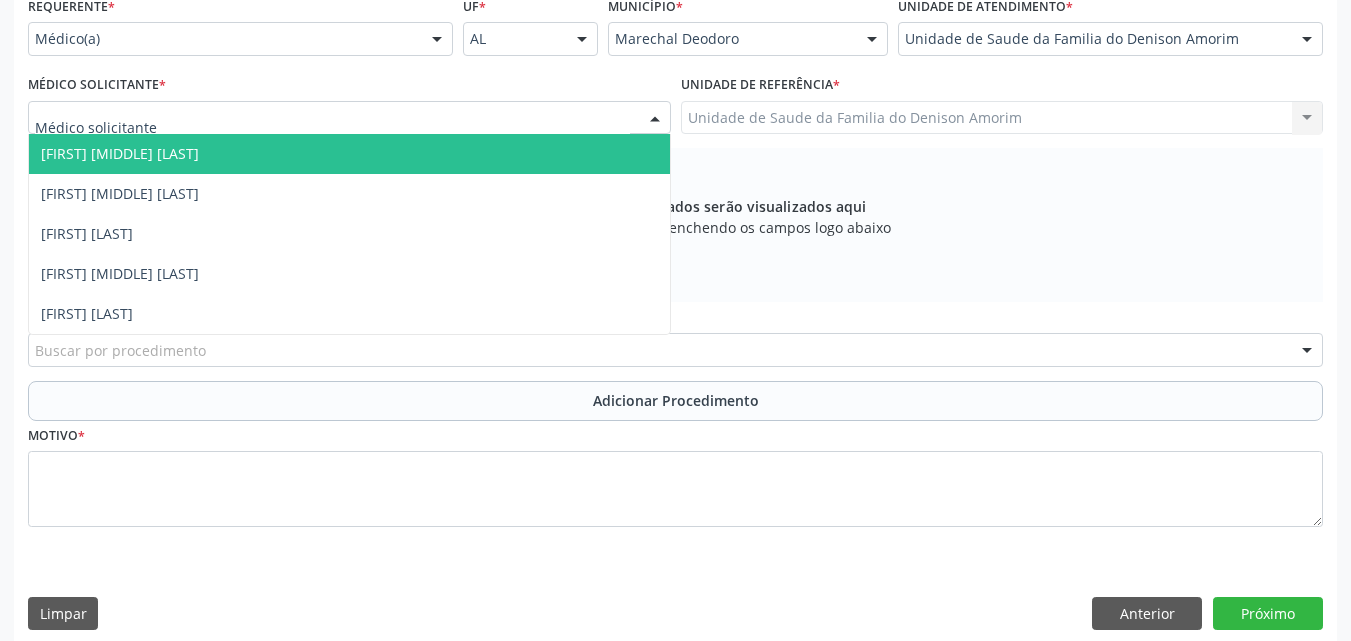 click at bounding box center [349, 118] 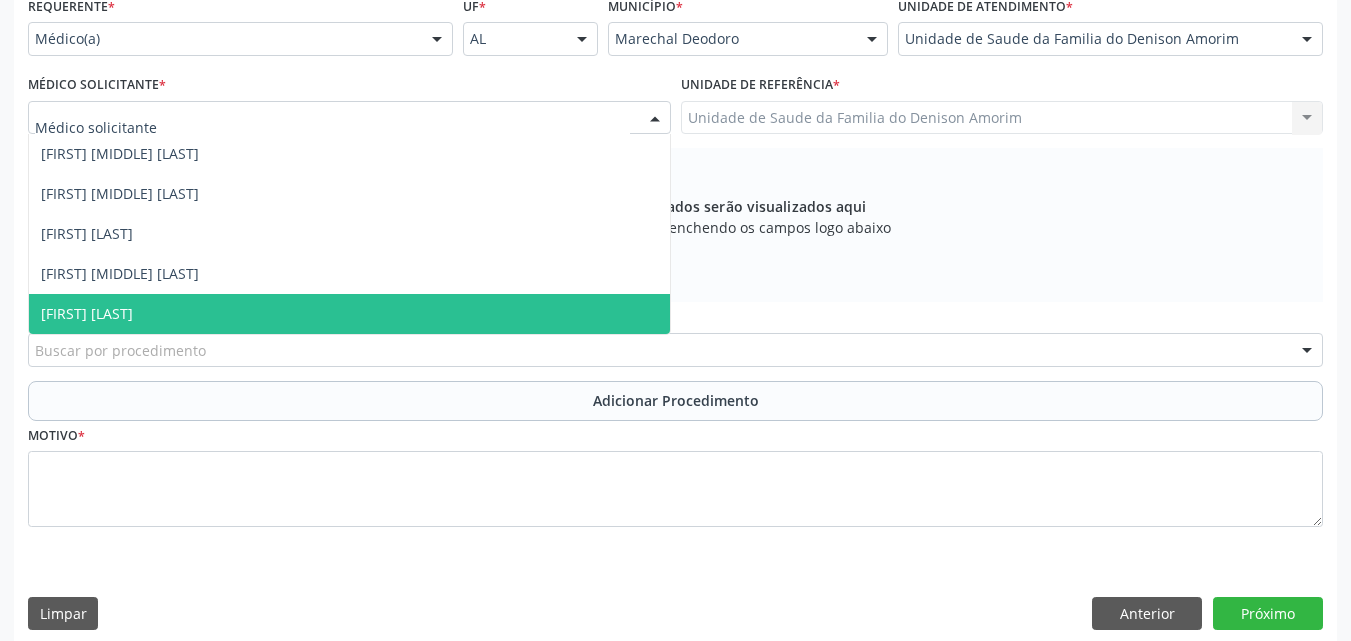 click on "[FIRST] [LAST]" at bounding box center [349, 314] 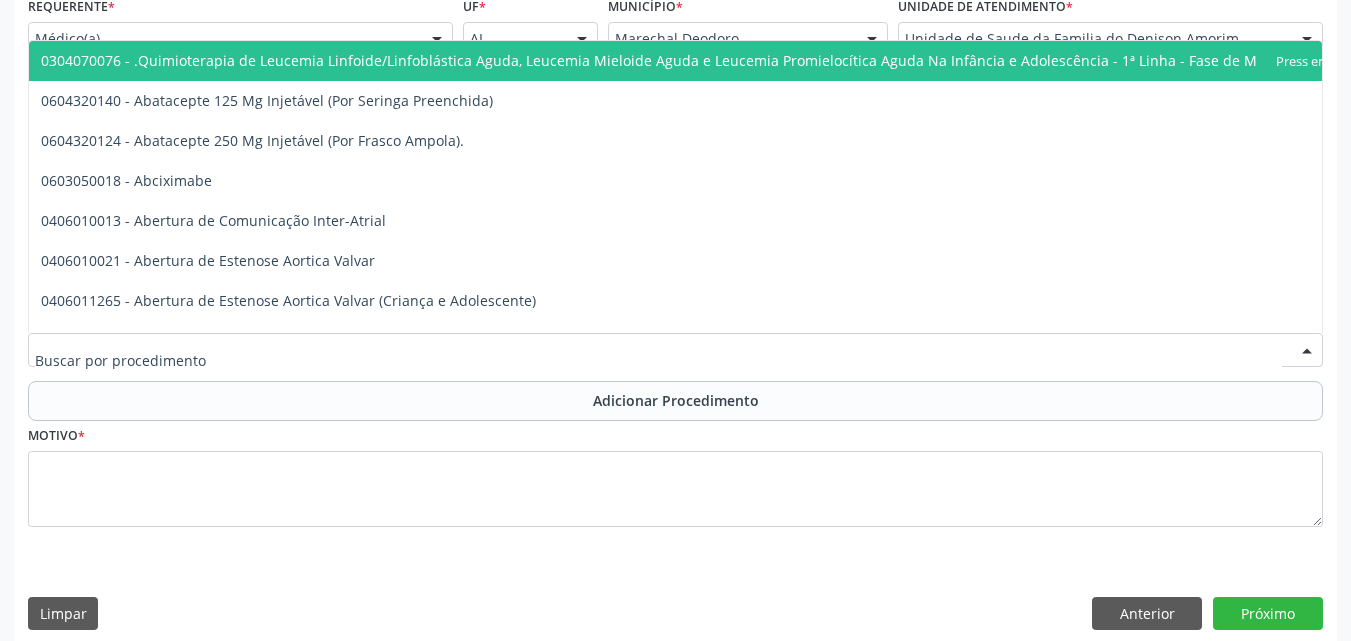 click at bounding box center [675, 350] 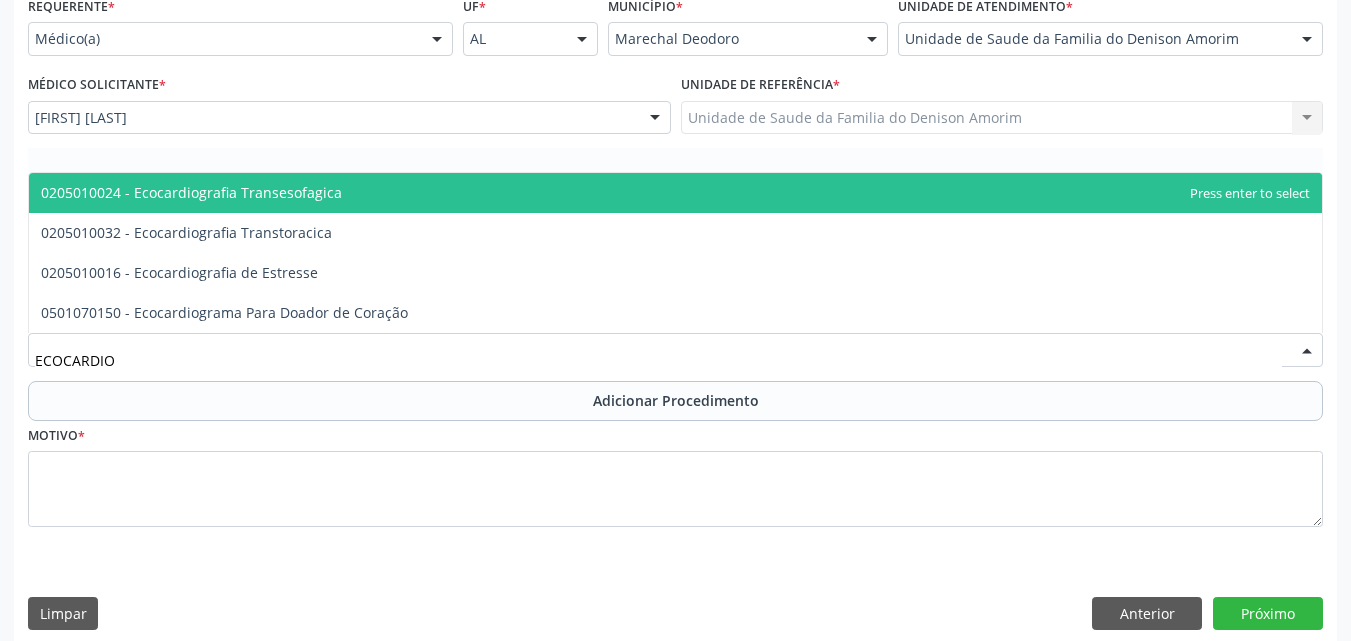 type on "ECOCARDIOG" 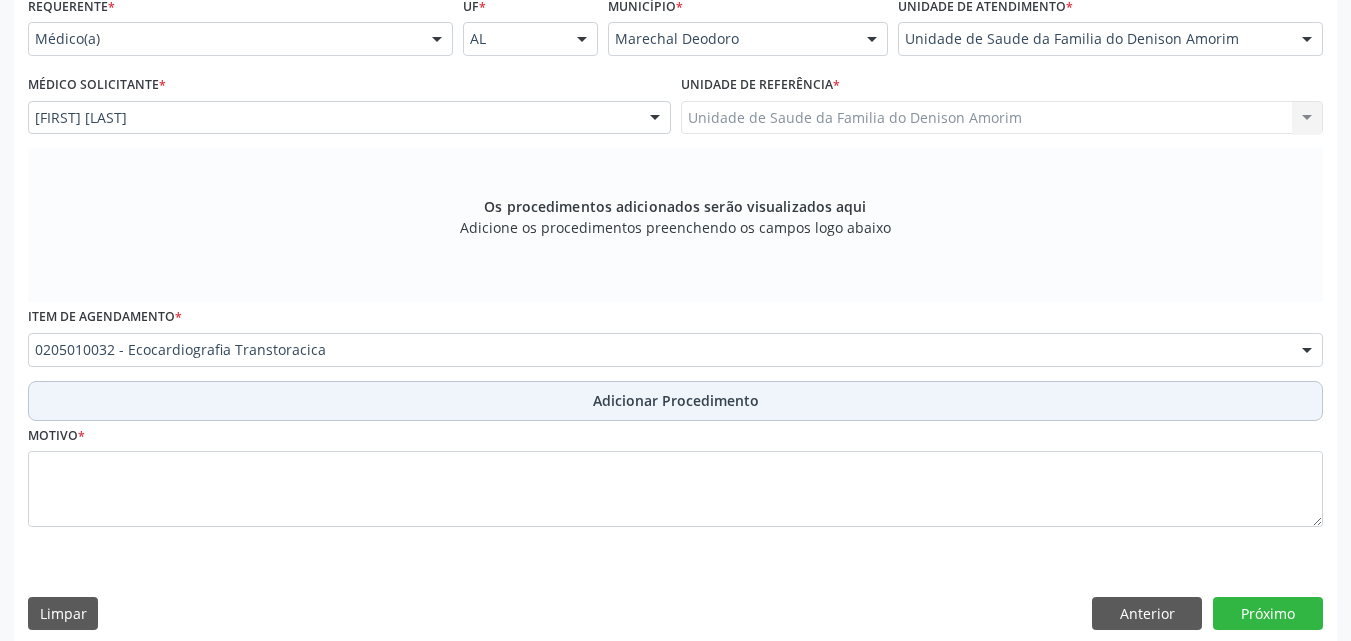 click on "Adicionar Procedimento" at bounding box center [675, 401] 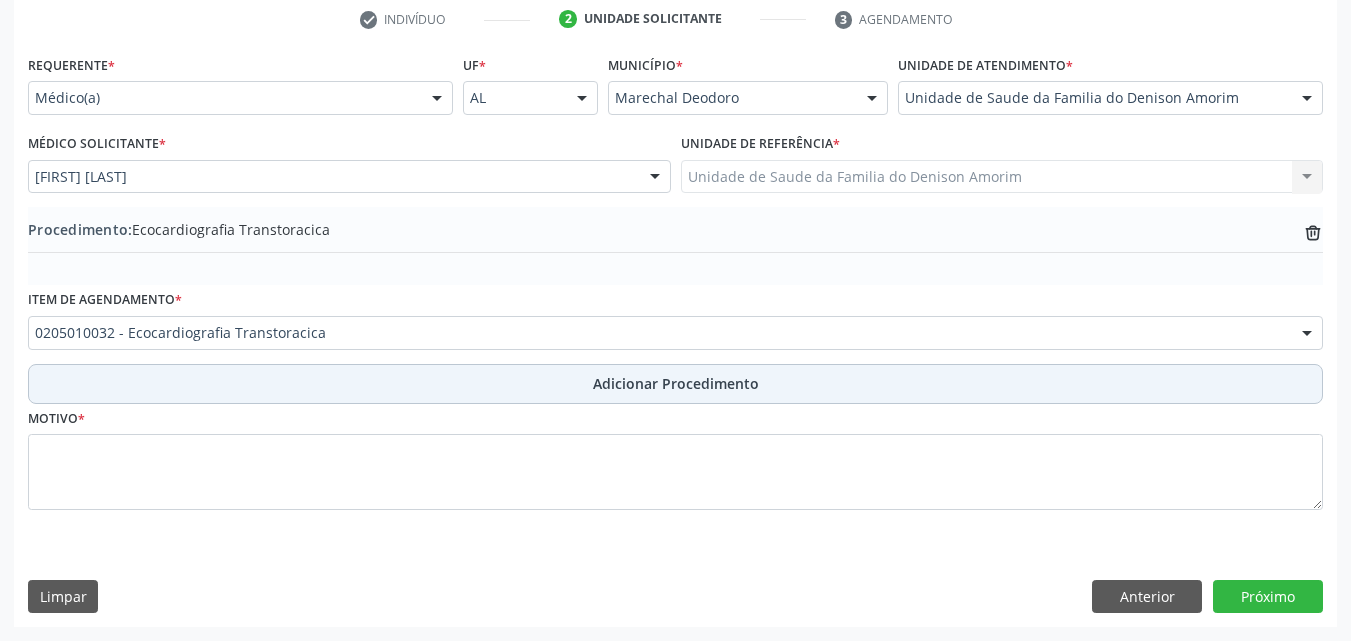 scroll, scrollTop: 412, scrollLeft: 0, axis: vertical 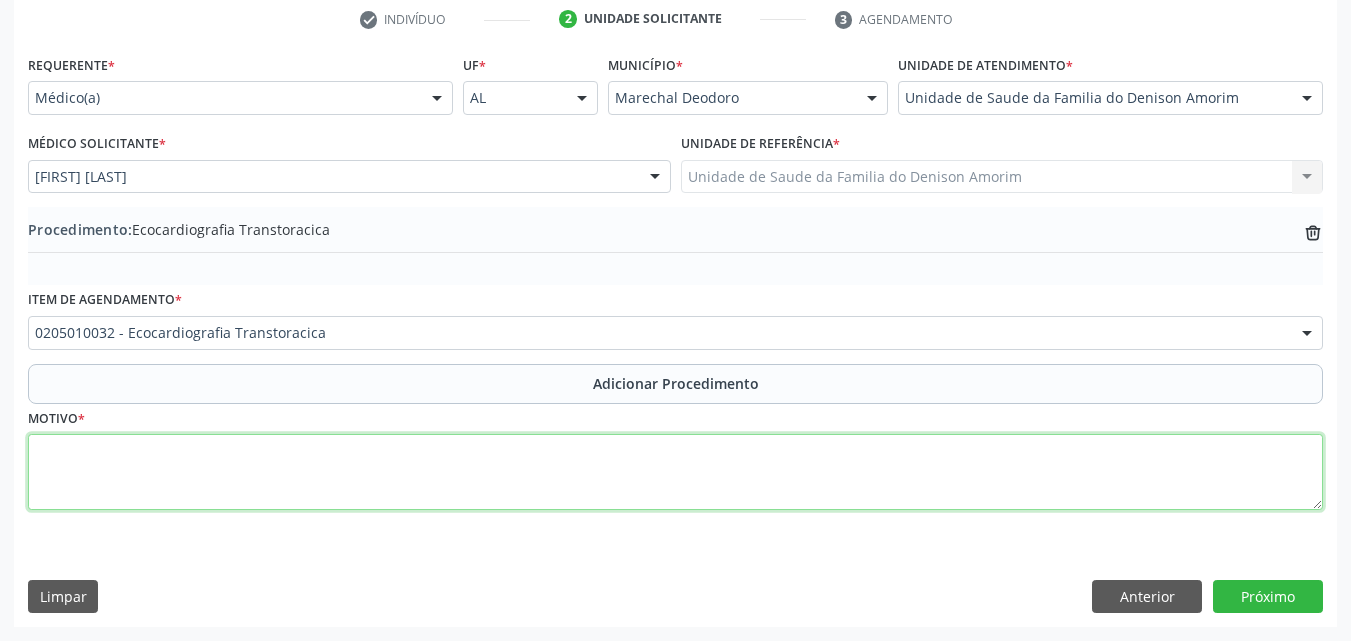 click at bounding box center (675, 472) 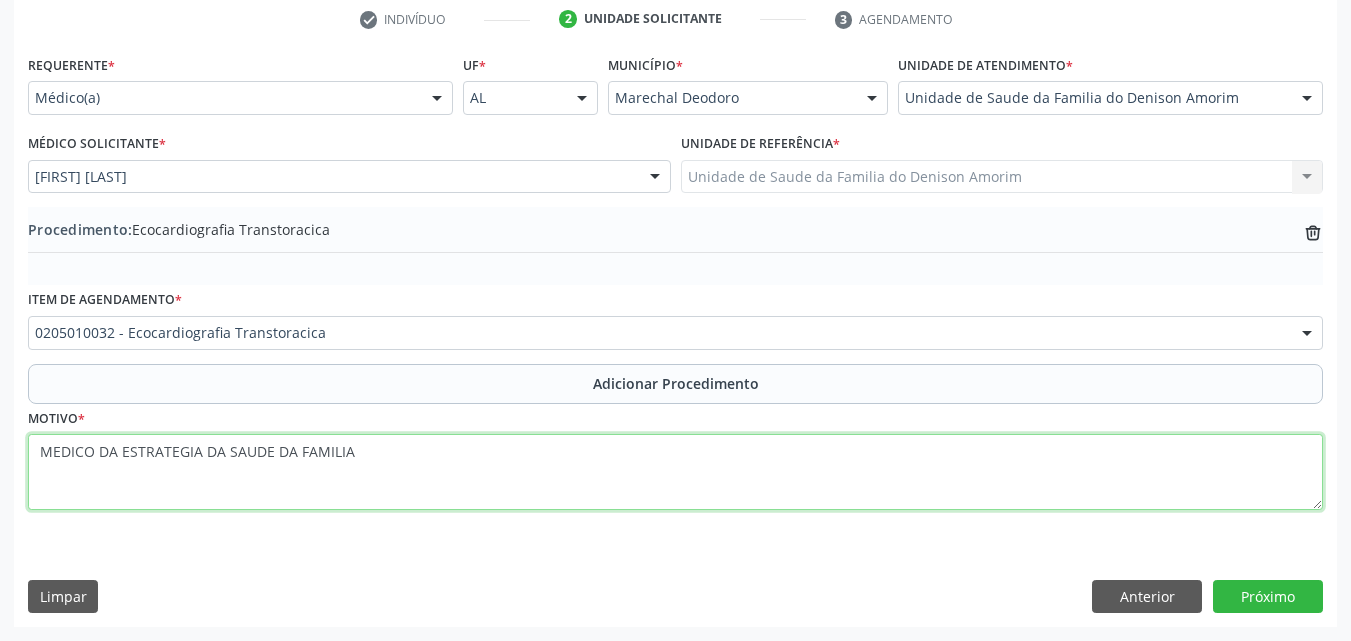 click on "MEDICO DA ESTRATEGIA DA SAUDE DA FAMILIA" at bounding box center [675, 472] 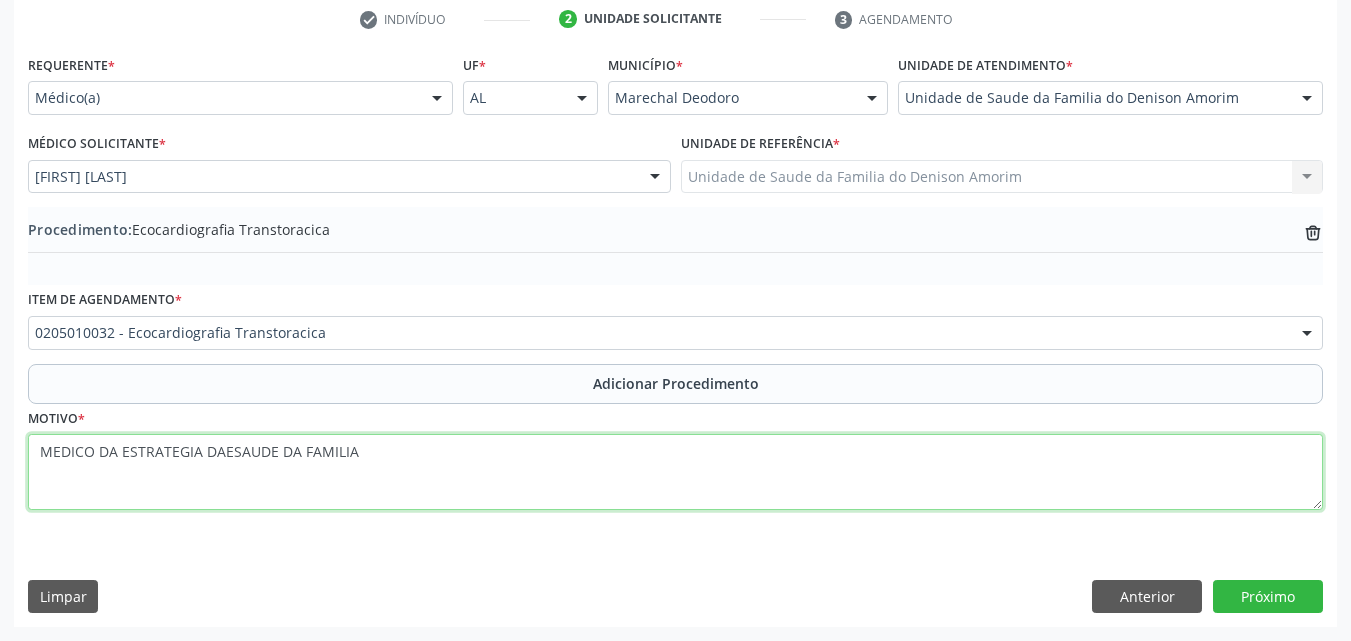 click on "MEDICO DA ESTRATEGIA DAESAUDE DA FAMILIA" at bounding box center (675, 472) 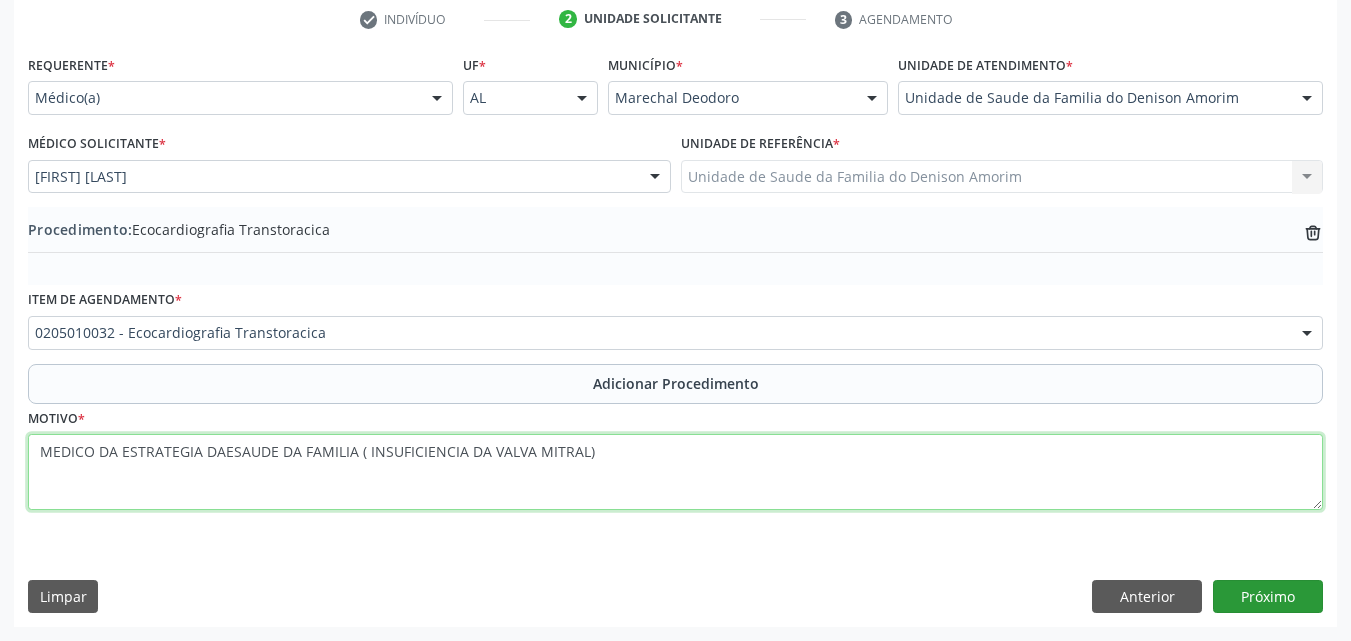 type on "MEDICO DA ESTRATEGIA DAESAUDE DA FAMILIA ( INSUFICIENCIA DA VALVA MITRAL)" 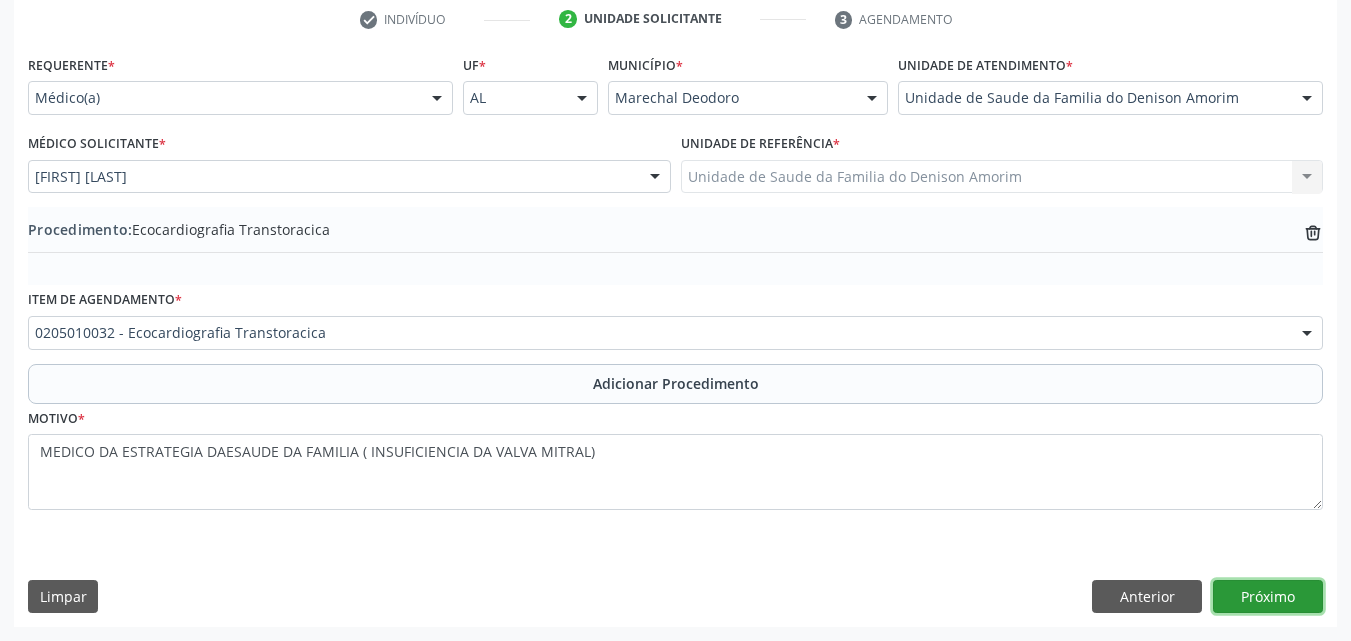 click on "Próximo" at bounding box center [1268, 597] 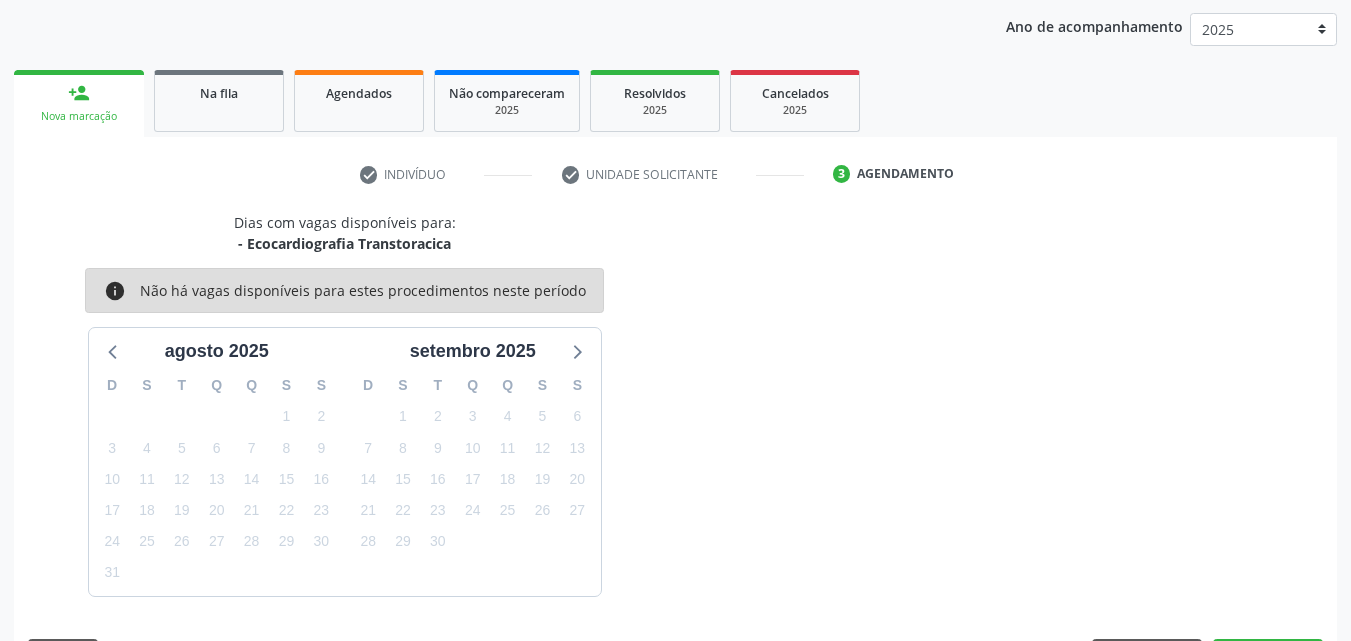 scroll, scrollTop: 316, scrollLeft: 0, axis: vertical 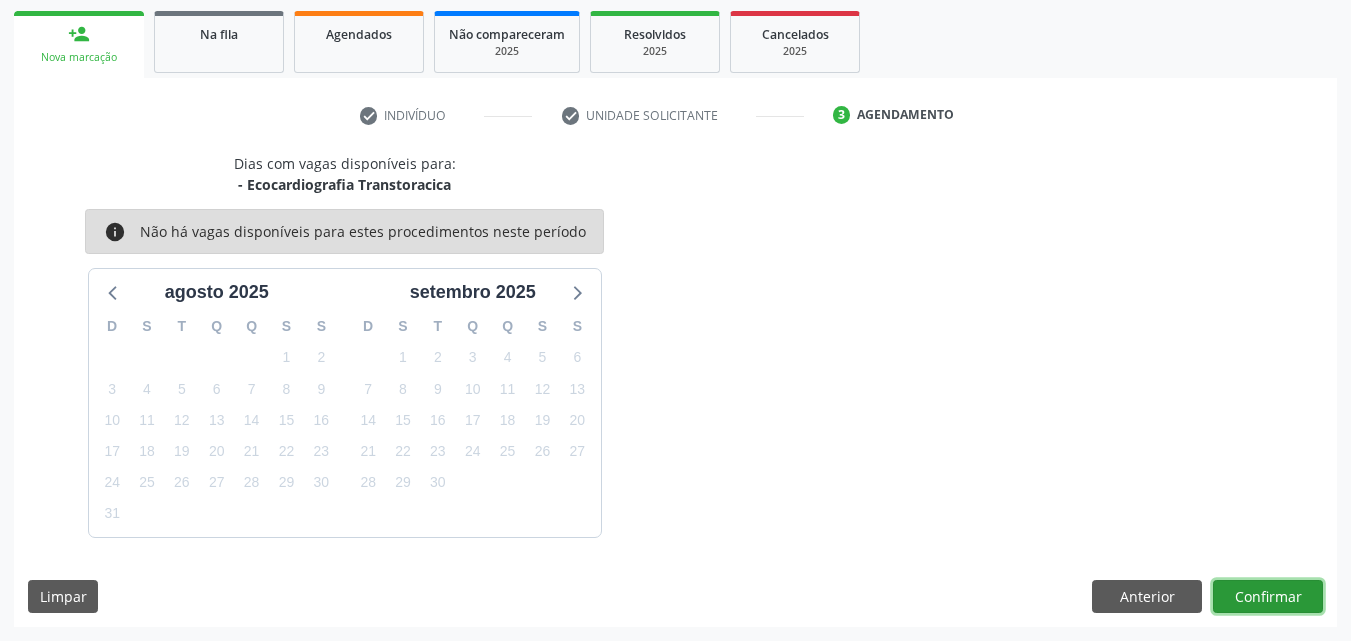 click on "Confirmar" at bounding box center [1268, 597] 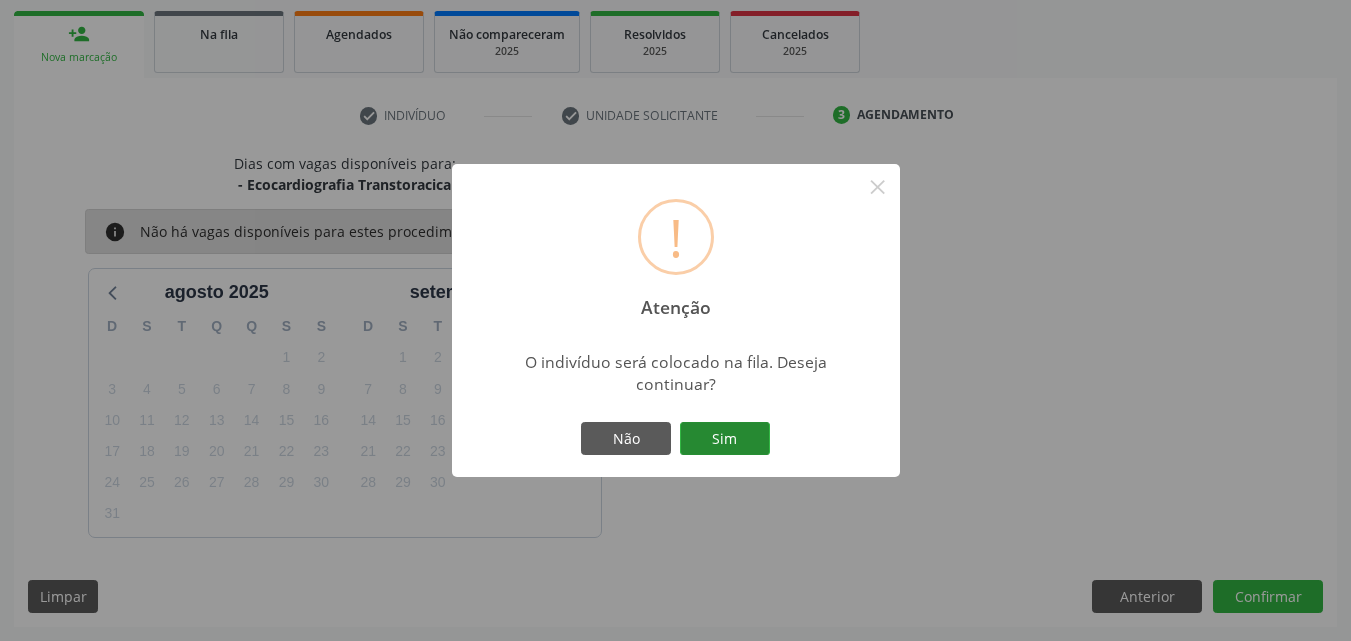 click on "Sim" at bounding box center [725, 439] 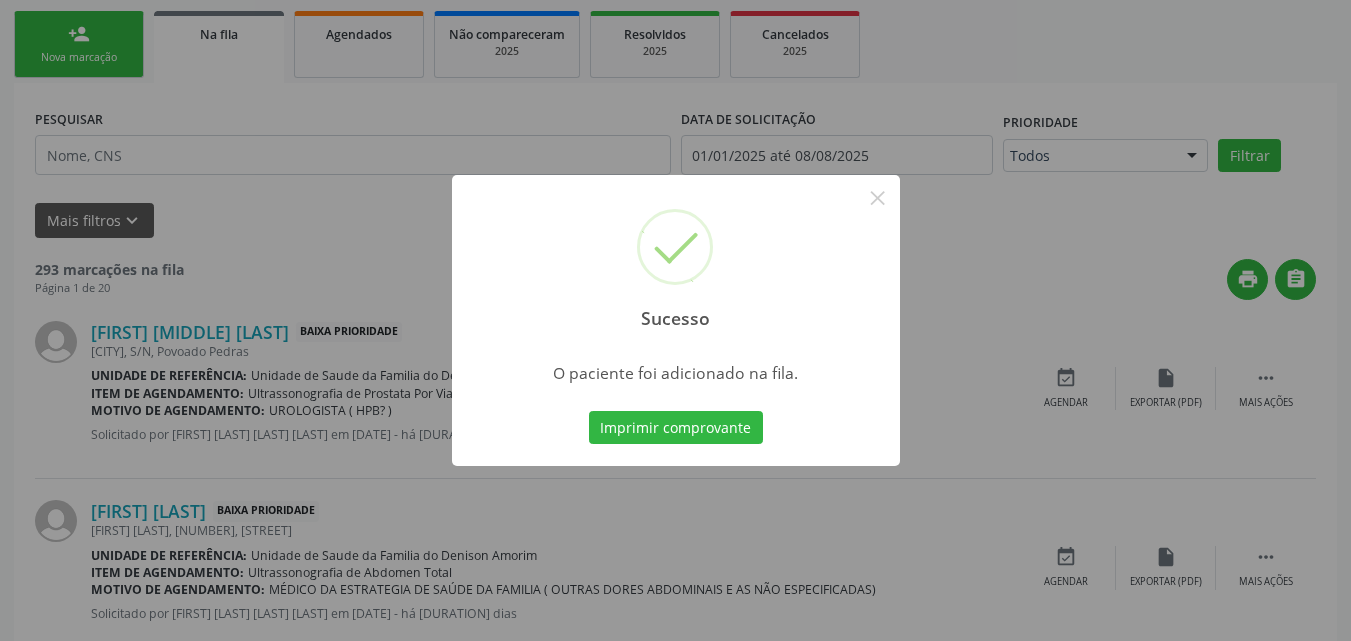 scroll, scrollTop: 54, scrollLeft: 0, axis: vertical 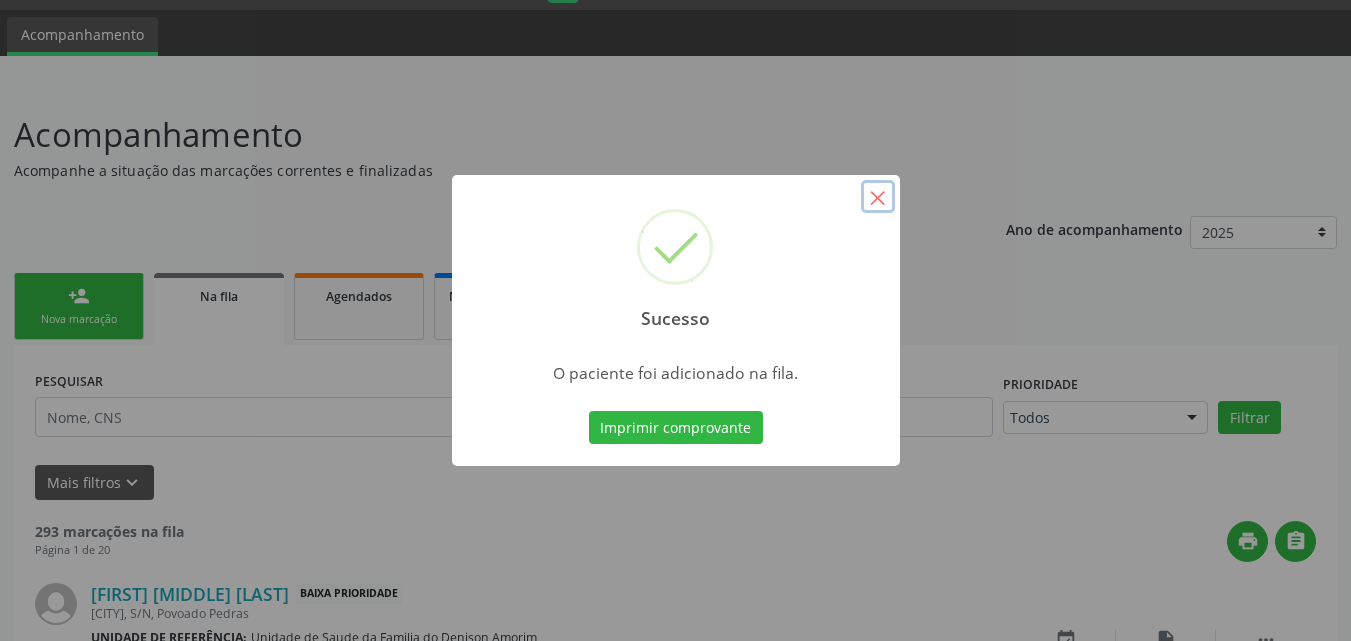 click on "×" at bounding box center [878, 197] 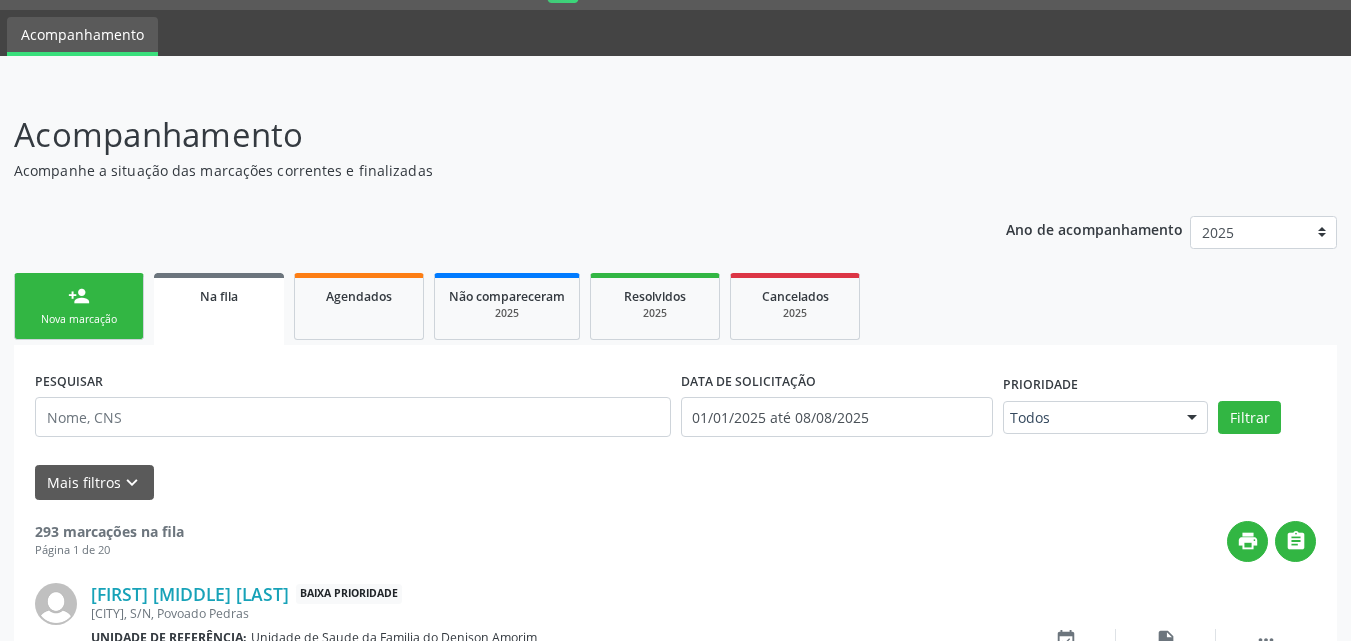 click on "person_add
Nova marcação" at bounding box center [79, 306] 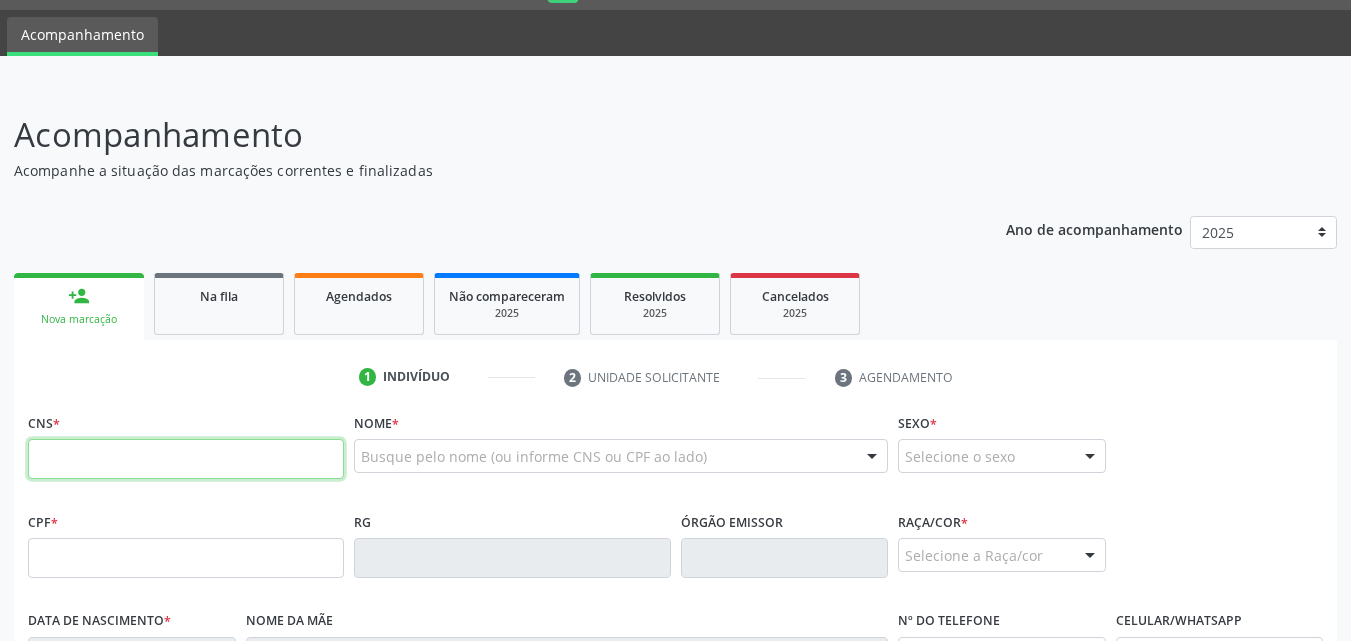 click at bounding box center [186, 459] 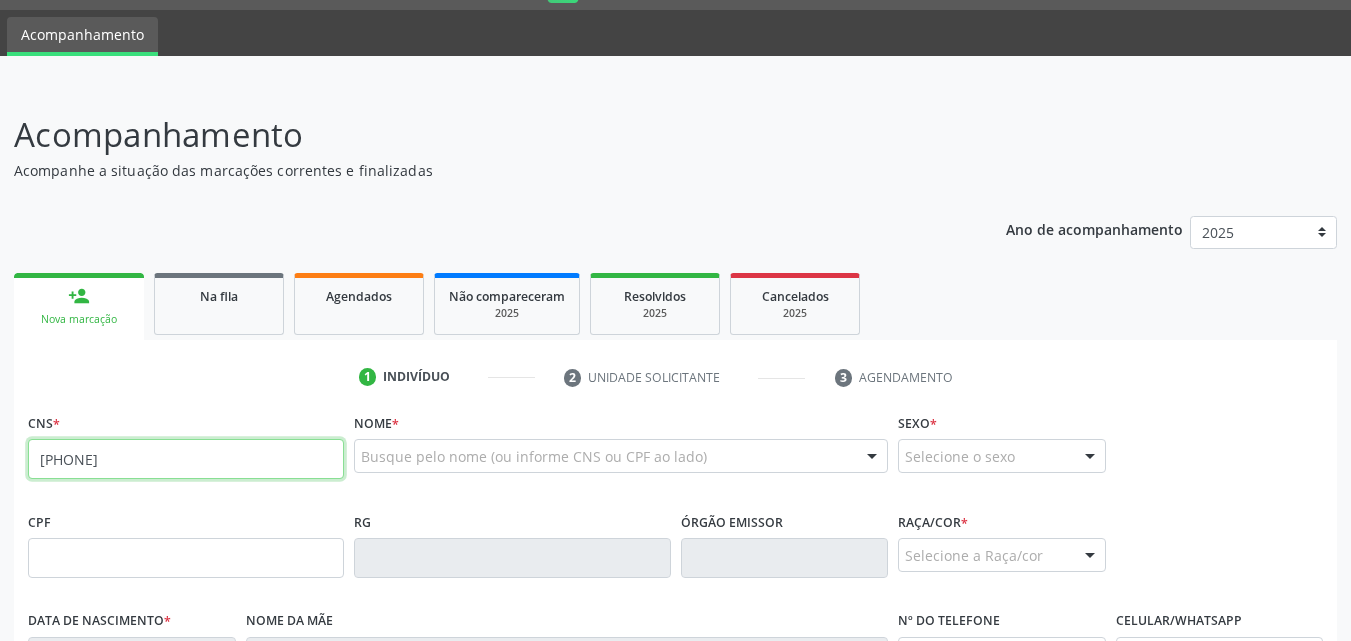 type on "[PHONE]" 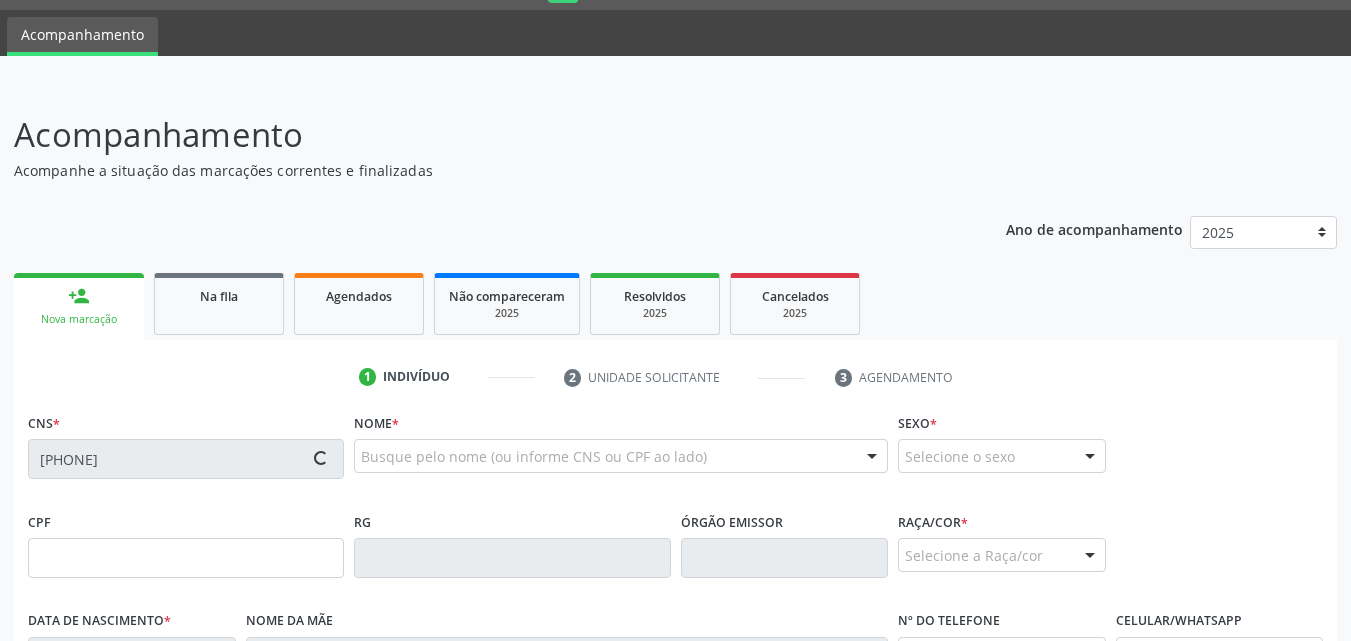 type on "[CPF]" 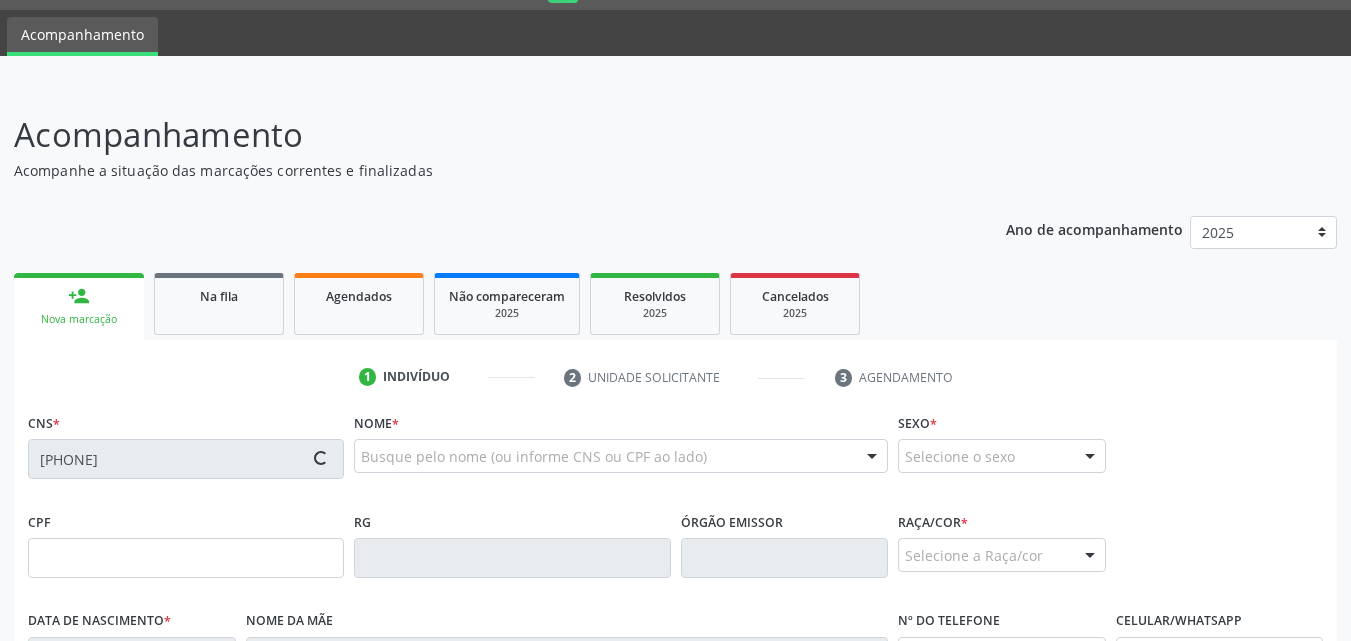 type on "[DATE]" 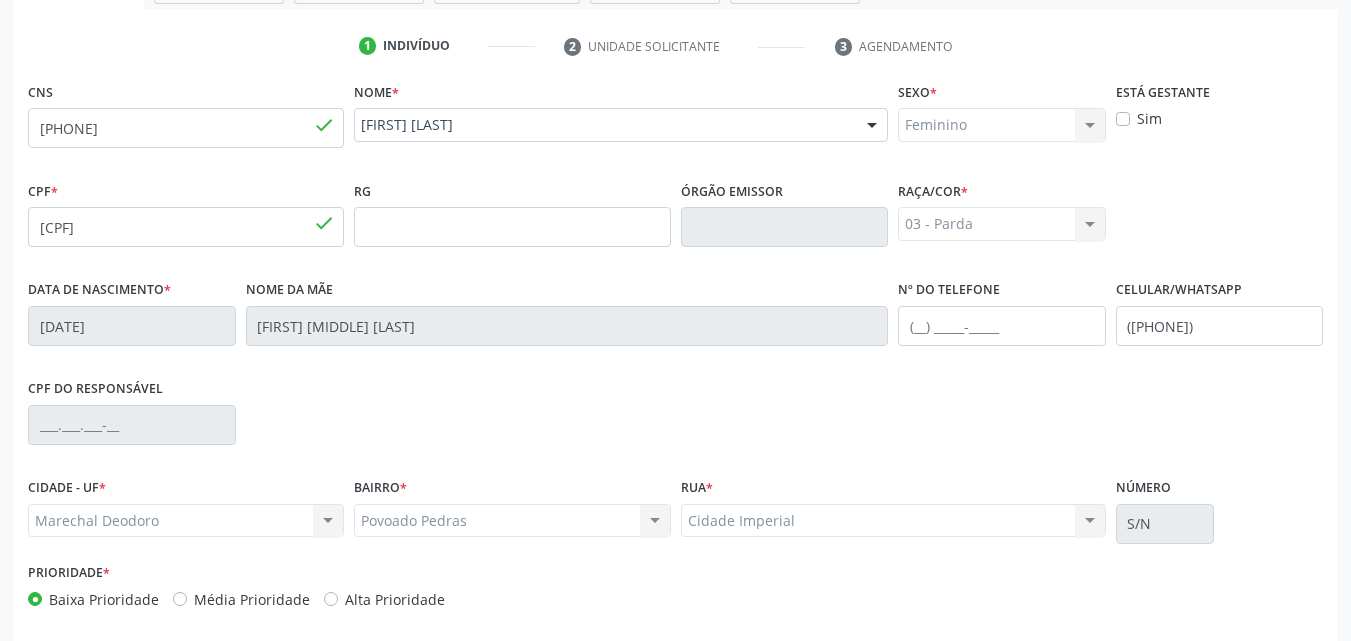 scroll, scrollTop: 471, scrollLeft: 0, axis: vertical 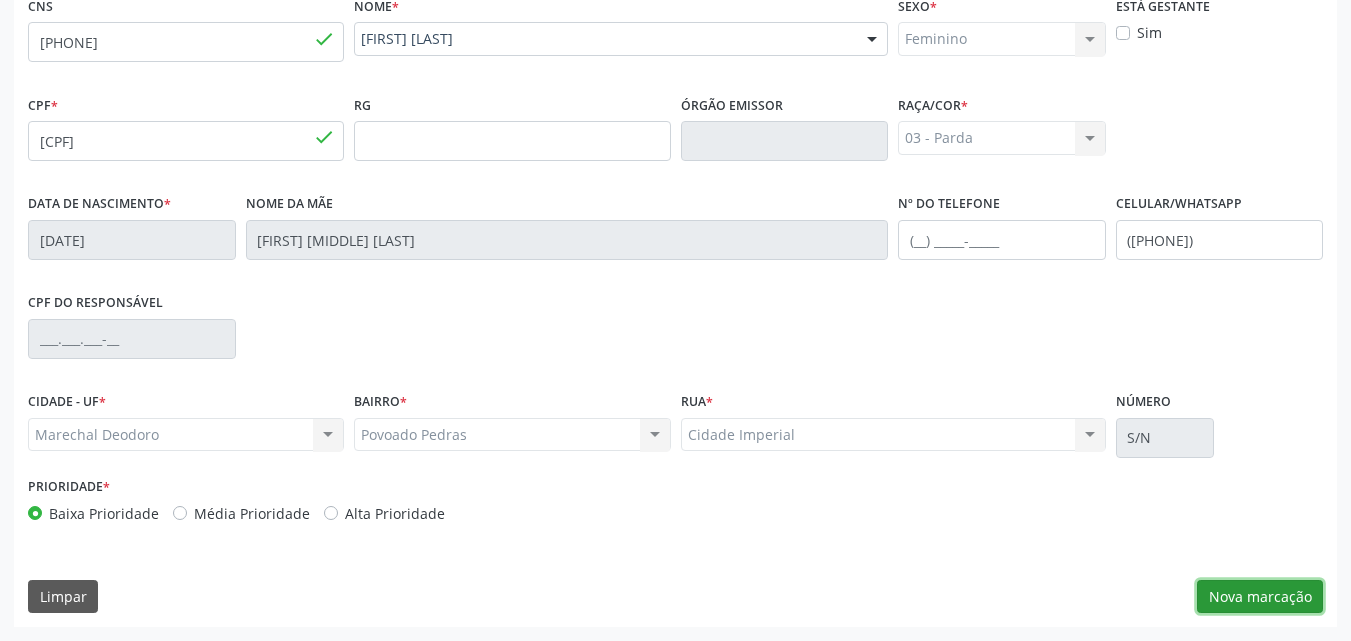 click on "Nova marcação" at bounding box center [1260, 597] 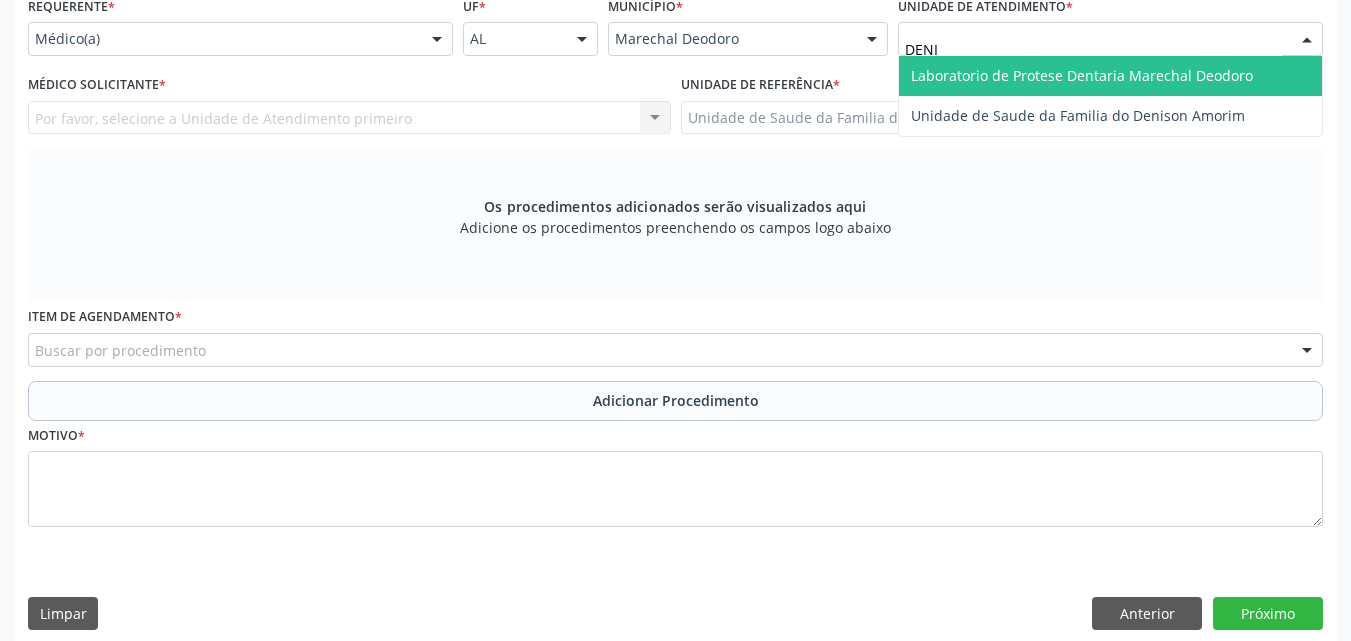 type on "DENIS" 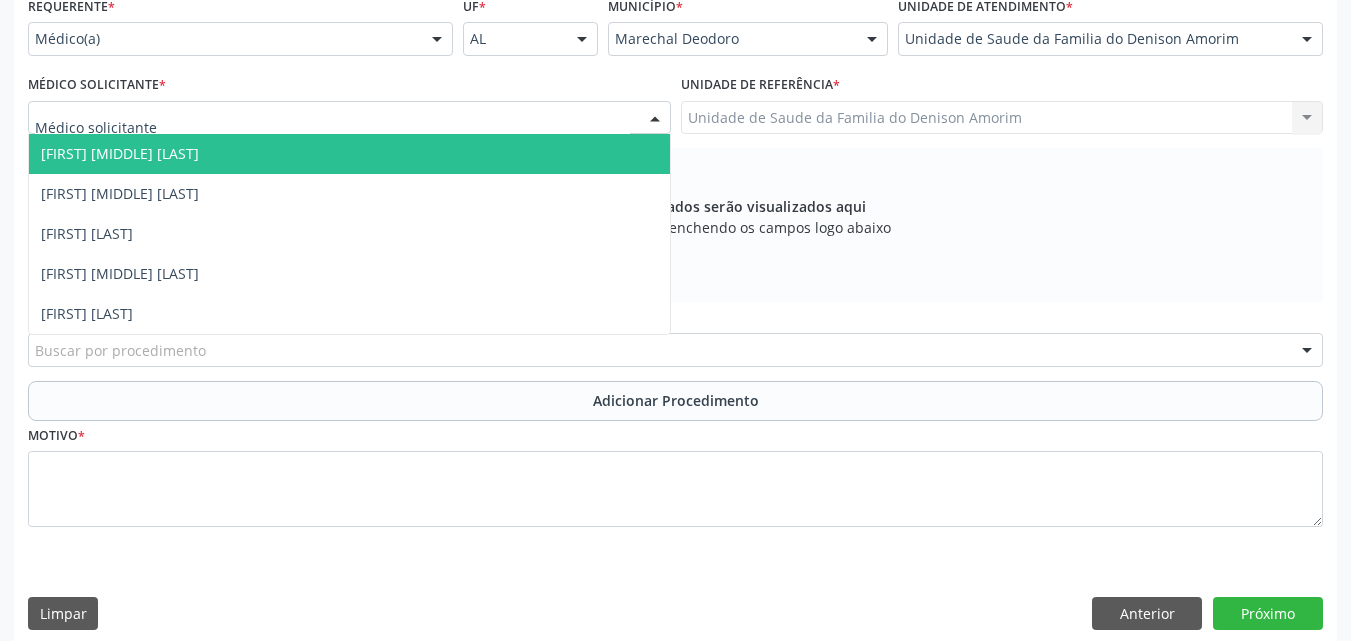 click at bounding box center [349, 118] 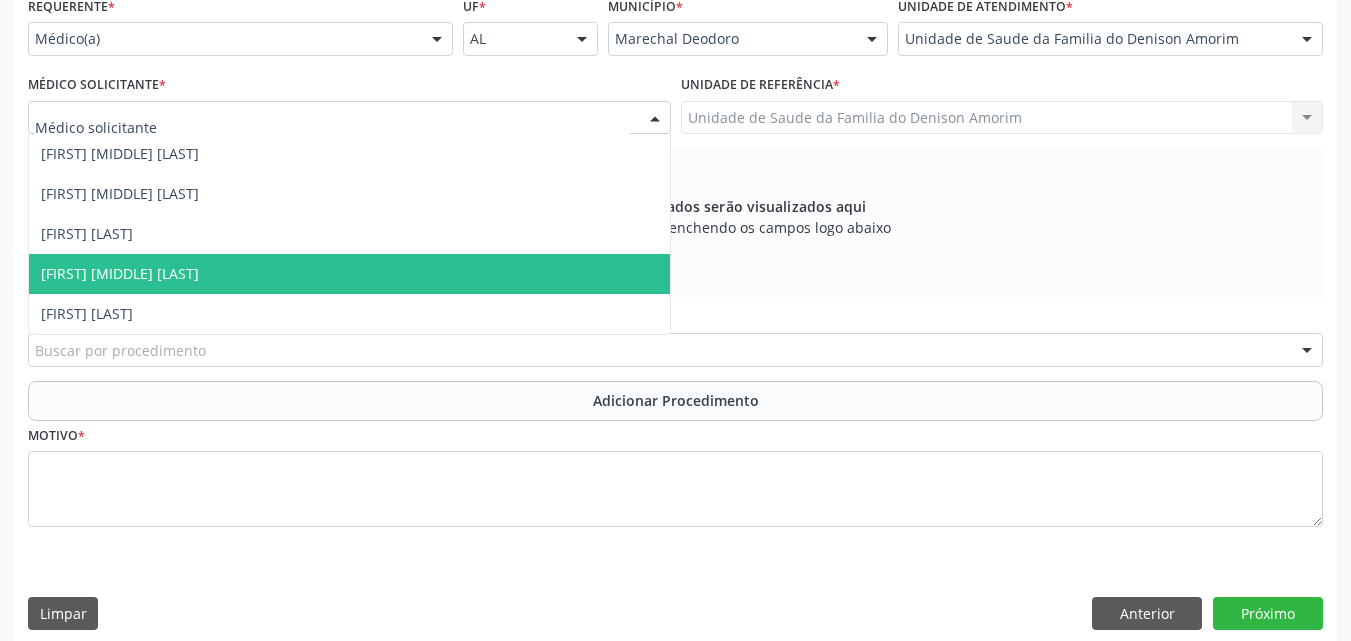 click on "[FIRST] [MIDDLE] [LAST]" at bounding box center (349, 274) 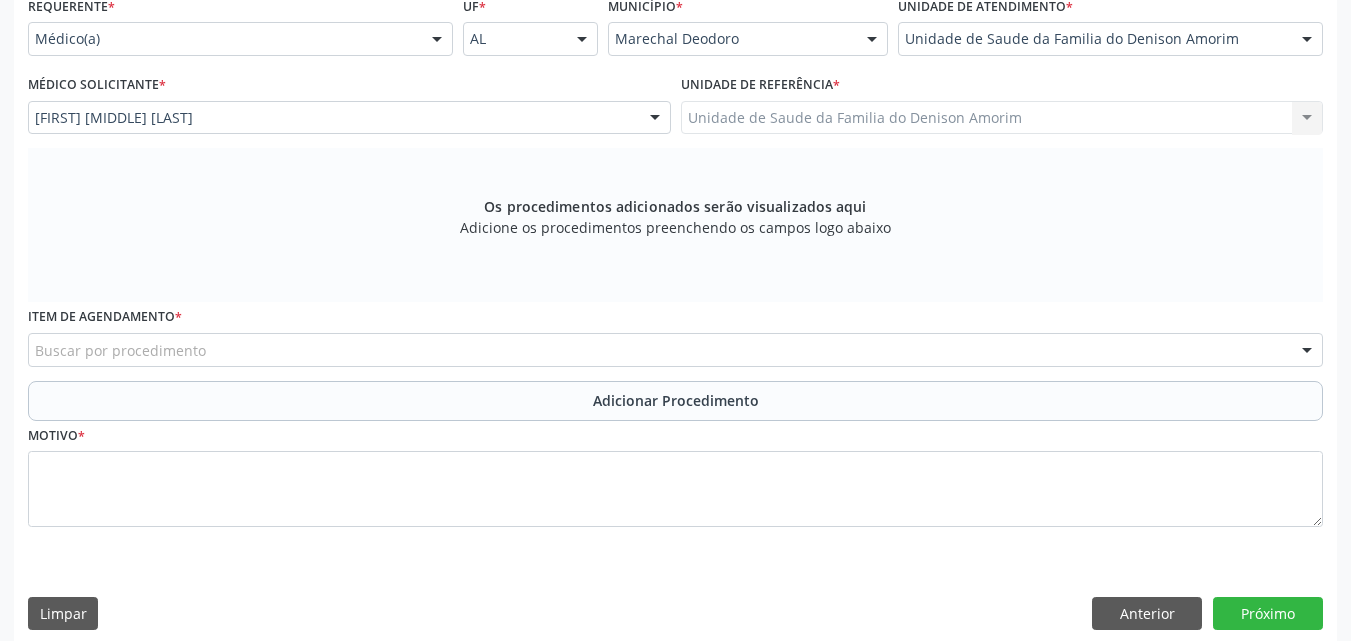 drag, startPoint x: 379, startPoint y: 269, endPoint x: 376, endPoint y: 298, distance: 29.15476 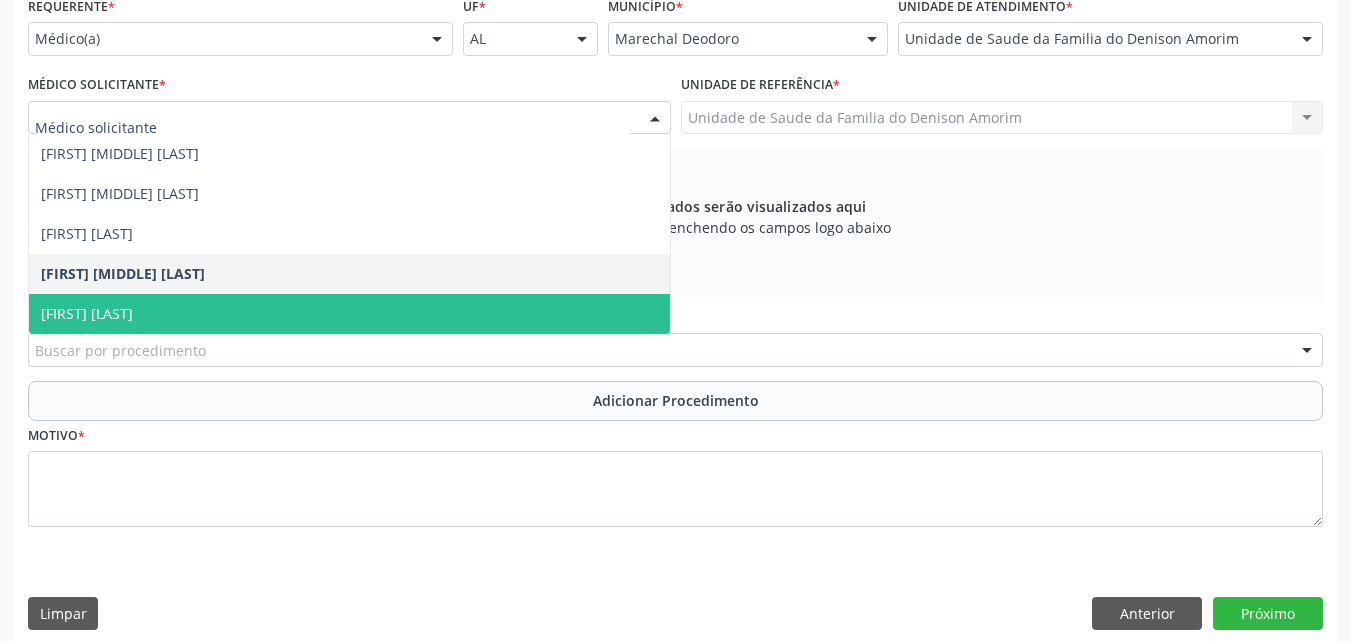 click on "[FIRST] [LAST]" at bounding box center [349, 314] 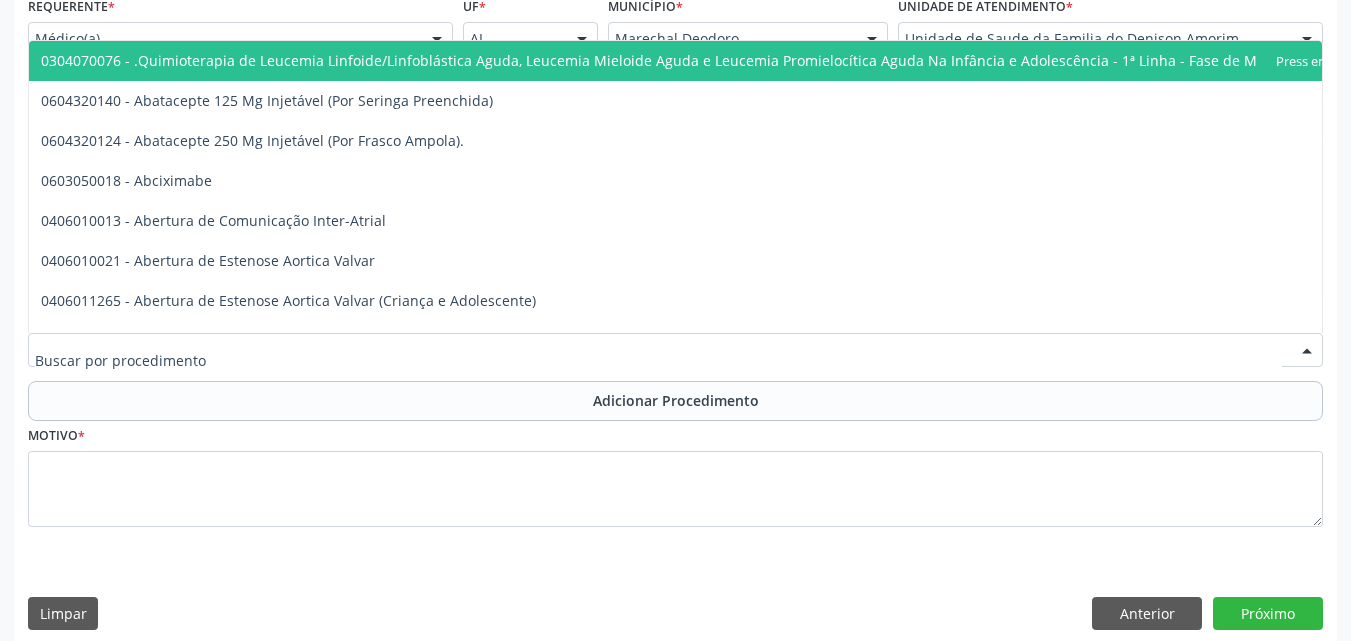 click at bounding box center [675, 350] 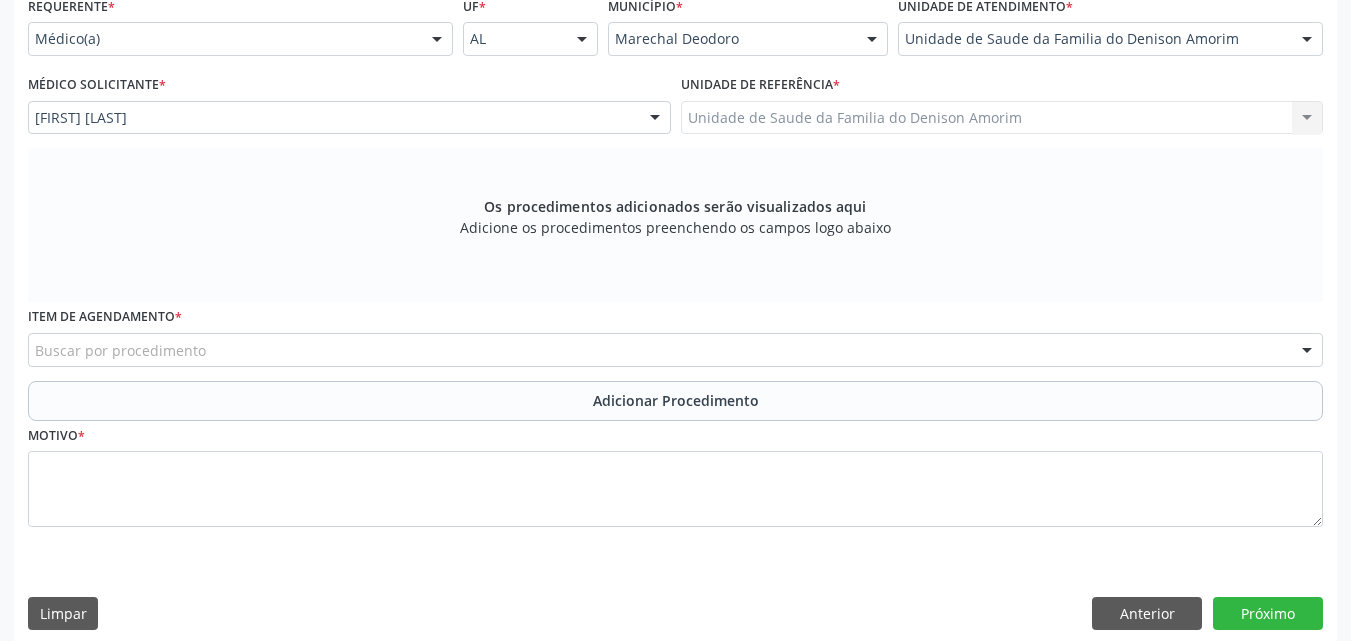 click on "Acompanhamento
Acompanhe a situação das marcações correntes e finalizadas
Relatórios
Ano de acompanhamento
2025
person_add
Nova marcação
Na fila   Agendados   Não compareceram
2025
Resolvidos
2025
Cancelados
2025
check
Indivíduo
2
Unidade solicitante
3
Agendamento
CNS
[CNS]       done
Nome
*
[FIRST] [MIDDLE] [LAST]
[FIRST] [MIDDLE] [LAST]
CNS:
[CNS]
CPF:
[CPF]
Nascimento:
[DATE]
Nenhum resultado encontrado para: "   "
Digite o nome
Sexo
*
Feminino         Masculino   Feminino
Nenhum resultado encontrado para: "   "
Não há nenhuma opção para ser exibida." at bounding box center (675, 162) 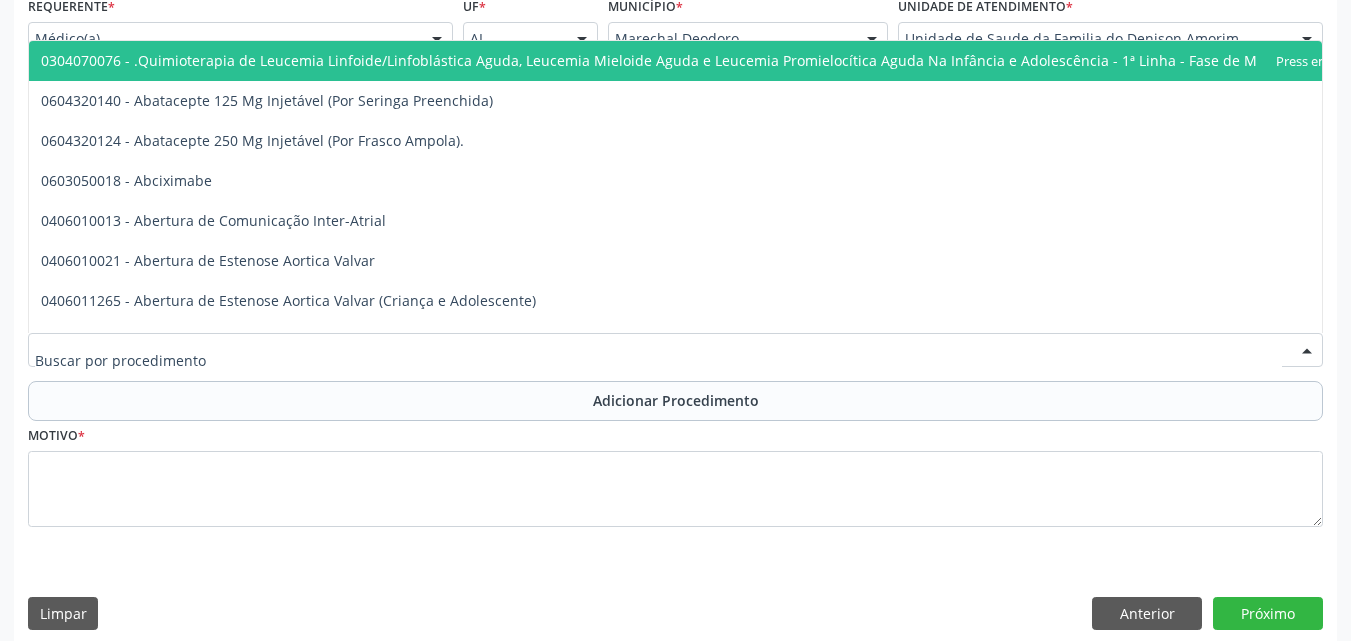 click at bounding box center [675, 350] 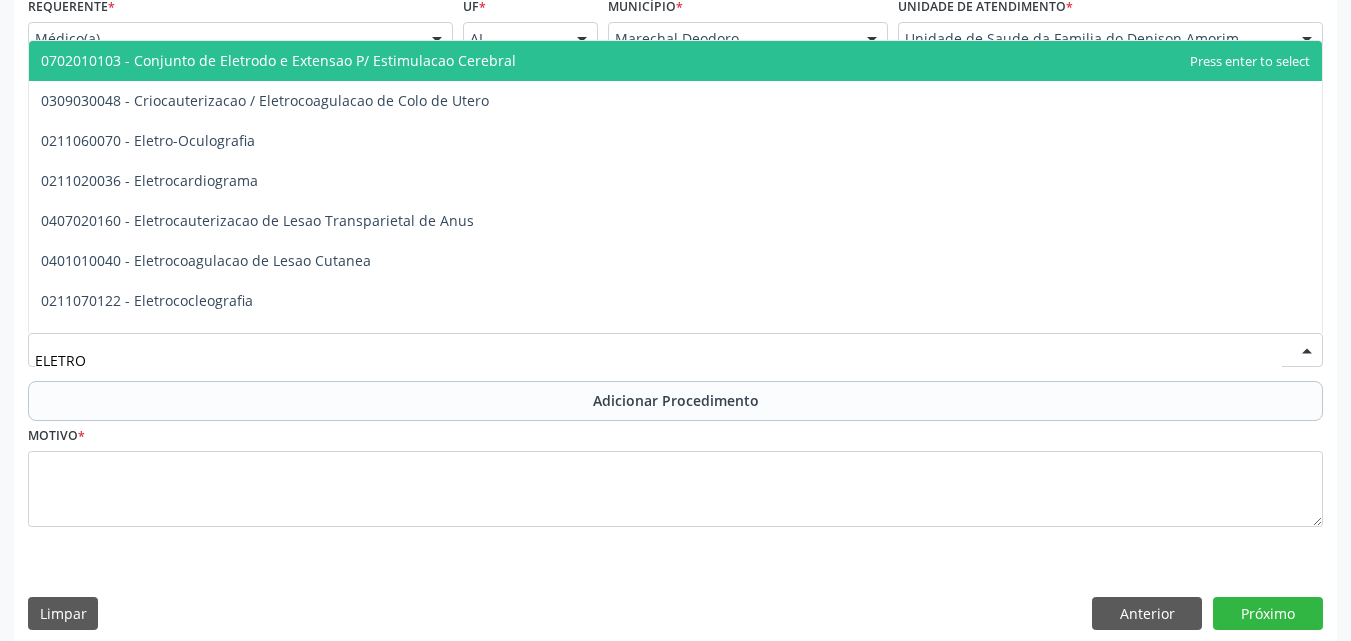 type on "ELETROC" 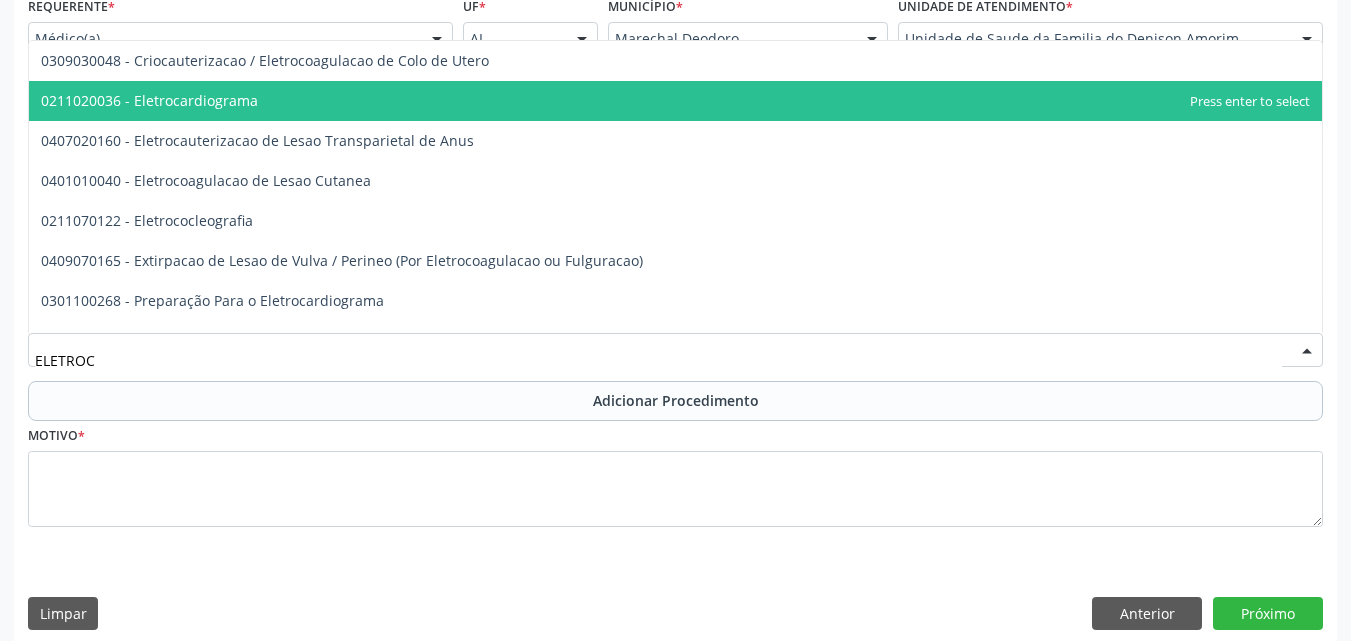 click on "0211020036 - Eletrocardiograma" at bounding box center (675, 101) 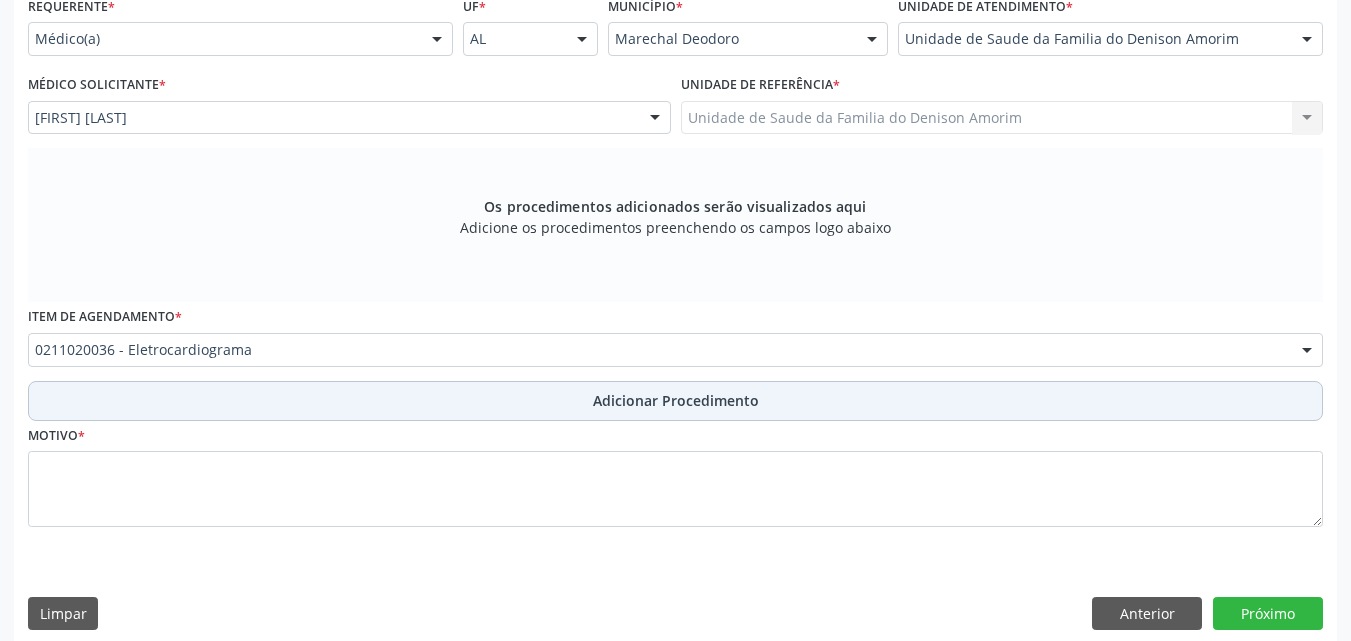 click on "Adicionar Procedimento" at bounding box center [675, 401] 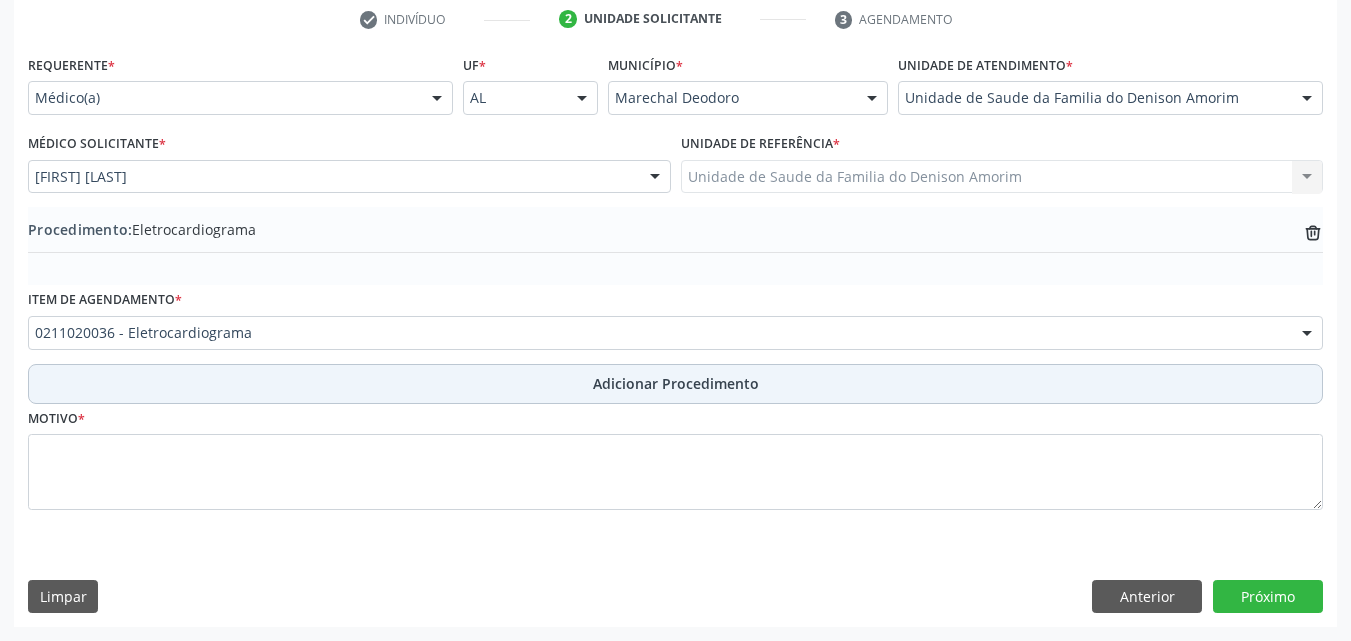 scroll, scrollTop: 412, scrollLeft: 0, axis: vertical 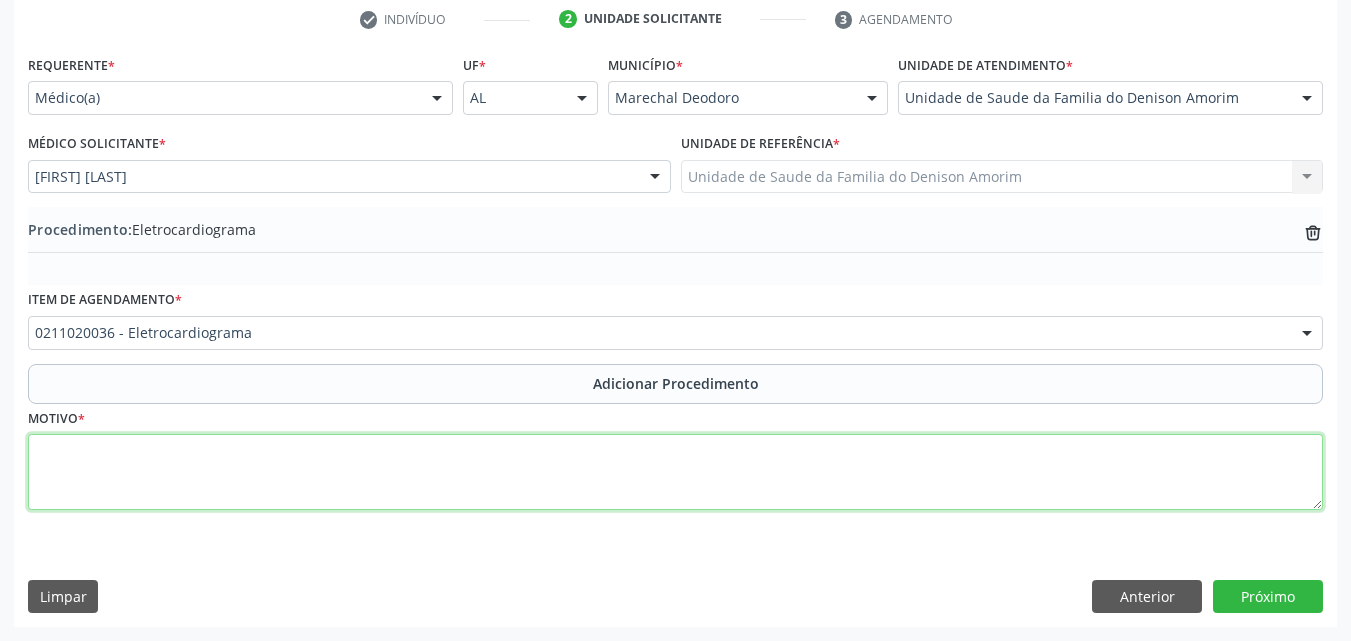 click at bounding box center (675, 472) 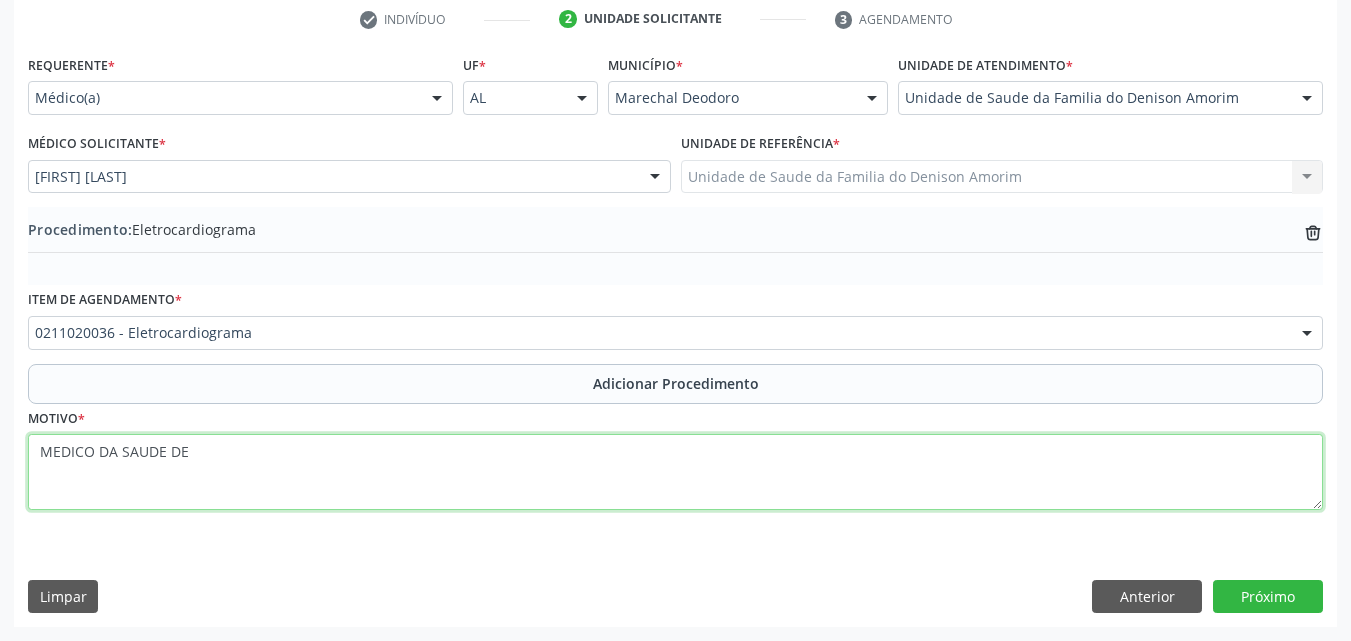 click on "MEDICO DA SAUDE DE" at bounding box center [675, 472] 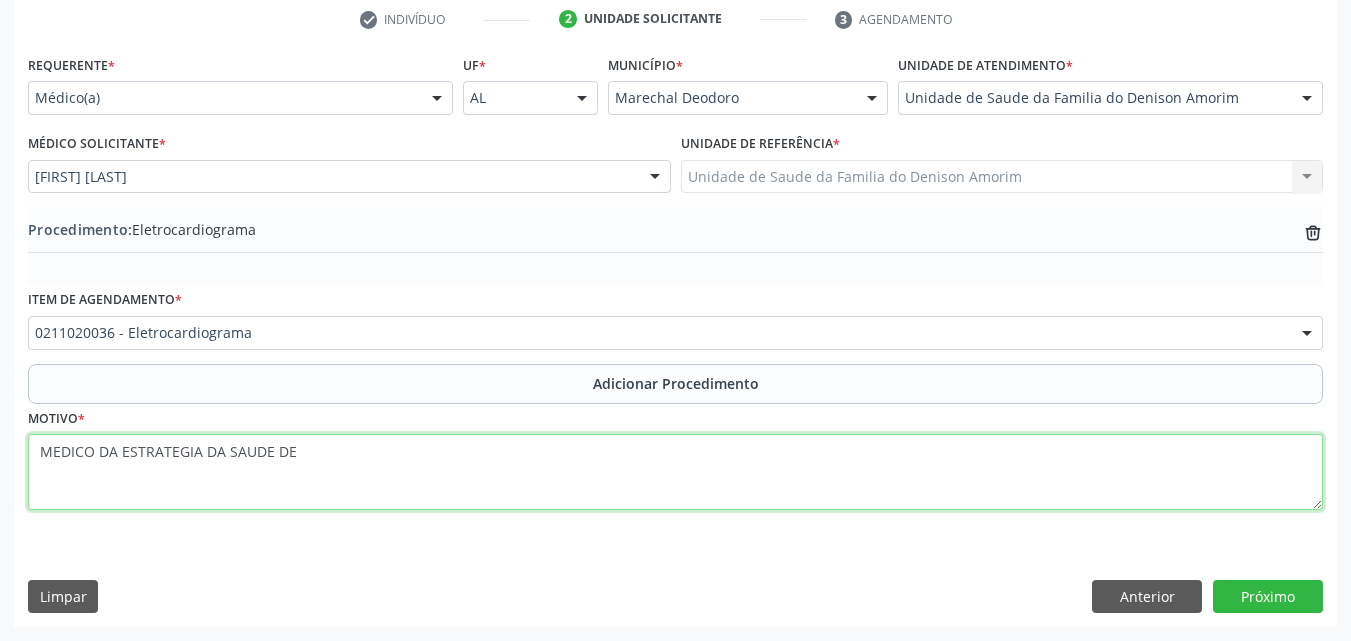 click on "MEDICO DA ESTRATEGIA DA SAUDE DE" at bounding box center (675, 472) 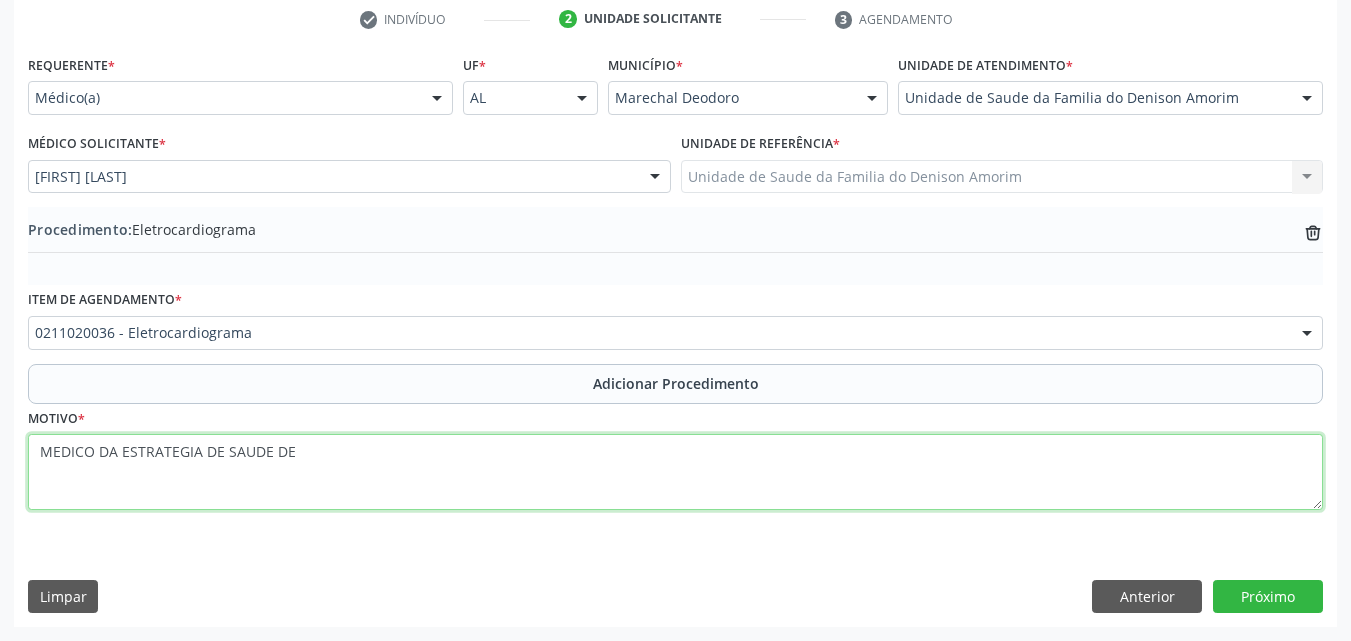 click on "MEDICO DA ESTRATEGIA DE SAUDE DE" at bounding box center (675, 472) 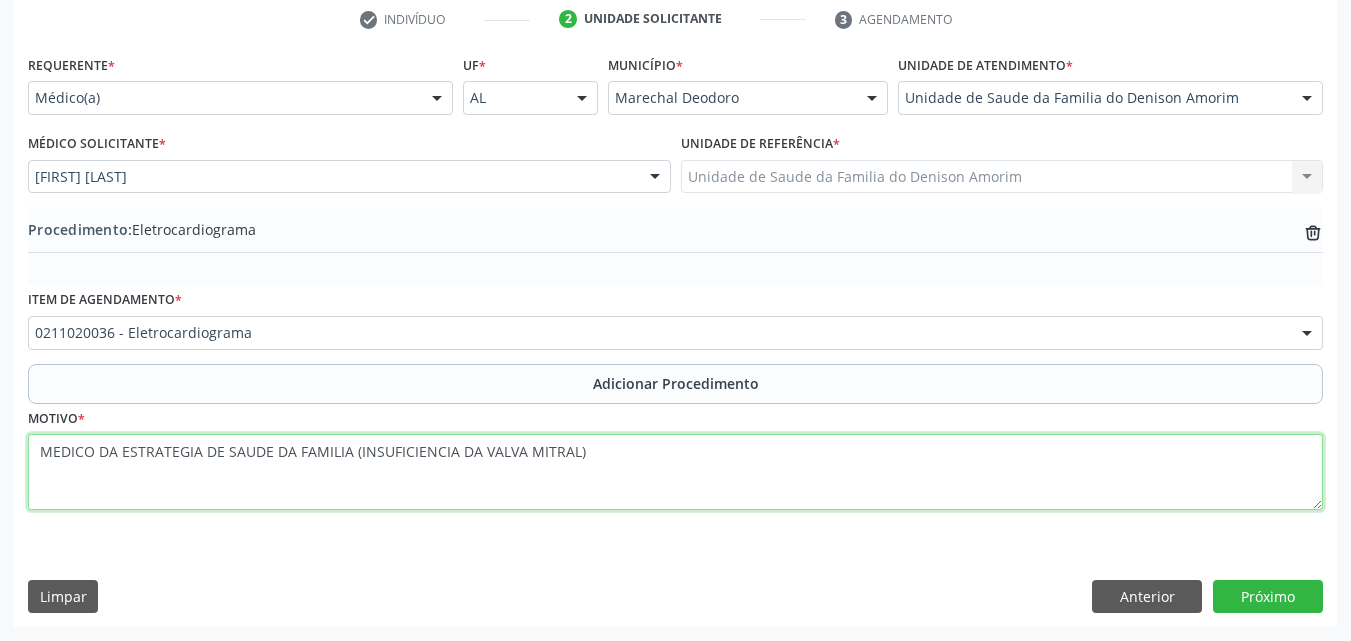 type on "MEDICO DA ESTRATEGIA DE SAUDE DA FAMILIA (INSUFICIENCIA DA VALVA MITRAL)" 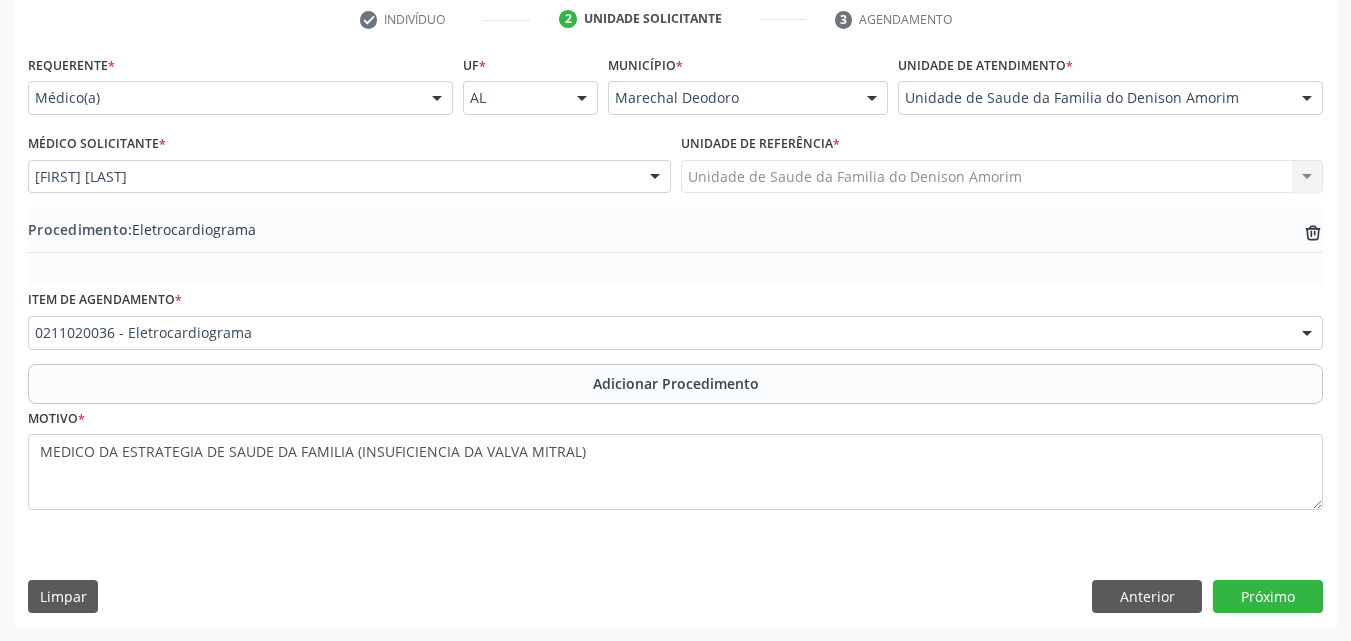 click on "Requerente
*
Médico(a)         Médico(a)   Enfermeiro(a)   Paciente
Nenhum resultado encontrado para: "   "
Não há nenhuma opção para ser exibida.
UF
*
AL         AL
Nenhum resultado encontrado para: "   "
Não há nenhuma opção para ser exibida.
Município
*
Marechal Deodoro         Marechal Deodoro
Nenhum resultado encontrado para: "   "
Não há nenhuma opção para ser exibida.
Unidade de atendimento
*
Unidade de Saude da Familia do Denison Amorim         Aeronave Baron 58   Aeronave Cessna   Associacao Divina Misericordia   Caps Maria Celia de Araujo Sarmento   Central Municipal de Rede de Frio de Marechal Deodoro   Central de Abastecimento Farmaceutico Caf   Centro Municipal de Especialidade Odontologica   Centro de Parto Normal Imaculada Conceicao   Centro de Saude Professor Estacio de Lima" at bounding box center [675, 338] 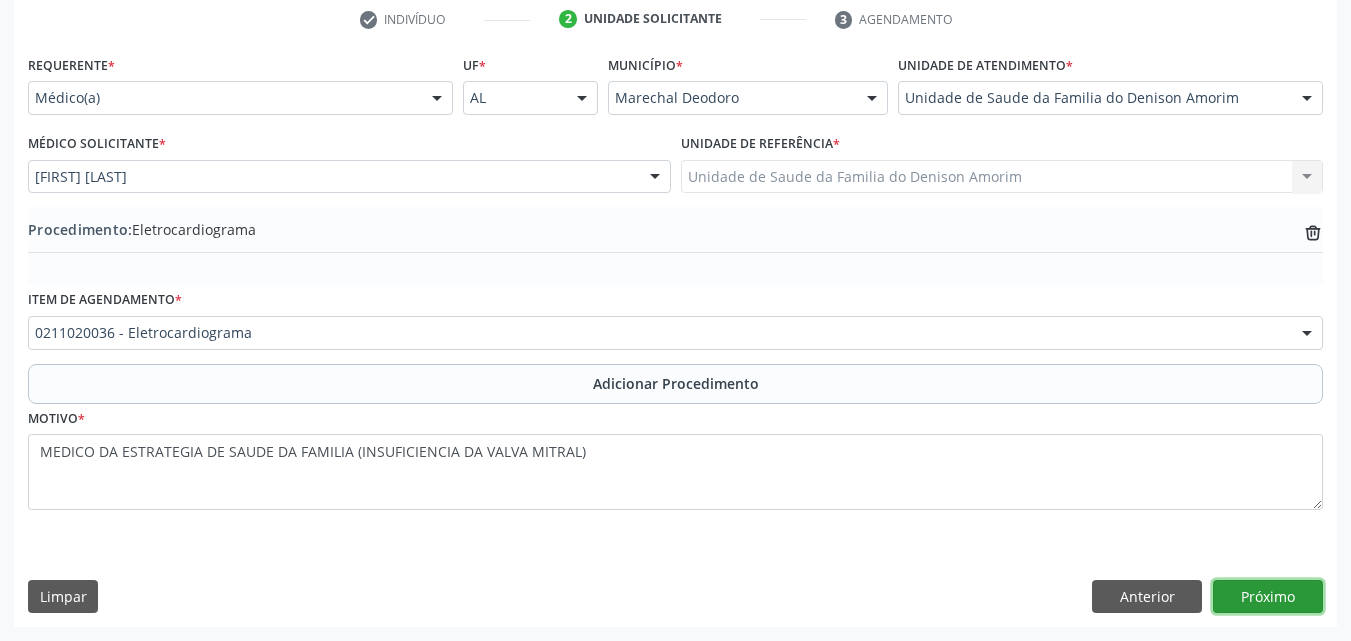 click on "Próximo" at bounding box center (1268, 597) 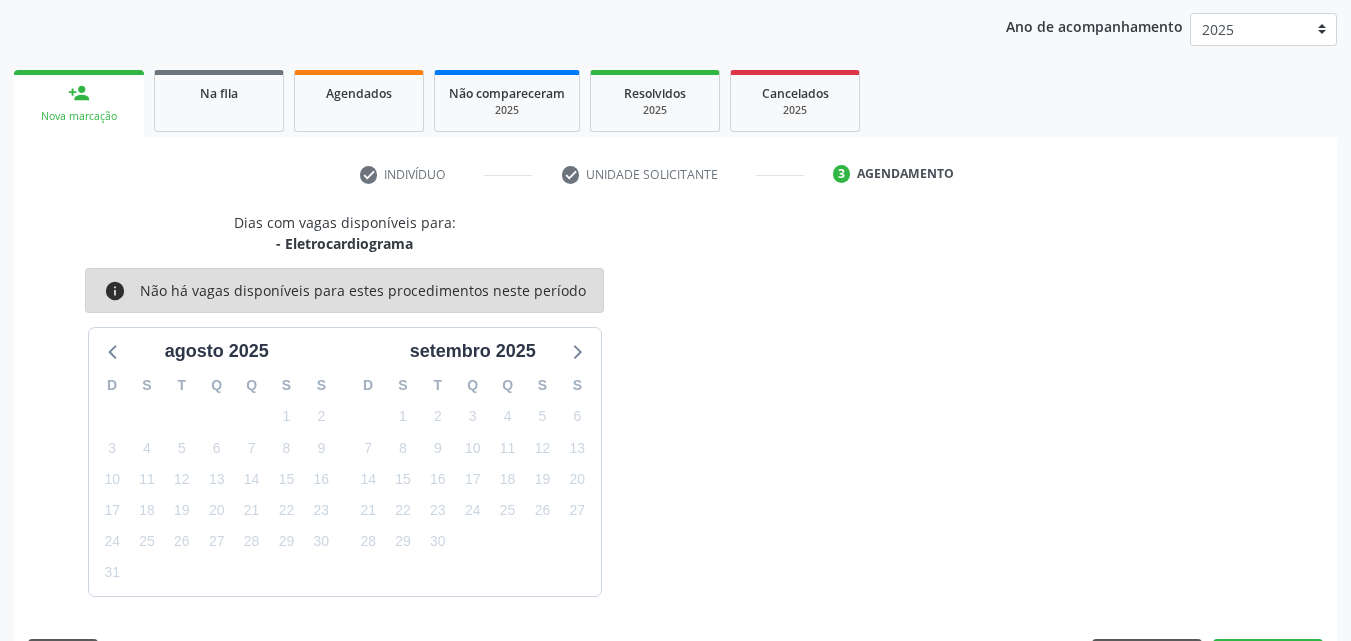 scroll, scrollTop: 316, scrollLeft: 0, axis: vertical 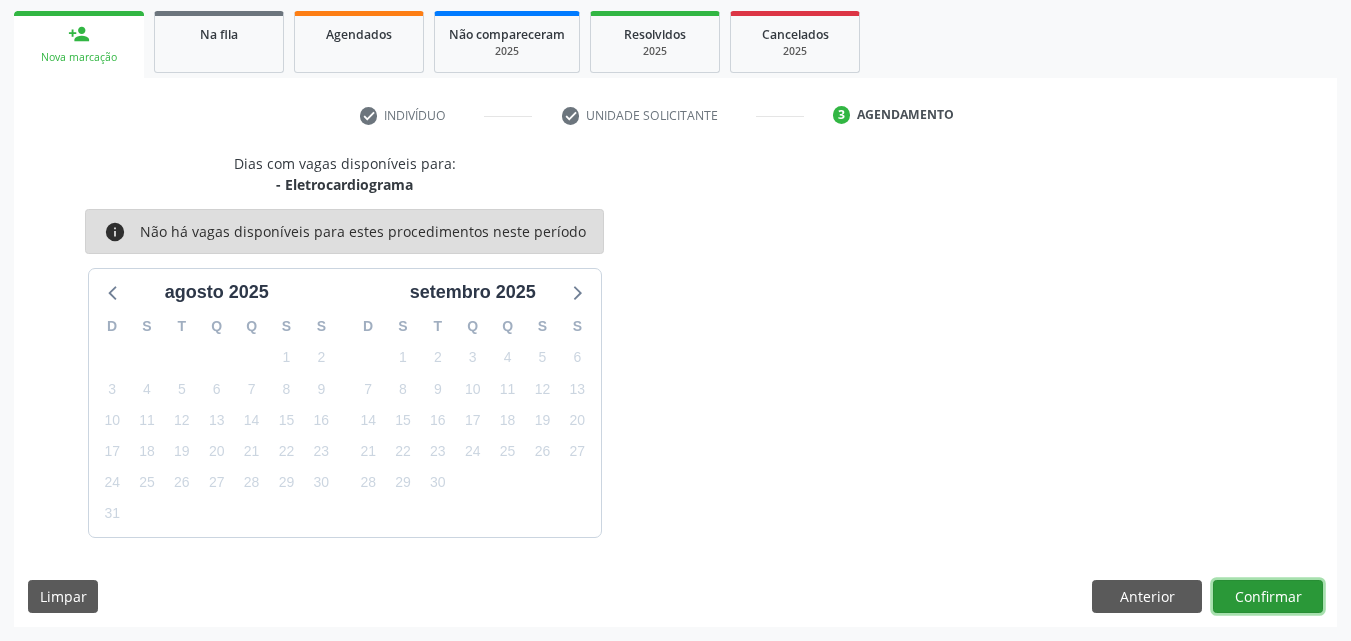 click on "Confirmar" at bounding box center (1268, 597) 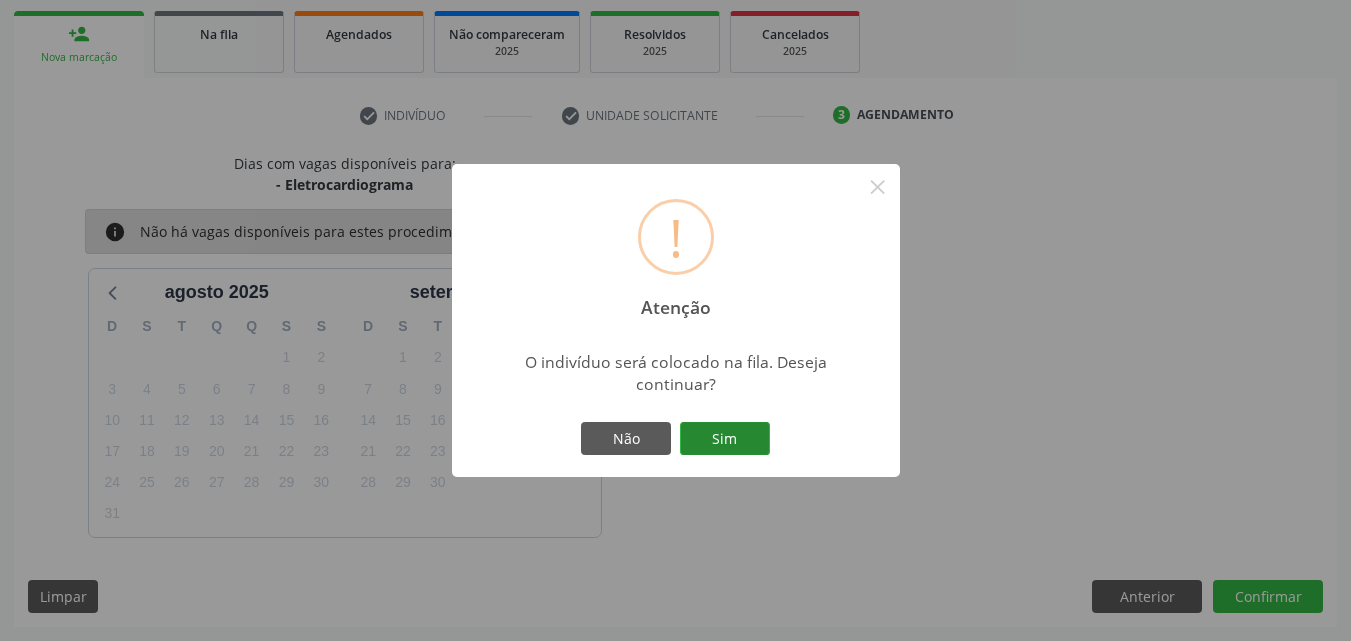 click on "Sim" at bounding box center (725, 439) 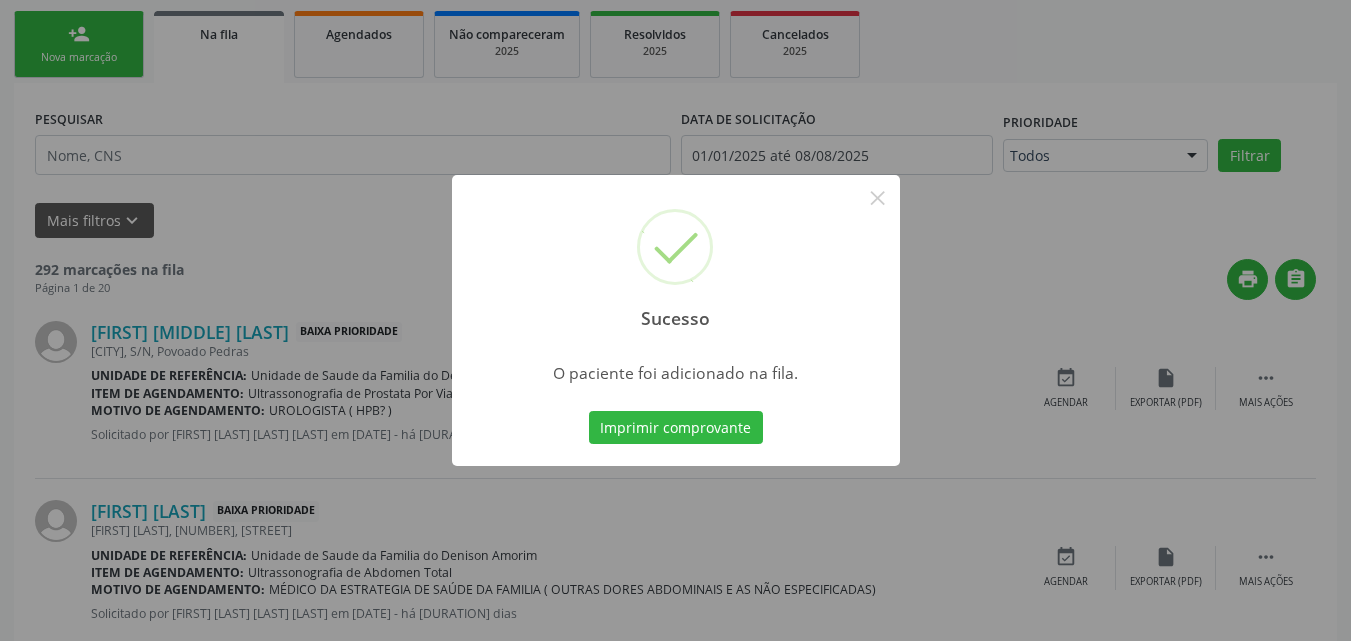 scroll, scrollTop: 54, scrollLeft: 0, axis: vertical 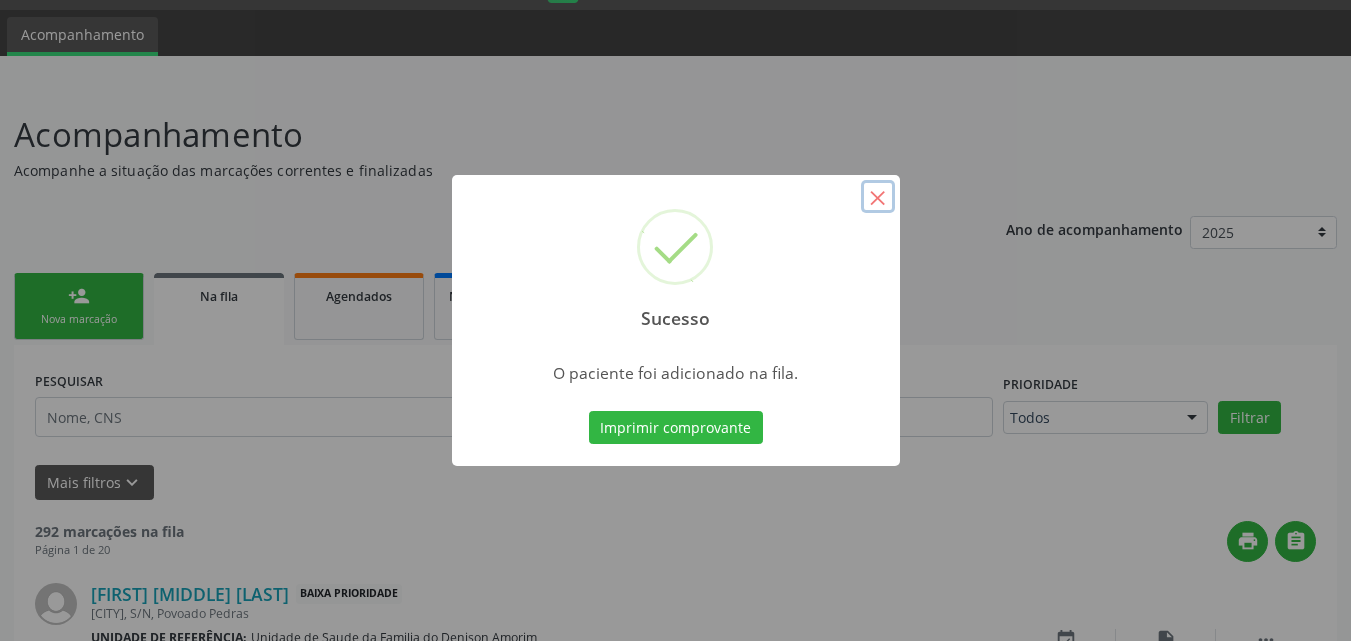 click on "×" at bounding box center (878, 197) 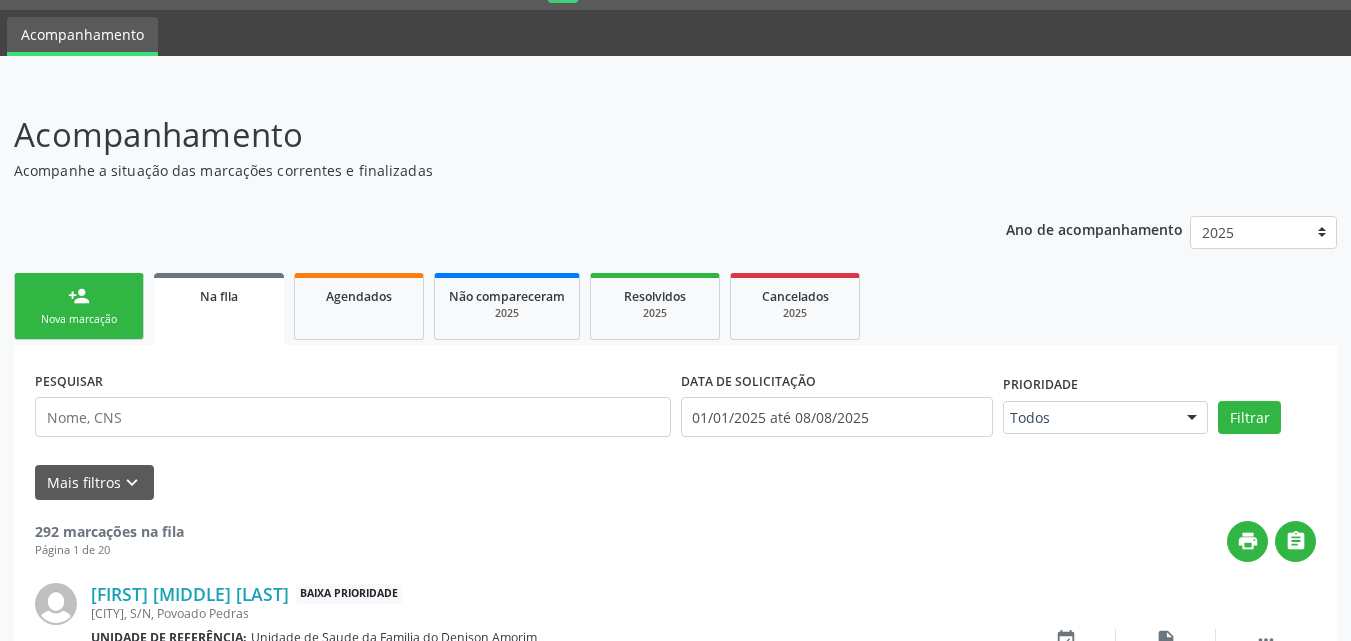 click on "person_add
Nova marcação" at bounding box center [79, 306] 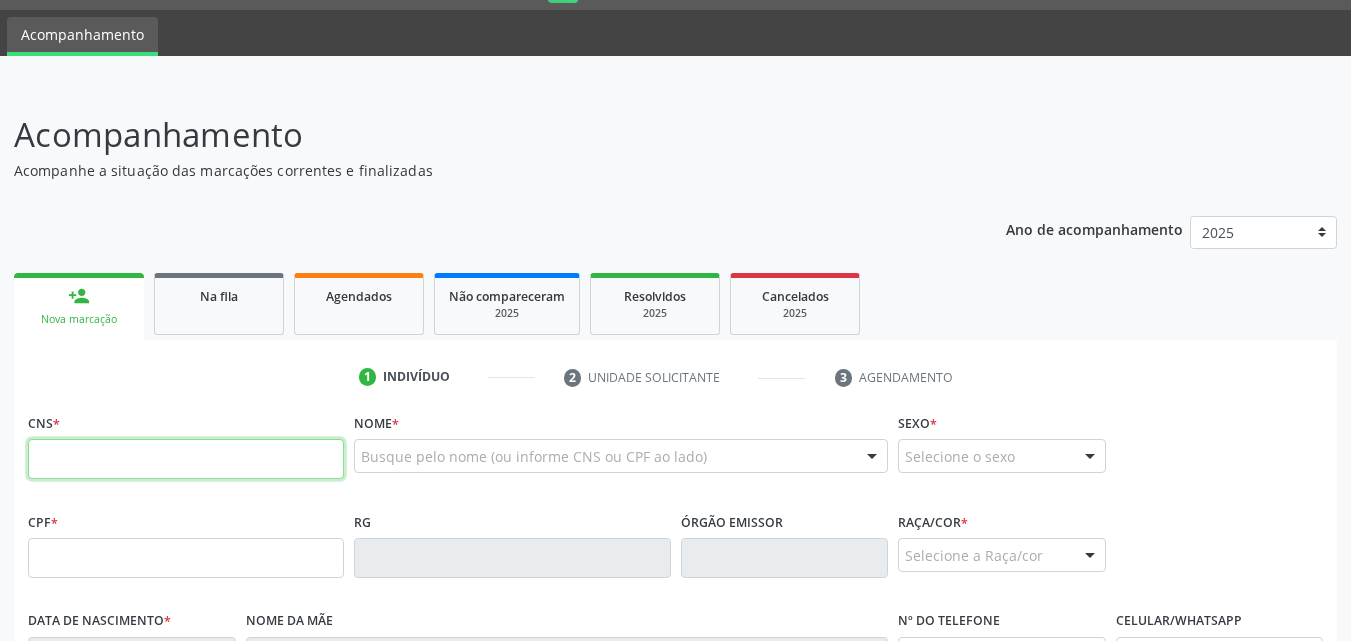 click at bounding box center (186, 459) 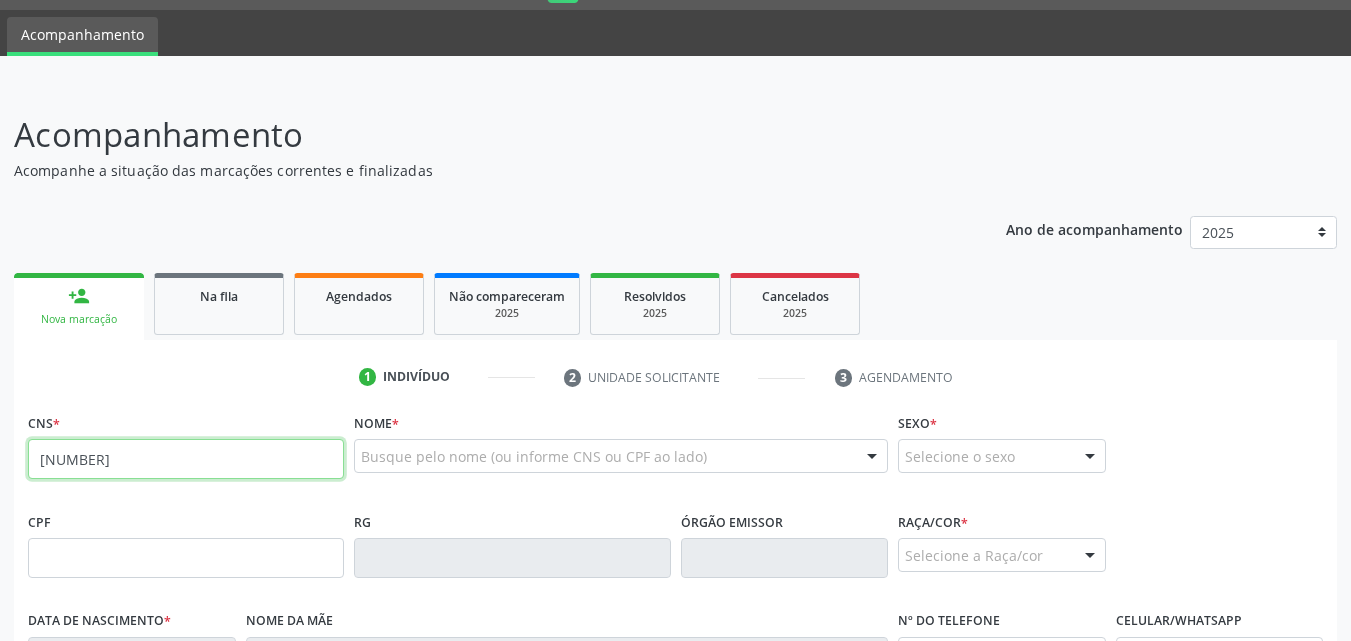type on "[NUMBER]" 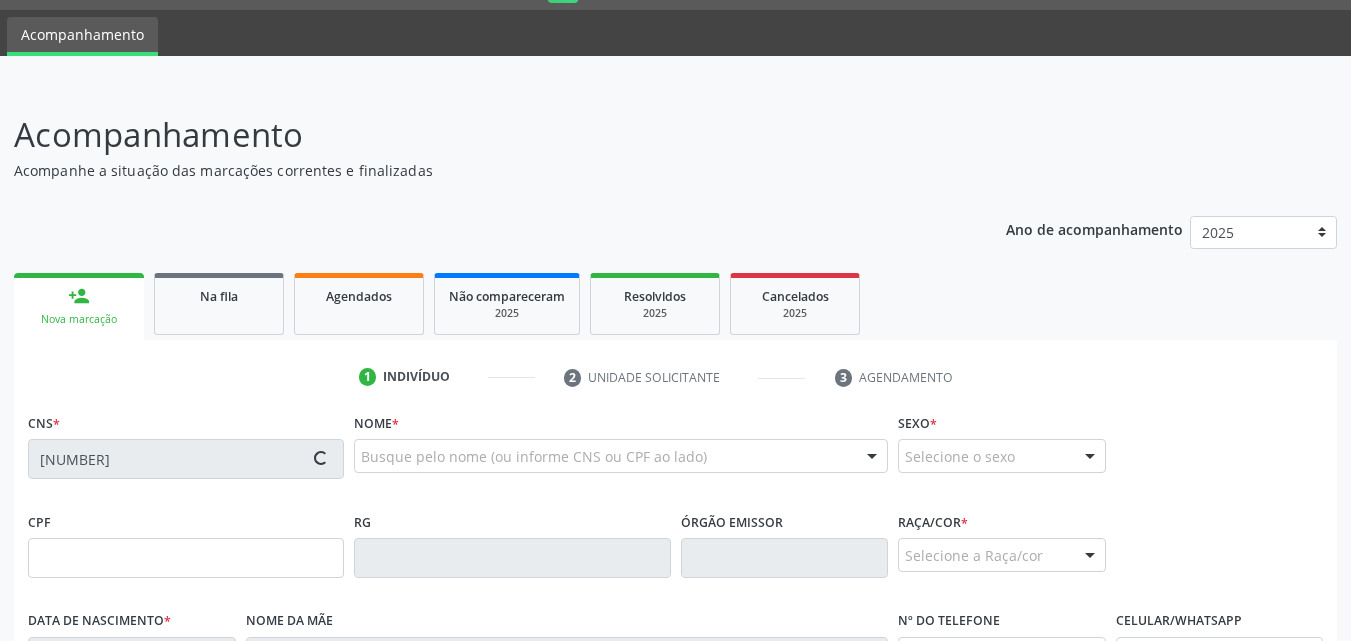 type on "[SSN]" 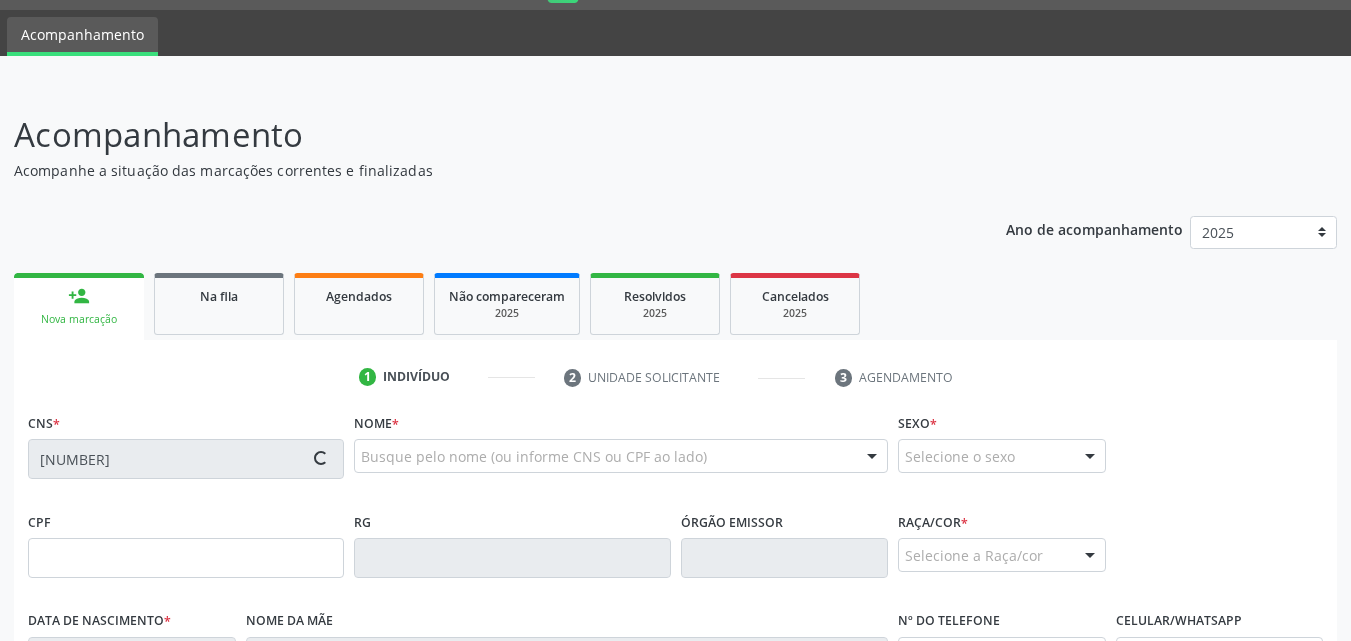 type on "[DATE]" 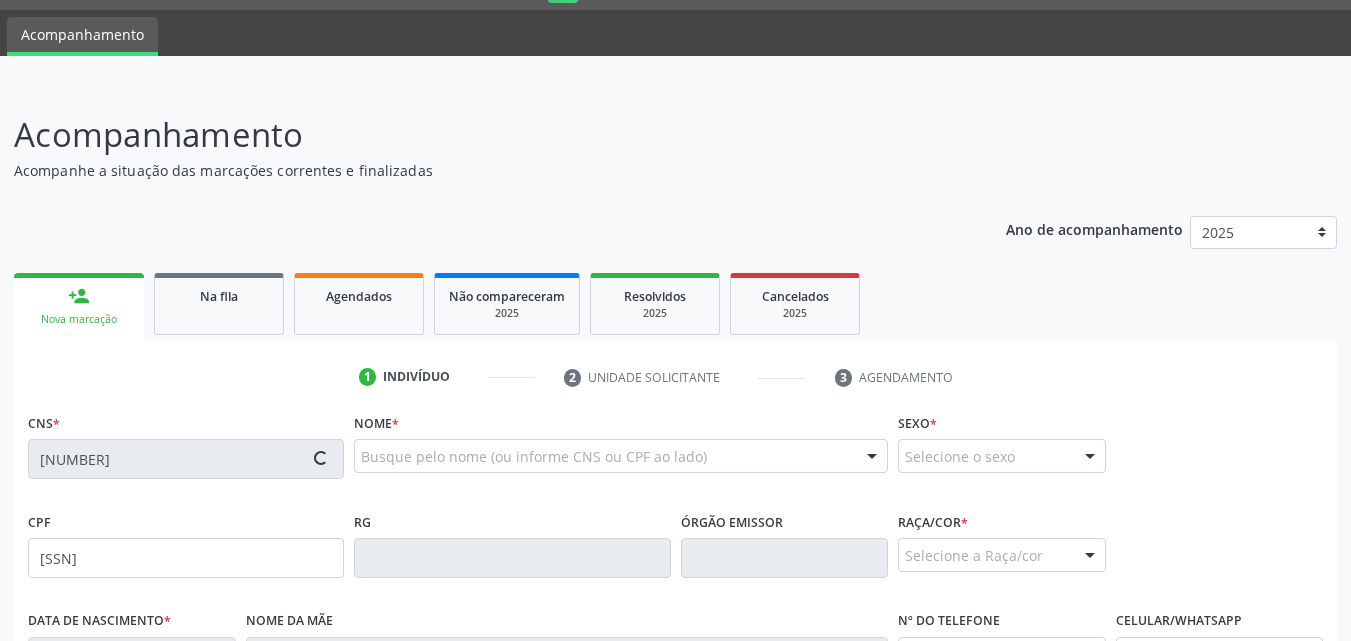 type on "S/N" 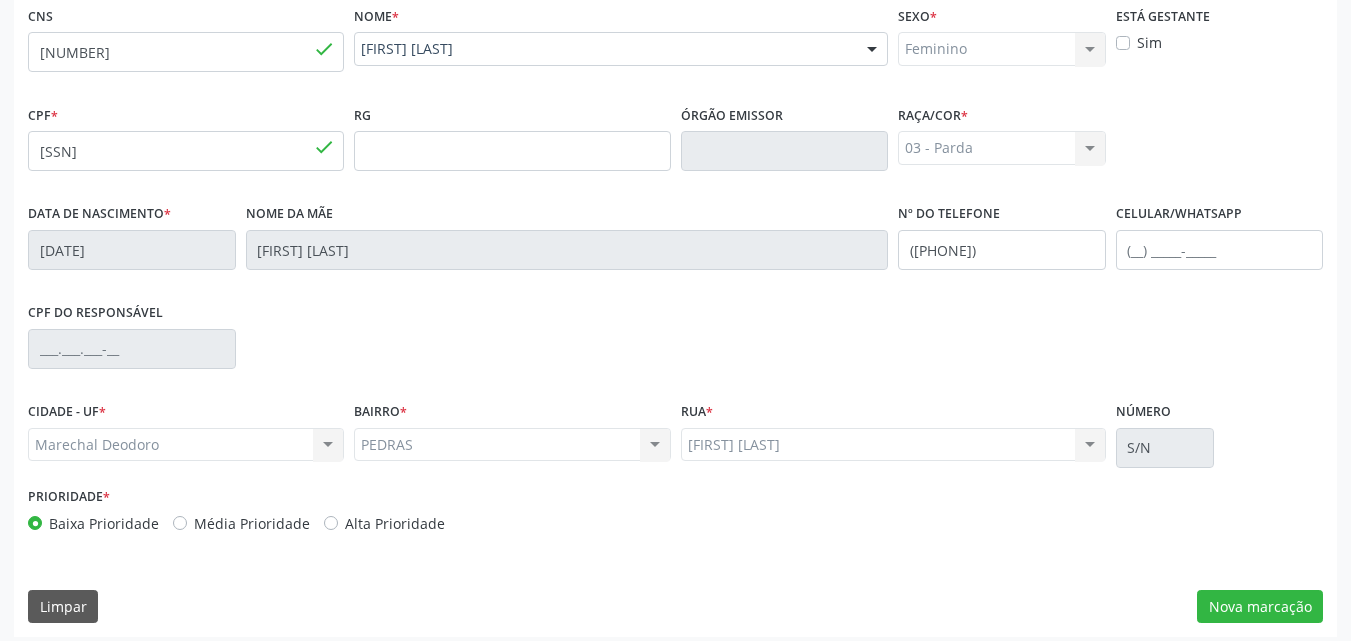 scroll, scrollTop: 471, scrollLeft: 0, axis: vertical 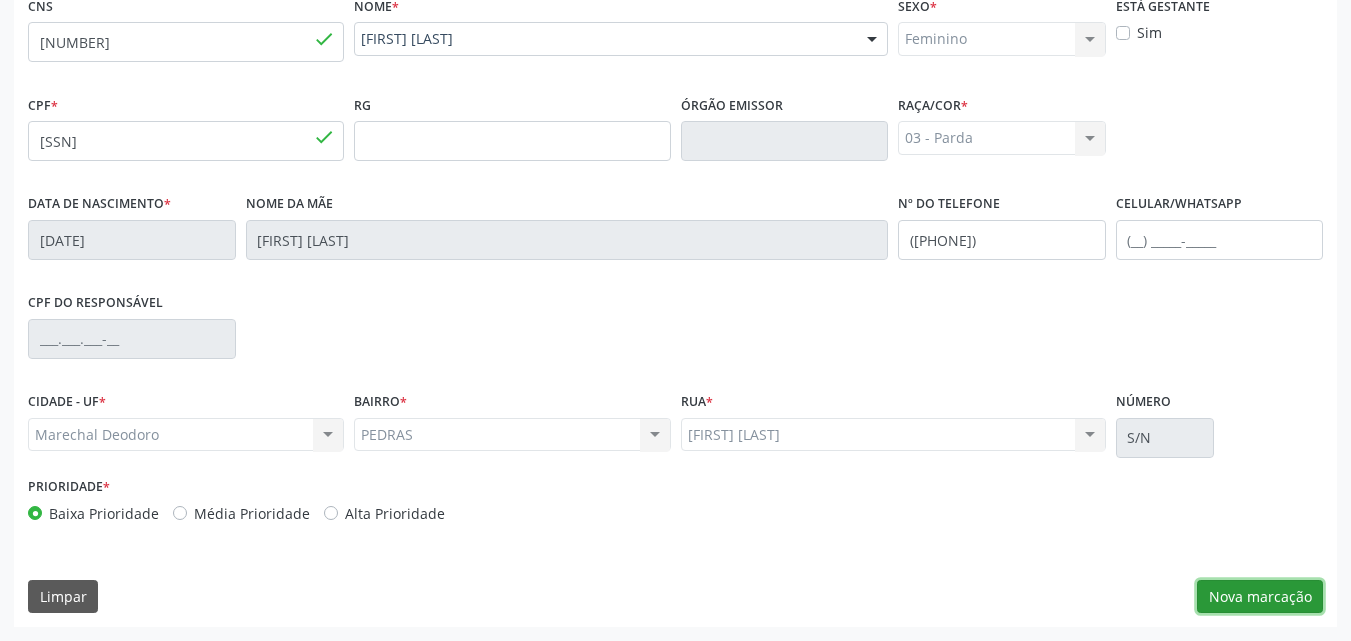 click on "Nova marcação" at bounding box center (1260, 597) 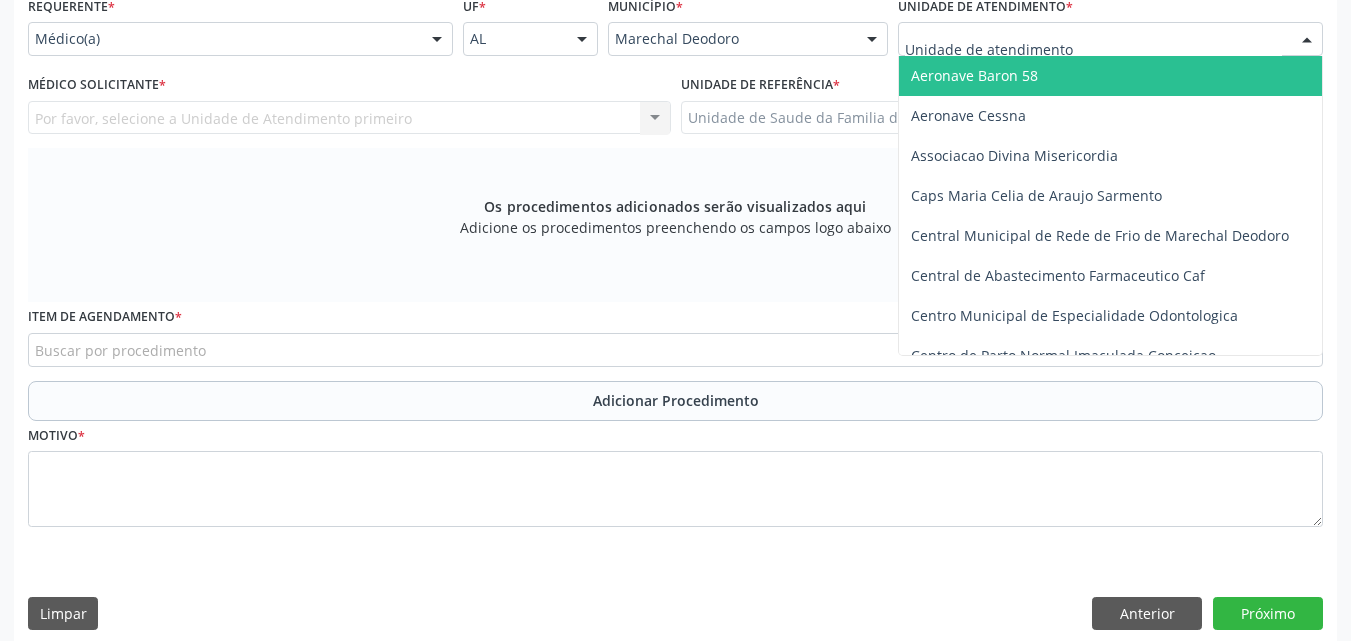 click at bounding box center (1110, 39) 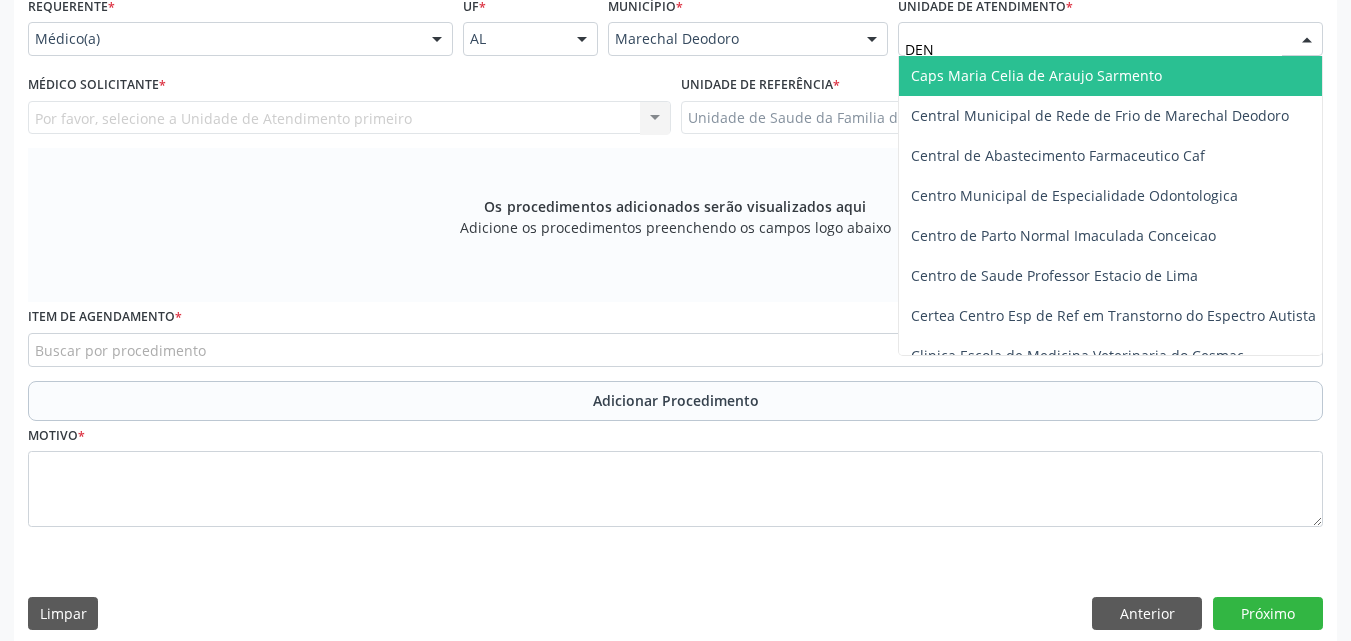 type on "DENI" 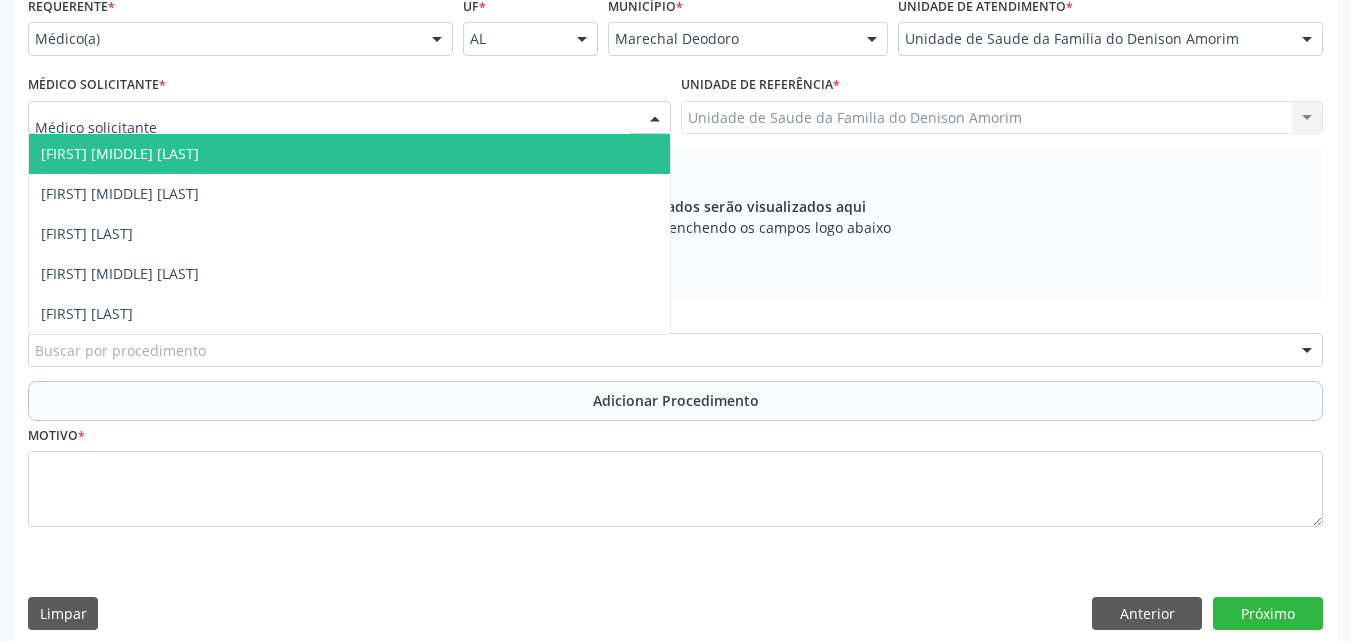 click at bounding box center [349, 118] 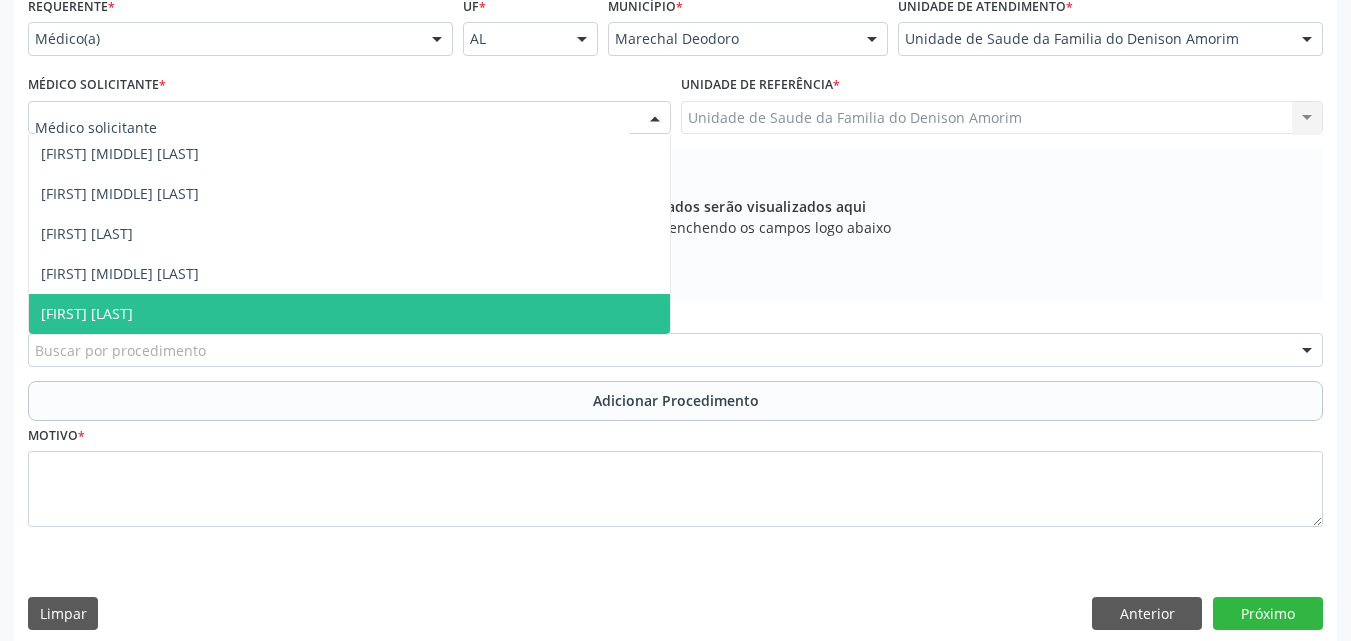 click on "[FIRST] [LAST]" at bounding box center (349, 314) 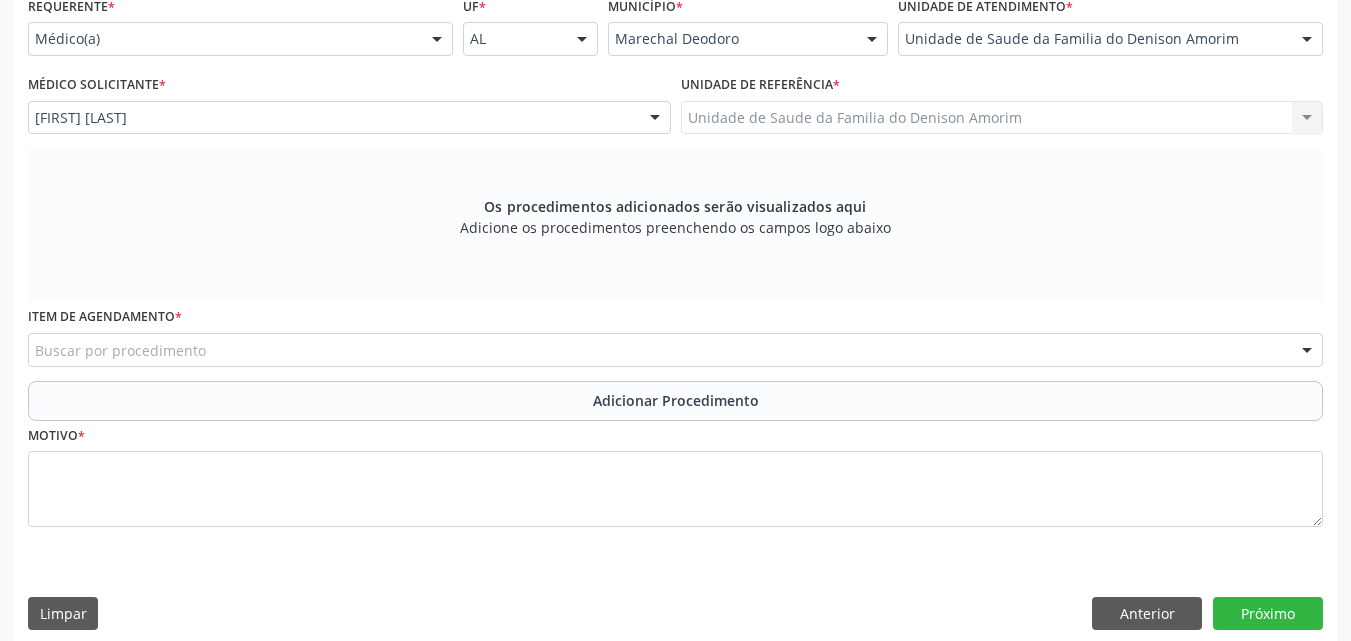 click on "Buscar por procedimento" at bounding box center [675, 350] 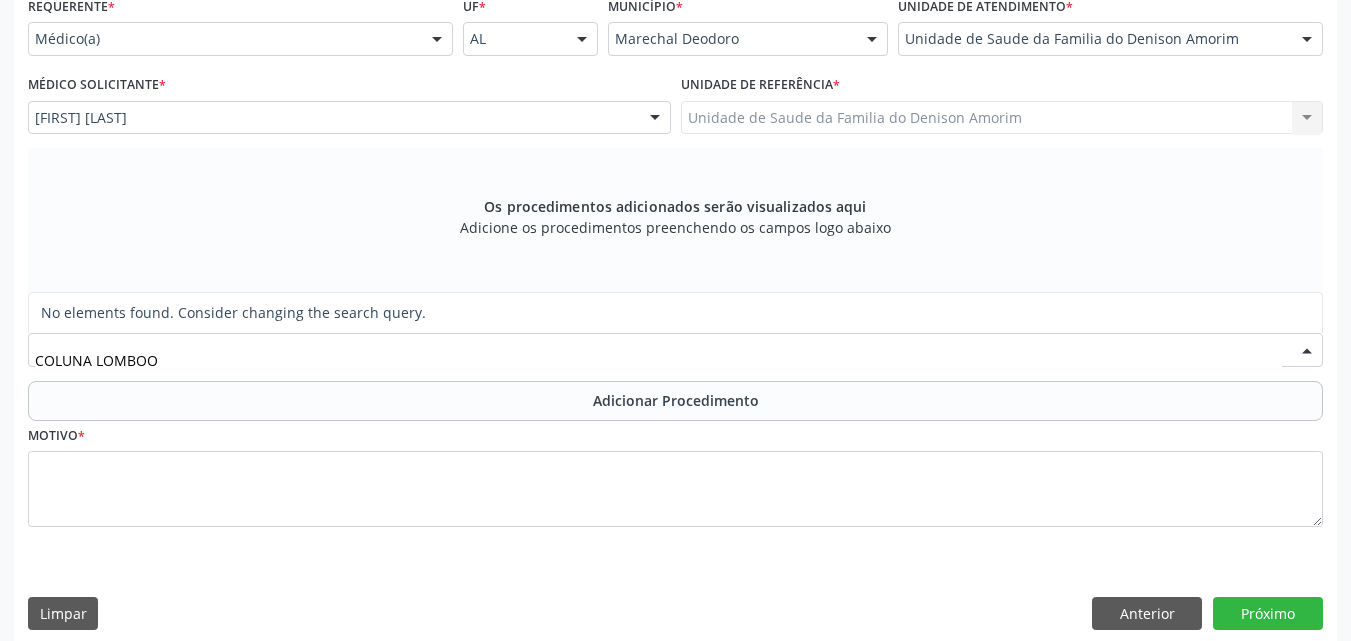 type on "COLUNA LOMBO" 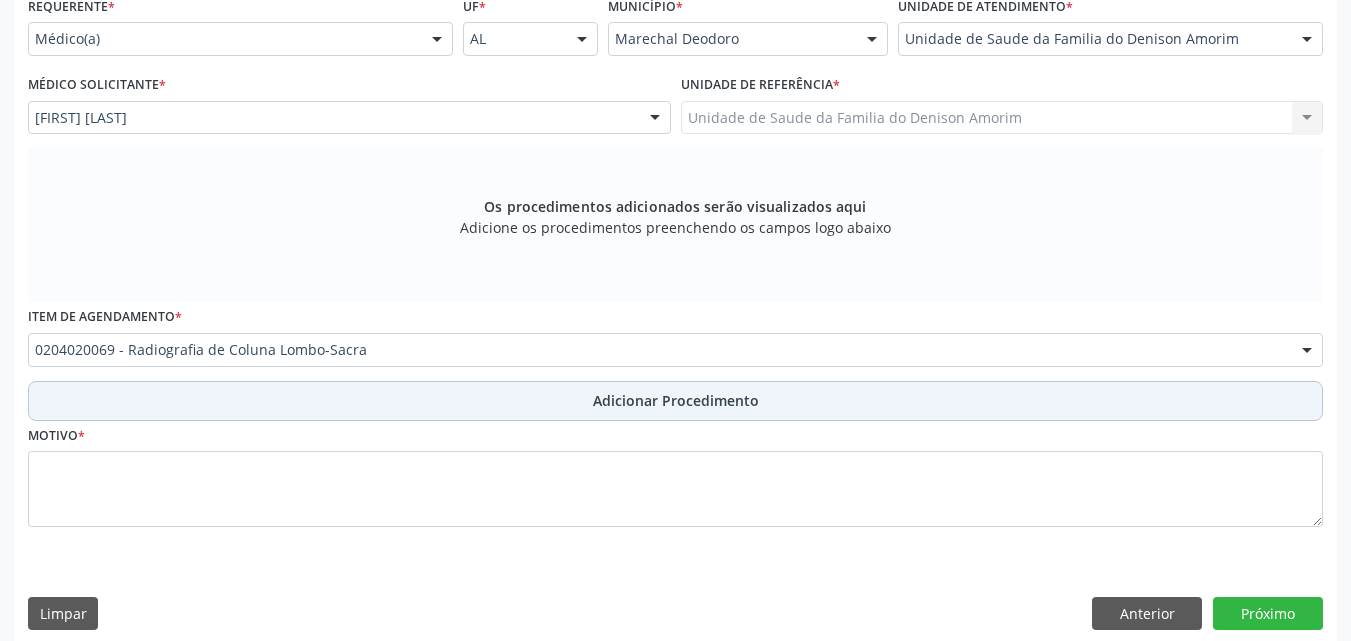 click on "Adicionar Procedimento" at bounding box center (675, 401) 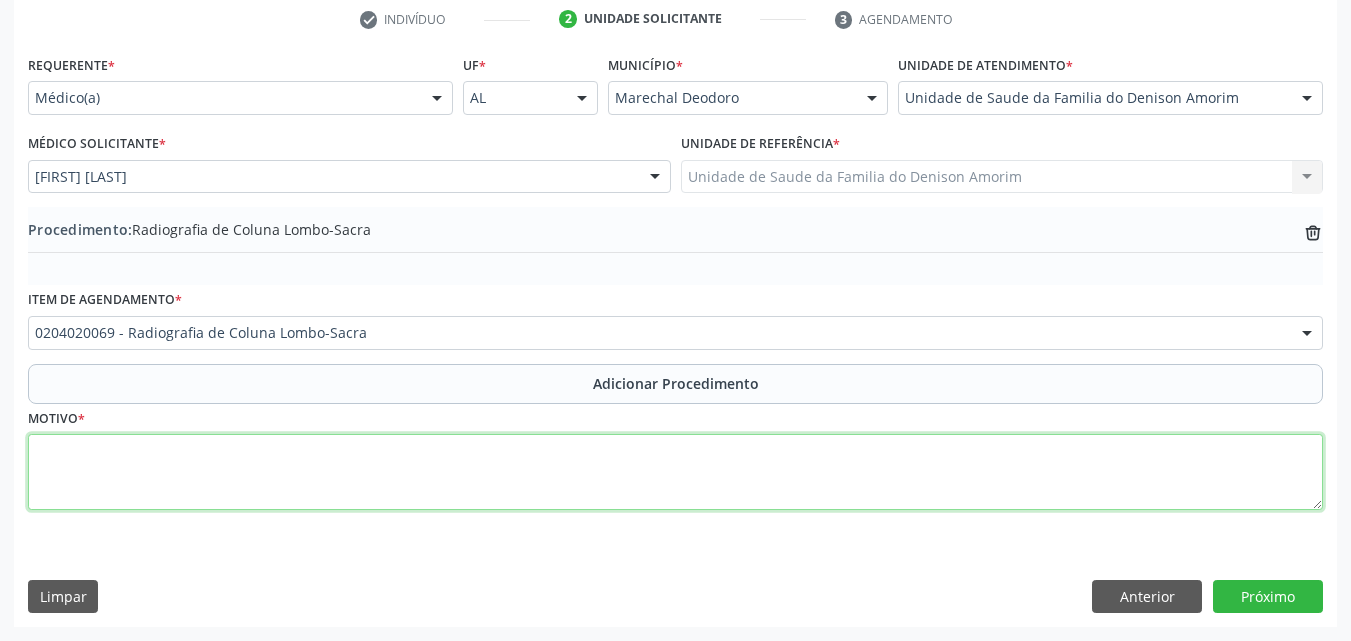 click at bounding box center (675, 472) 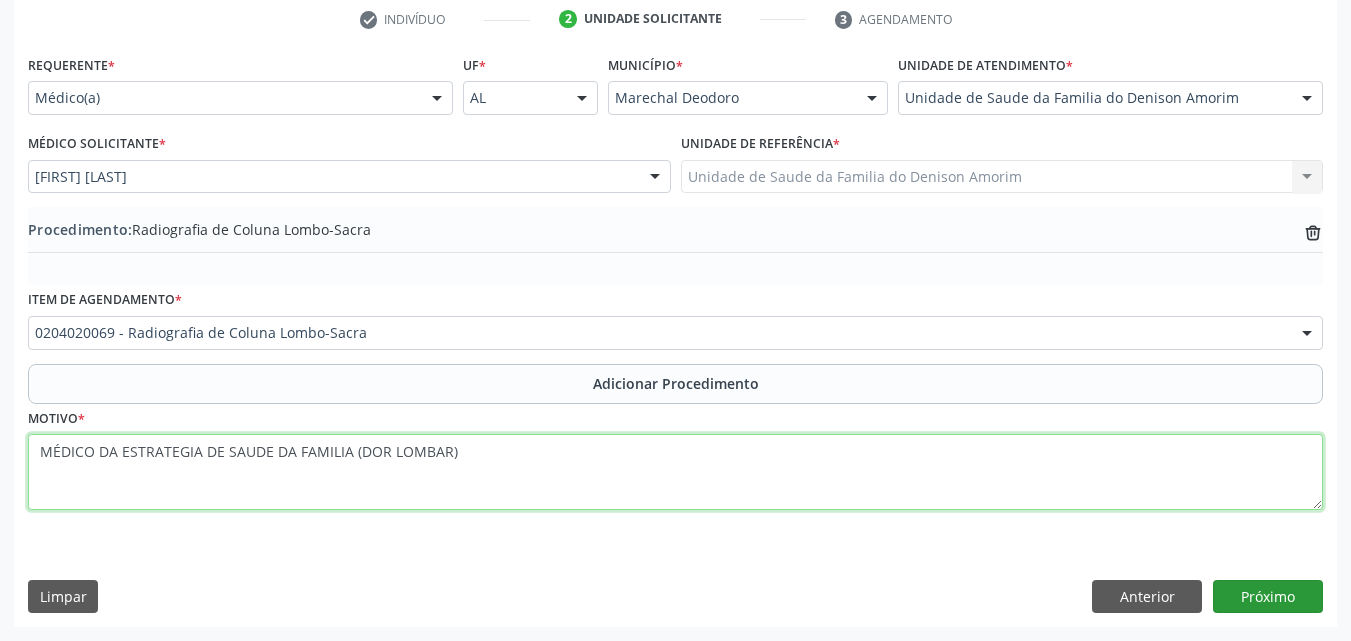 type on "MÉDICO DA ESTRATEGIA DE SAUDE DA FAMILIA (DOR LOMBAR)" 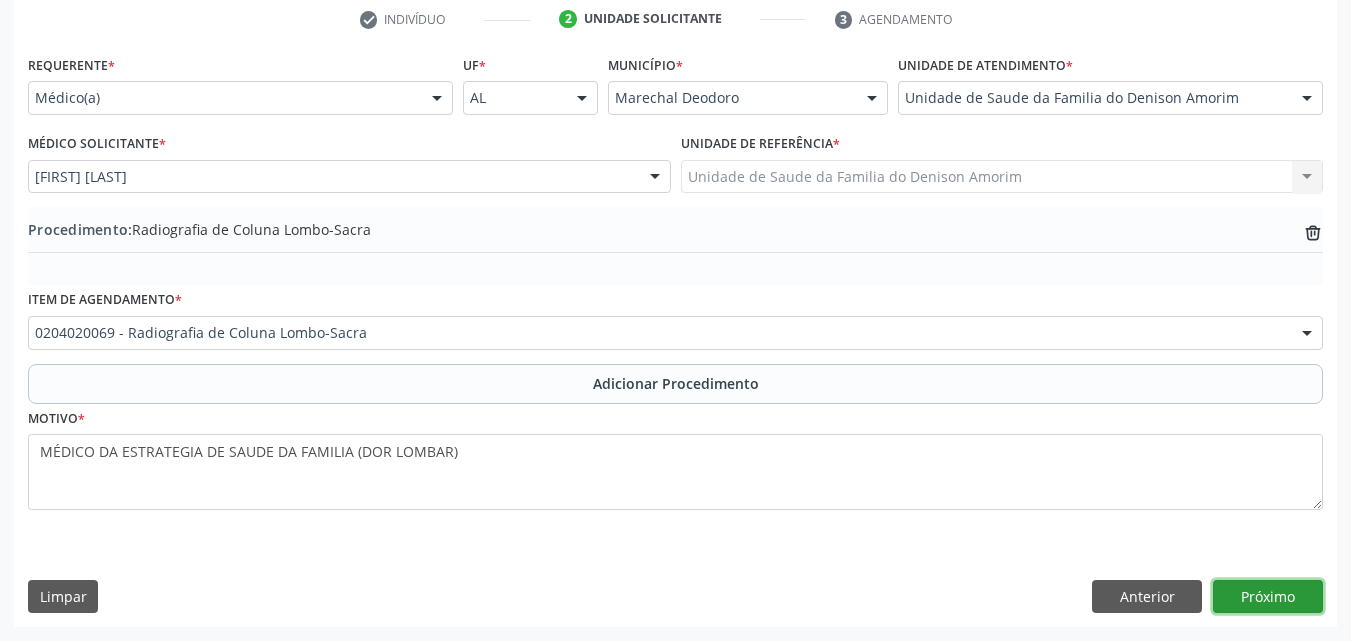click on "Próximo" at bounding box center [1268, 597] 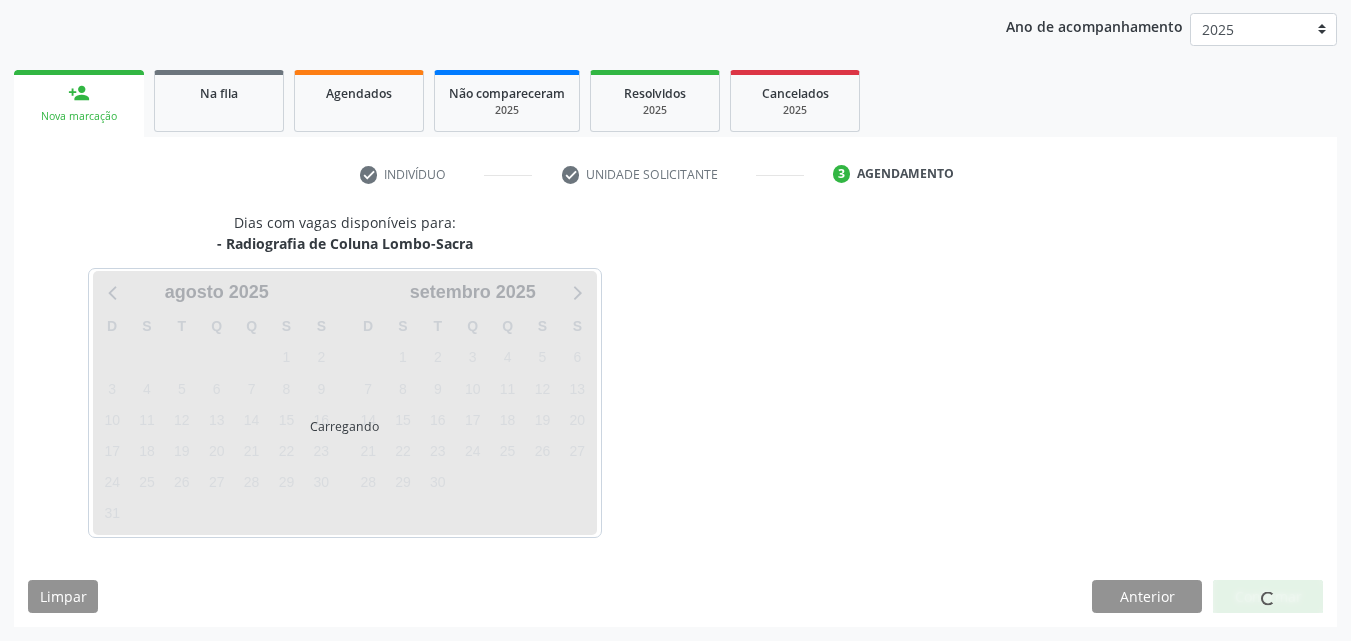 scroll, scrollTop: 316, scrollLeft: 0, axis: vertical 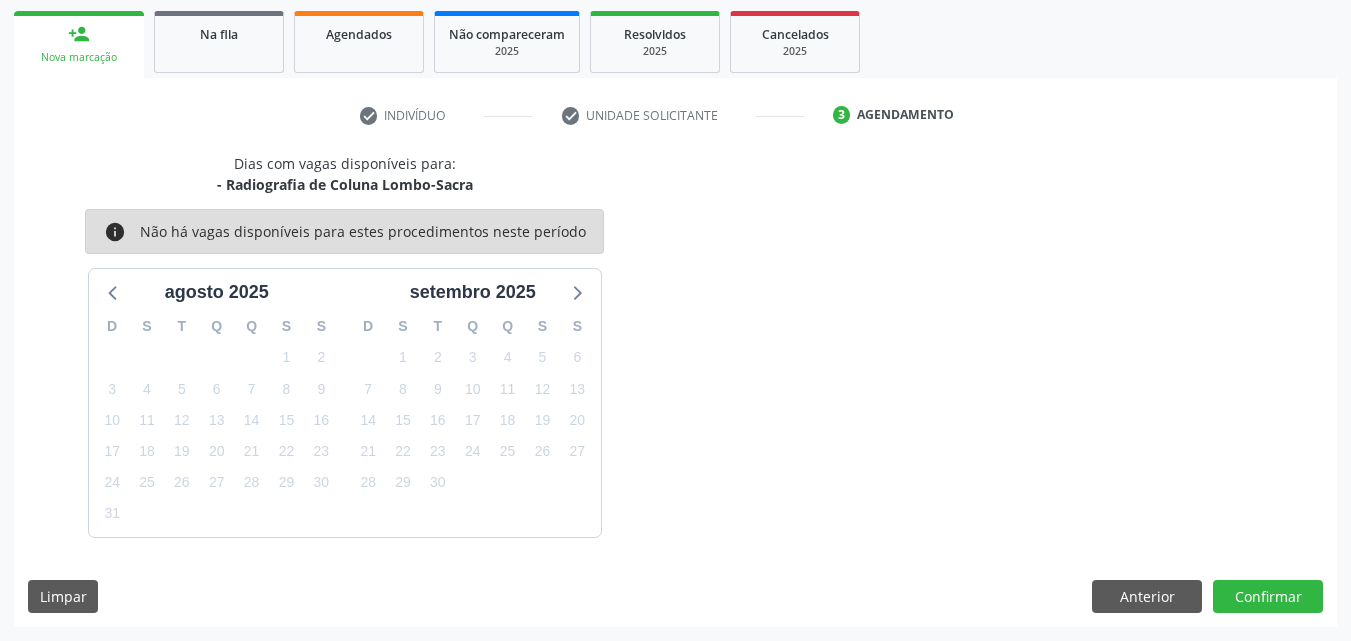 drag, startPoint x: 1159, startPoint y: 559, endPoint x: 1102, endPoint y: 511, distance: 74.518456 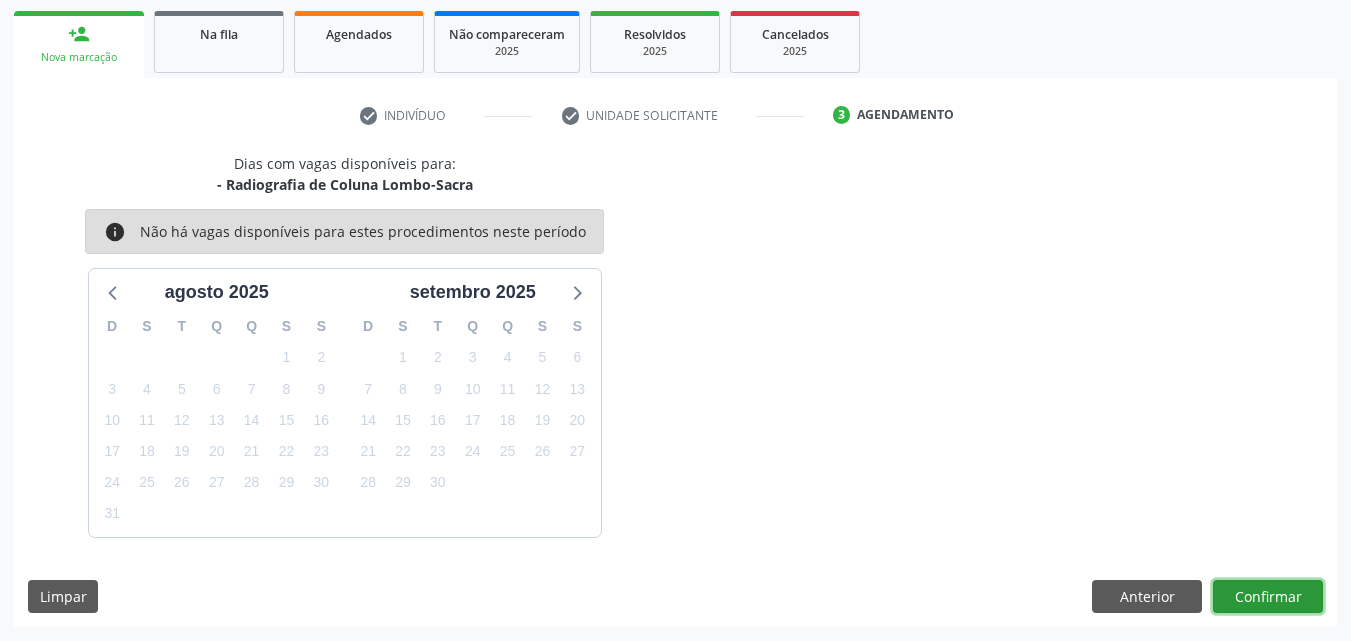 click on "Confirmar" at bounding box center [1268, 597] 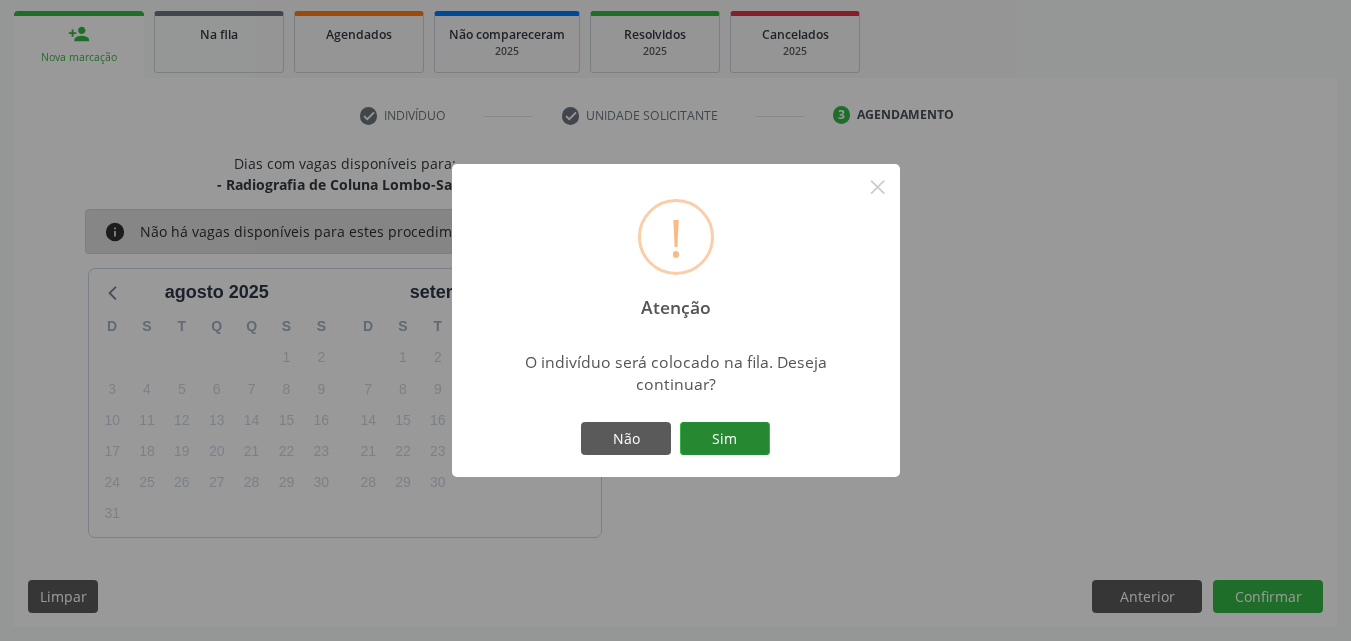 click on "Sim" at bounding box center [725, 439] 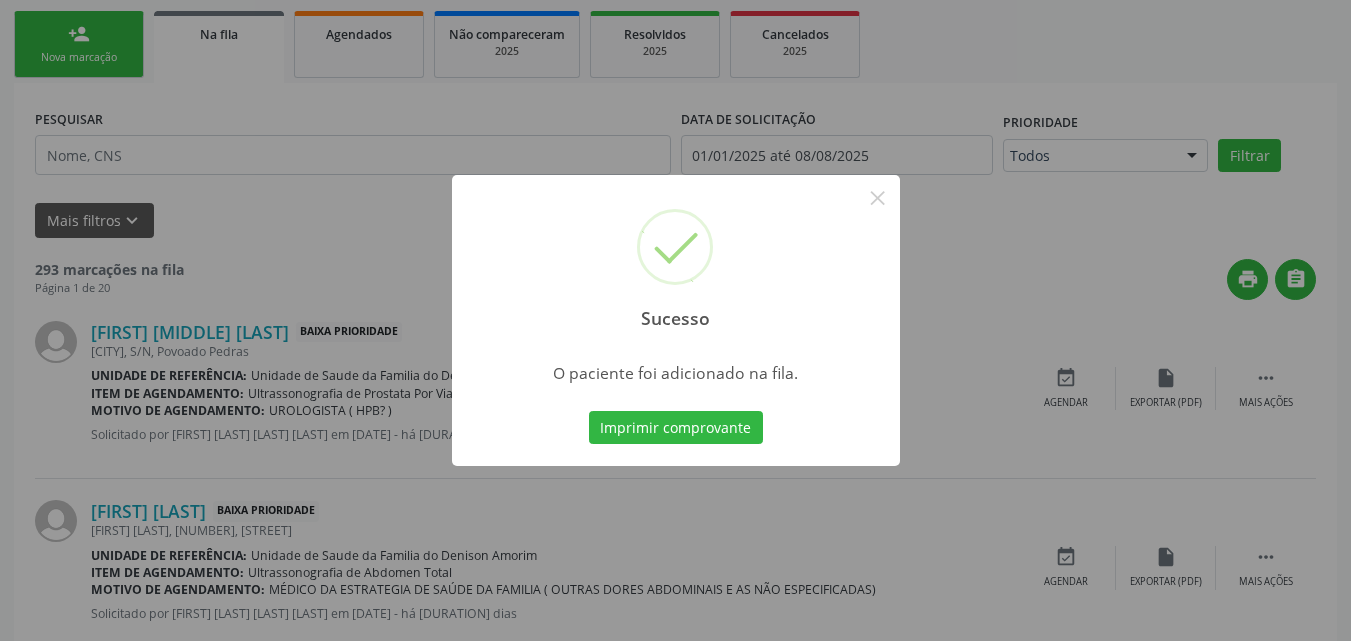 scroll, scrollTop: 54, scrollLeft: 0, axis: vertical 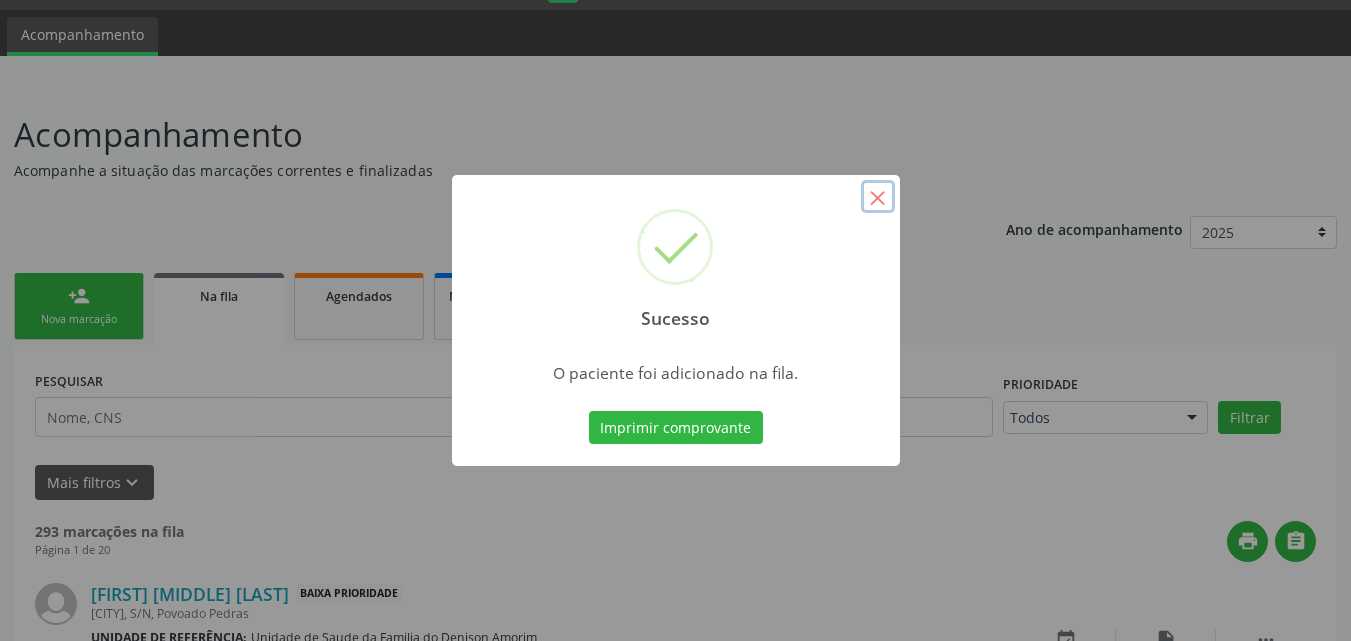 click on "×" at bounding box center [878, 197] 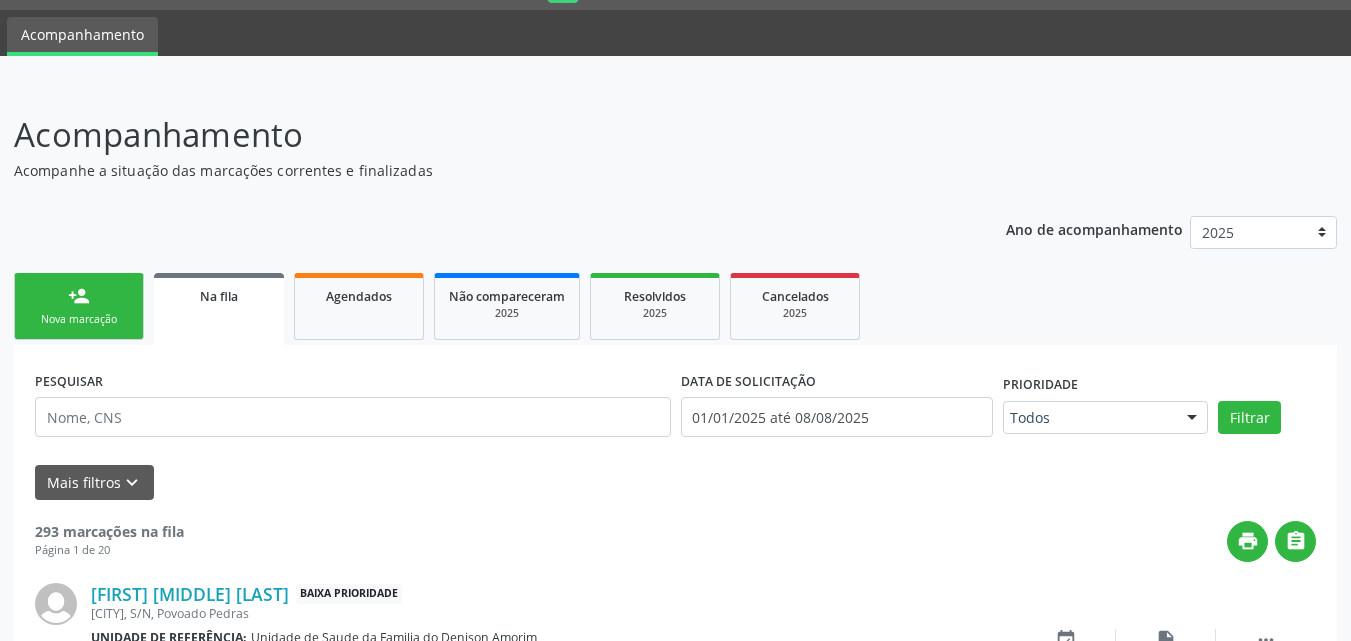 click on "person_add
Nova marcação" at bounding box center (79, 306) 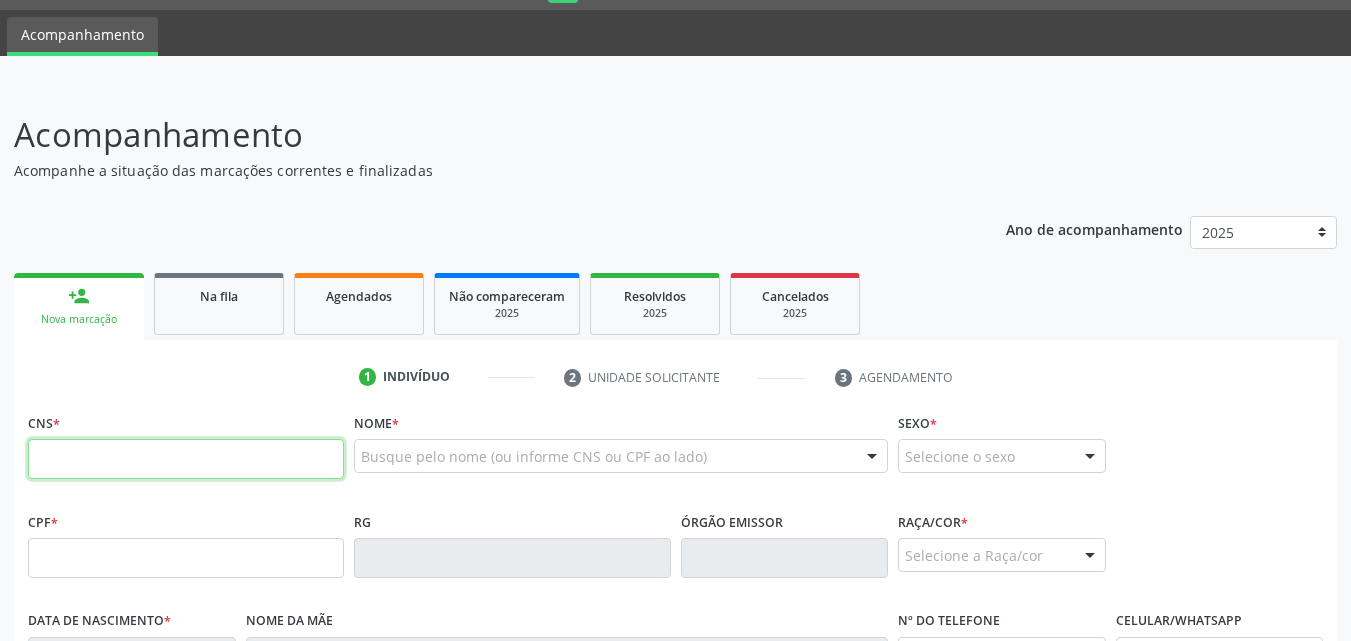 click at bounding box center (186, 459) 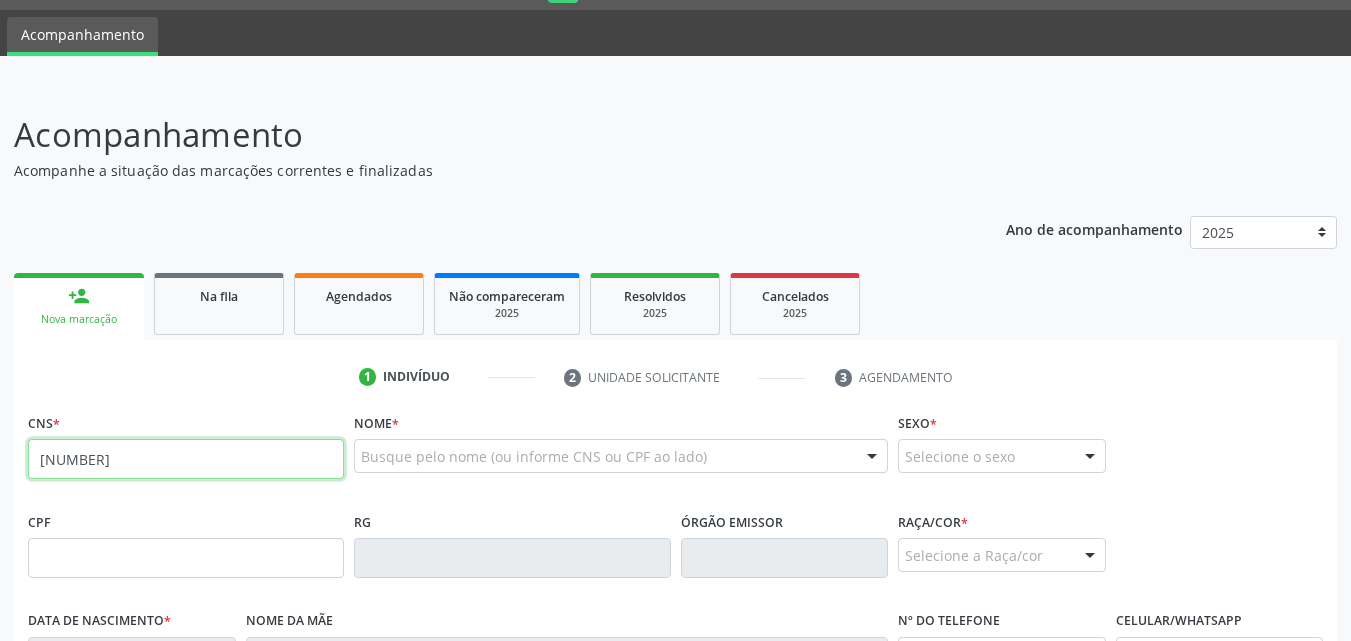 type on "[NUMBER]" 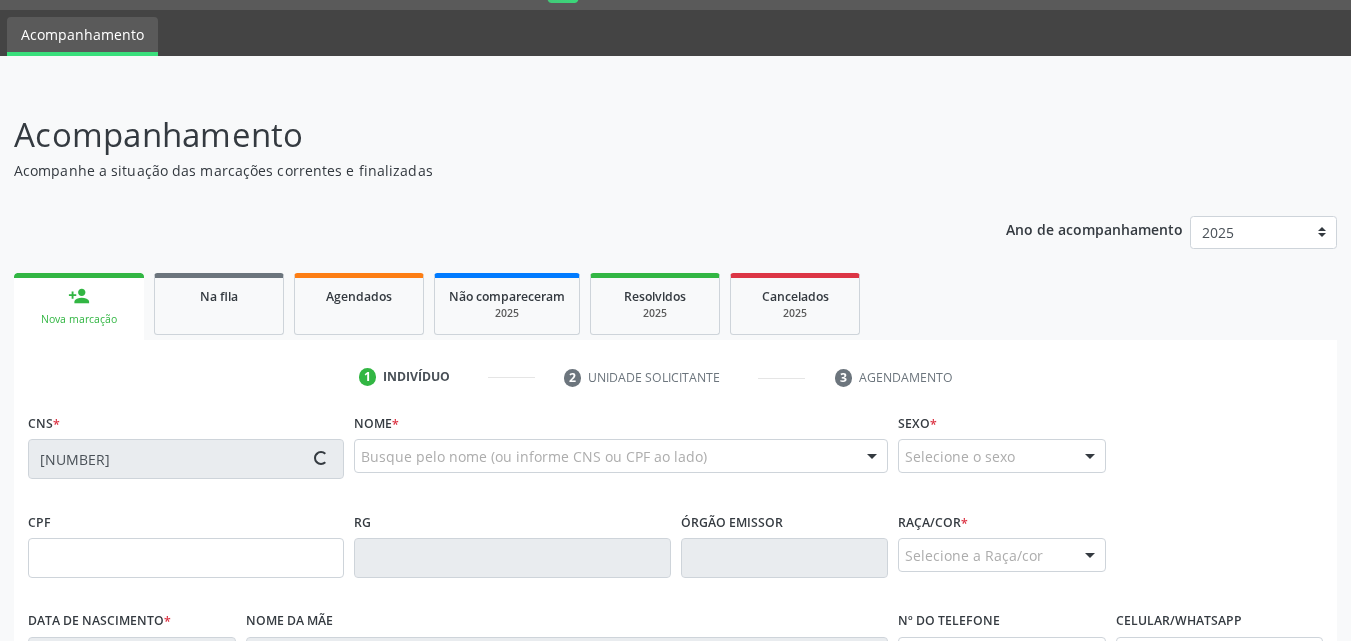 type on "[SSN]" 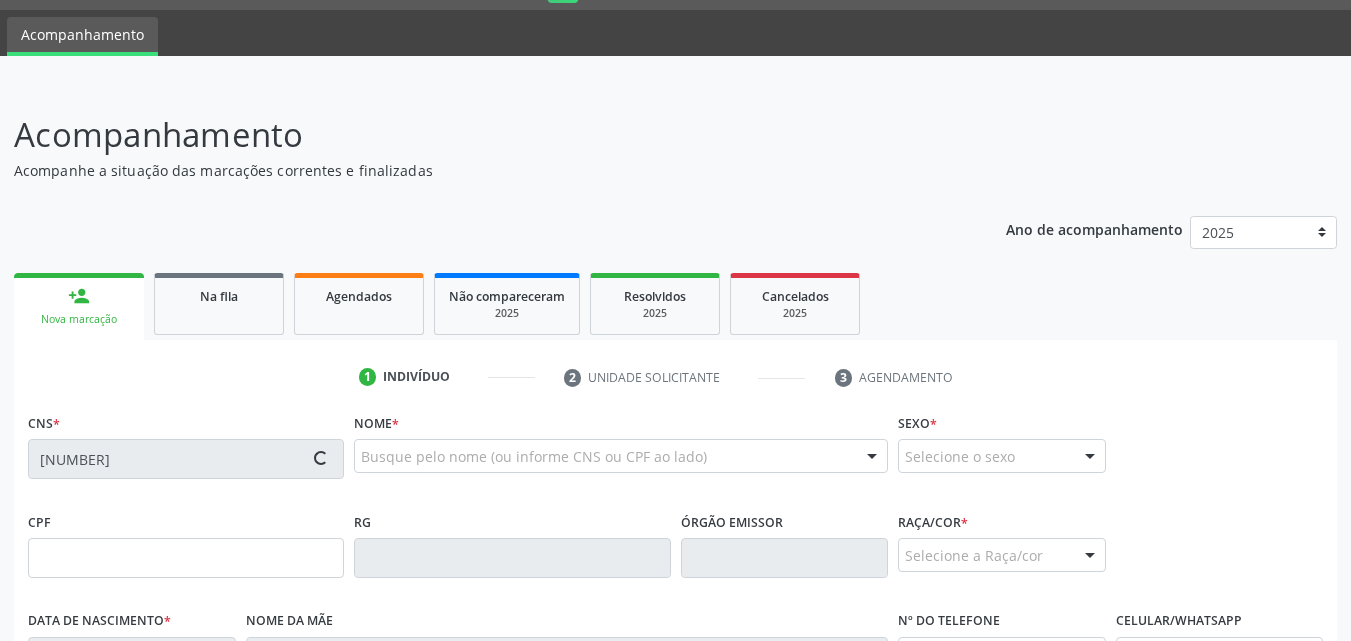 type on "[DATE]" 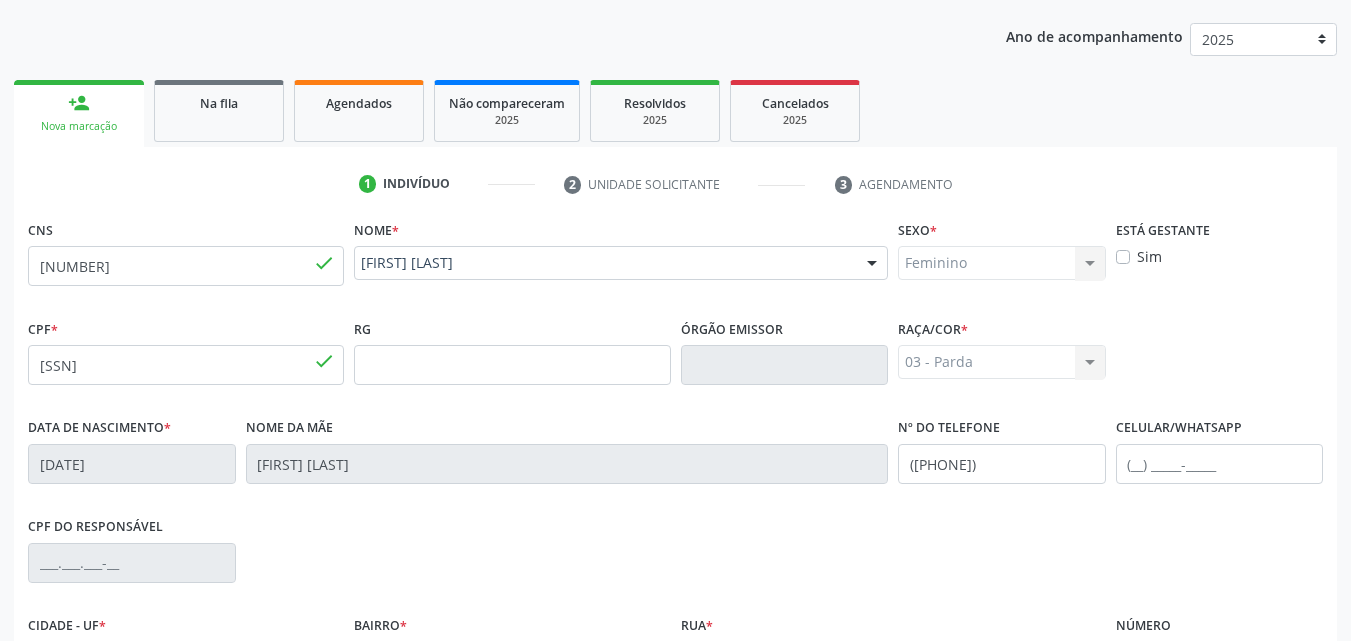 scroll, scrollTop: 471, scrollLeft: 0, axis: vertical 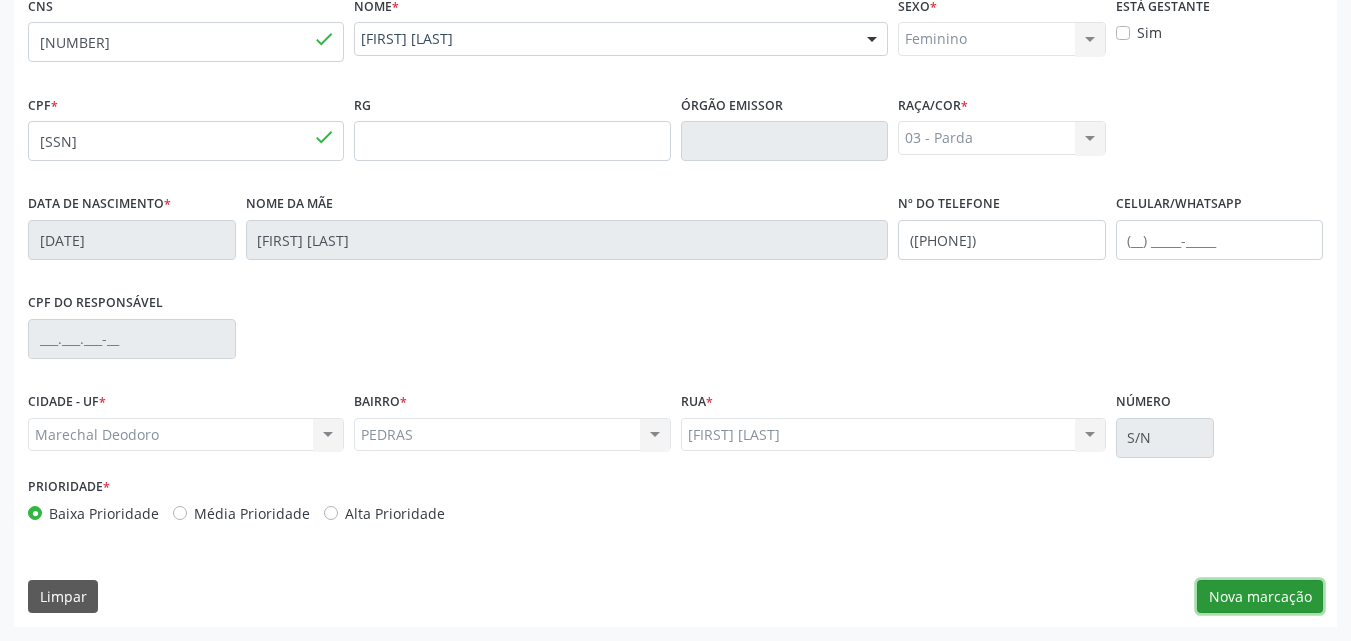 click on "Nova marcação" at bounding box center (1260, 597) 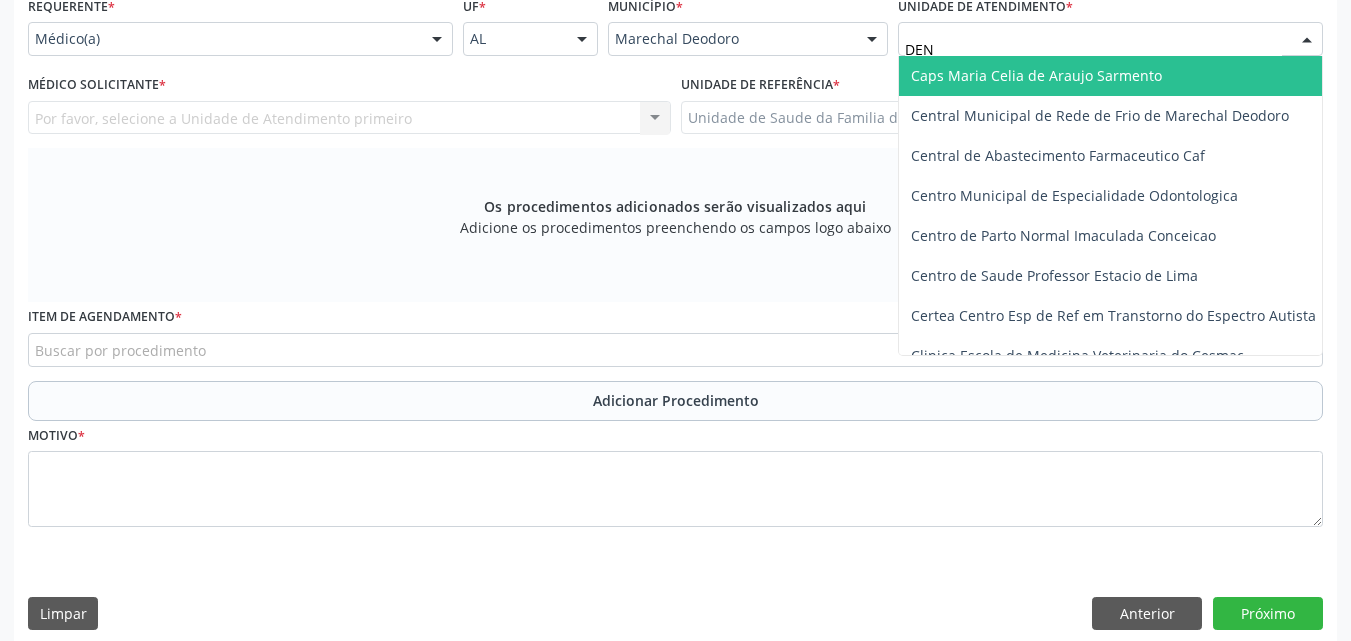 type on "DENI" 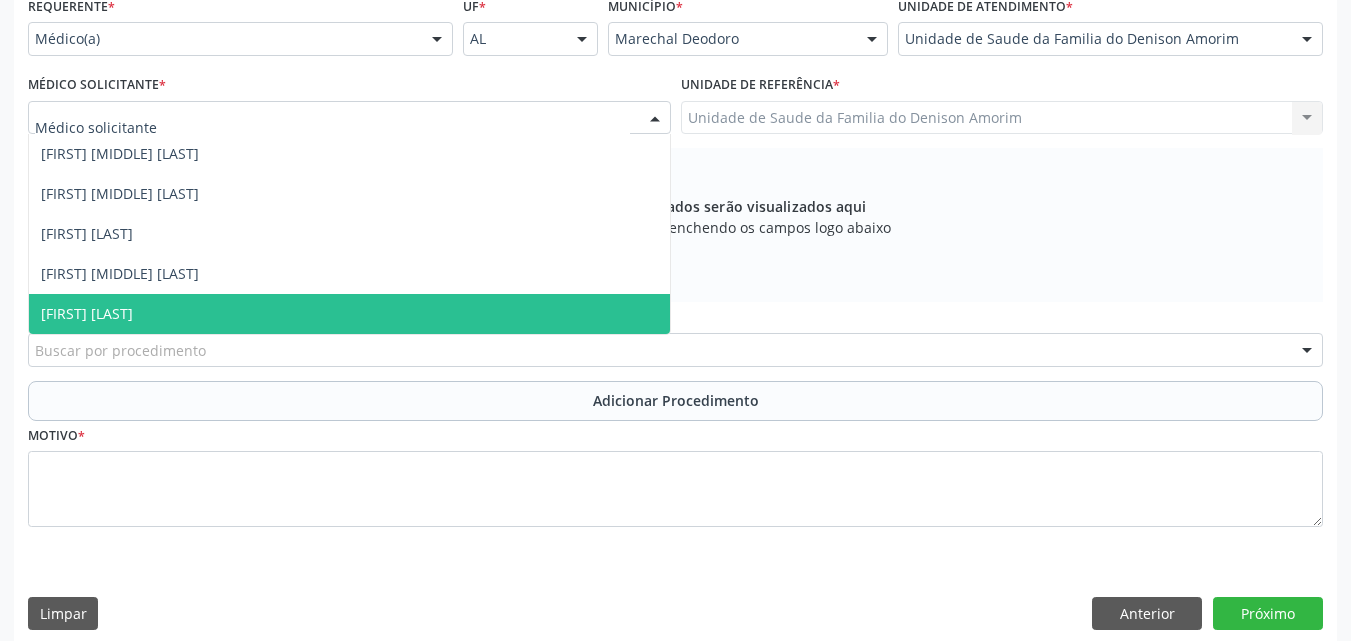 click on "[FIRST] [LAST]" at bounding box center [349, 314] 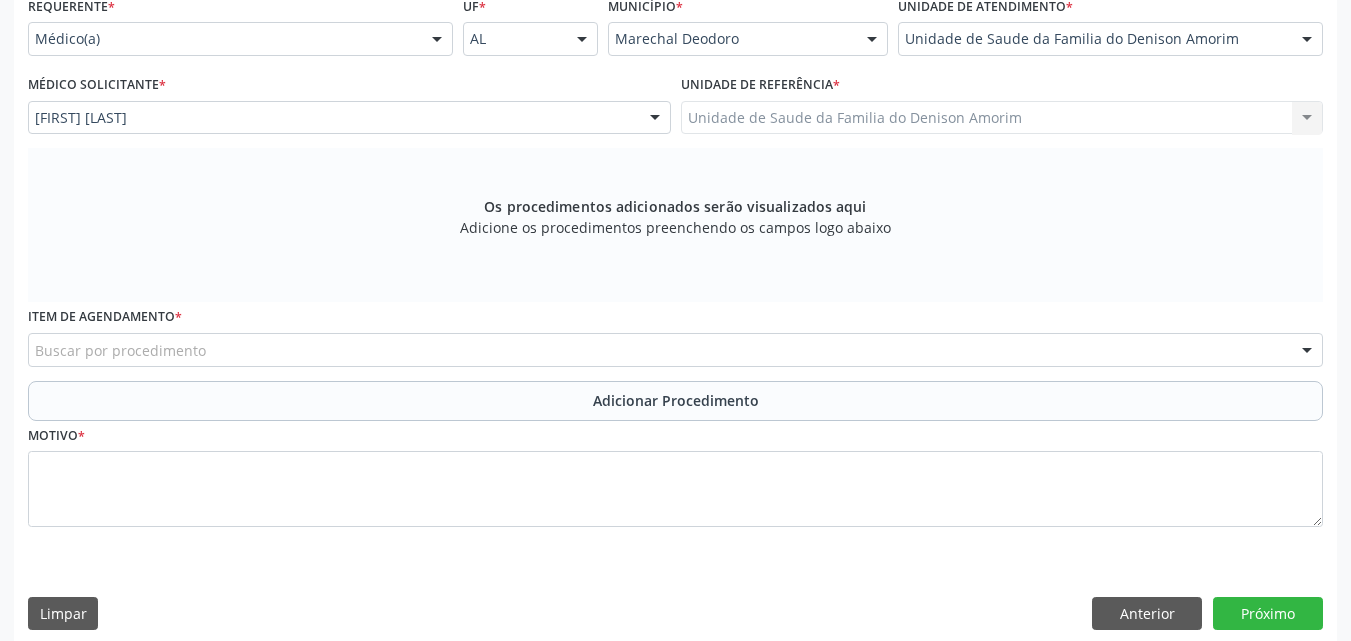 click on "Item de agendamento
*" at bounding box center [105, 317] 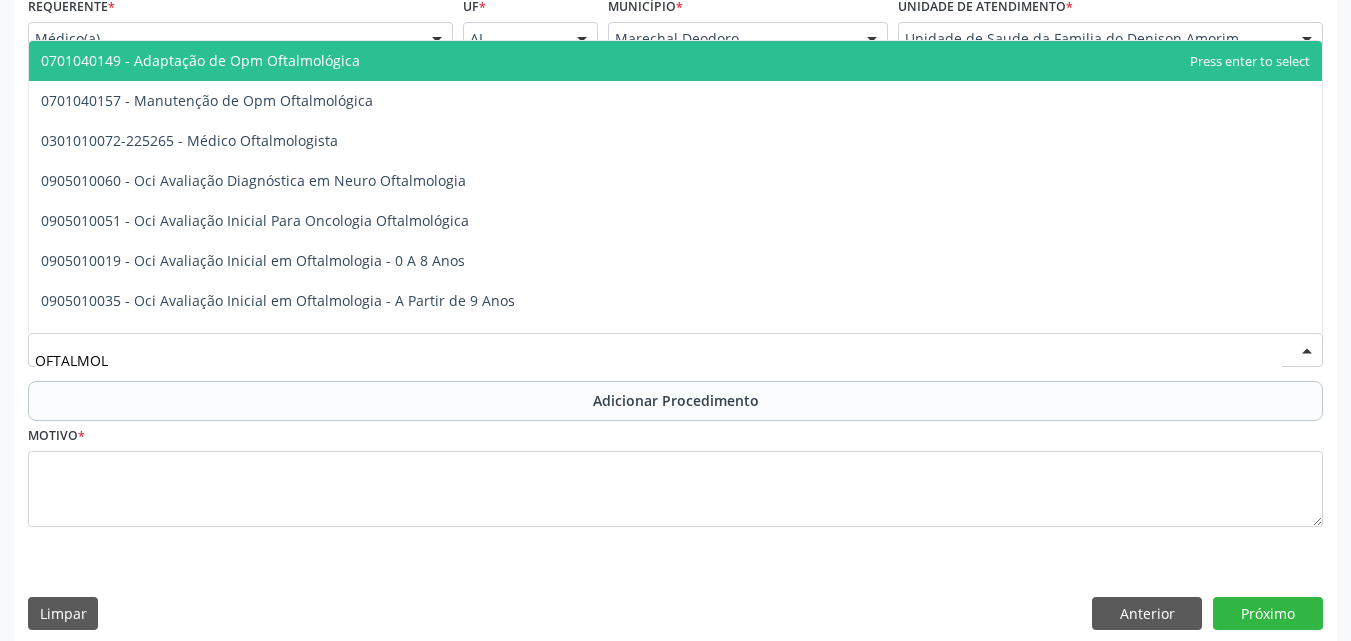 type on "OFTALMOLO" 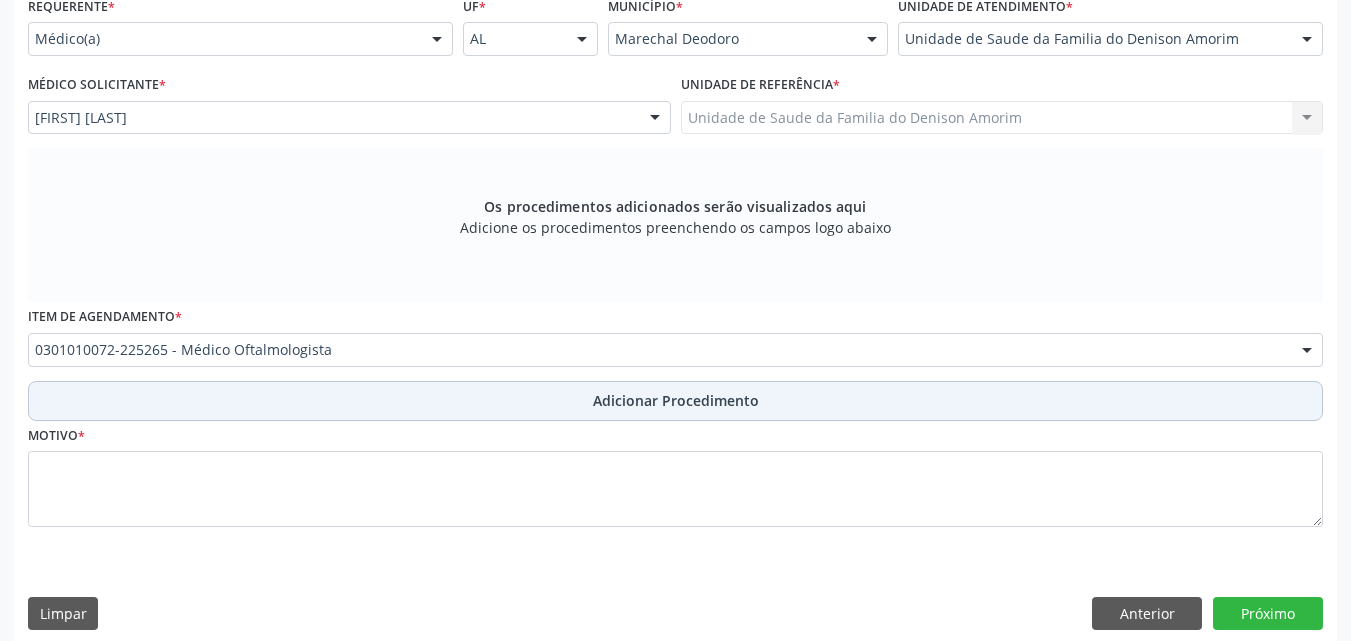 click on "Adicionar Procedimento" at bounding box center [675, 401] 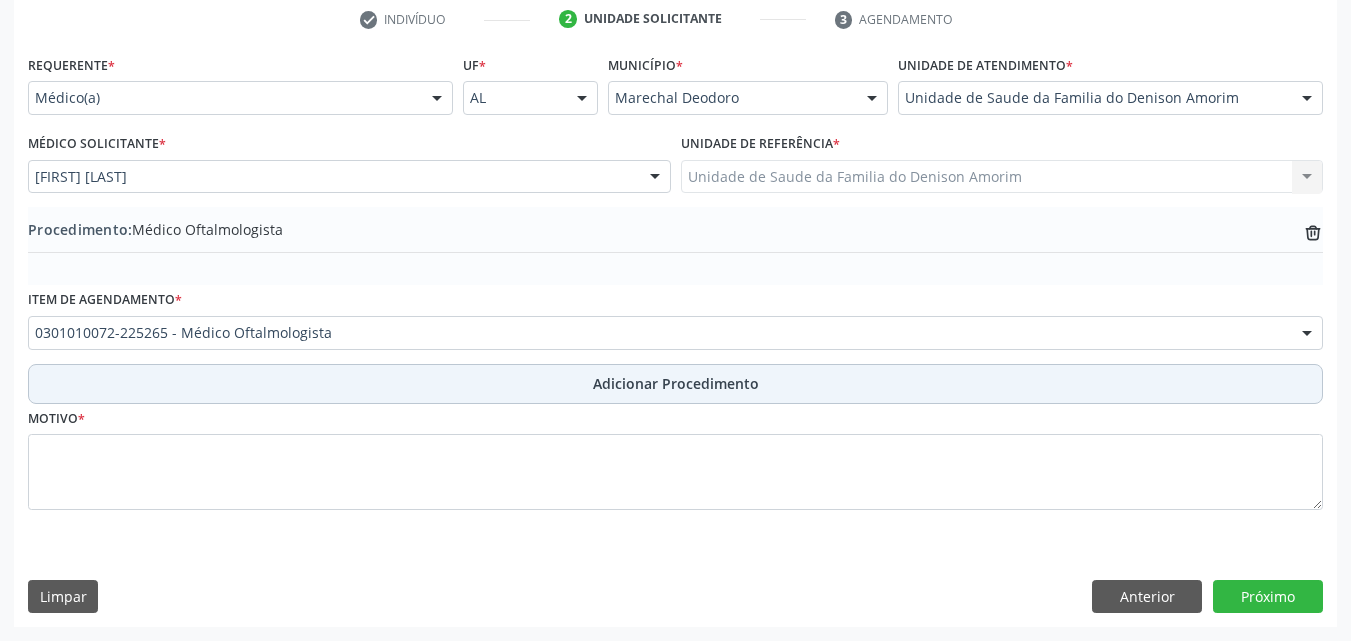 scroll, scrollTop: 412, scrollLeft: 0, axis: vertical 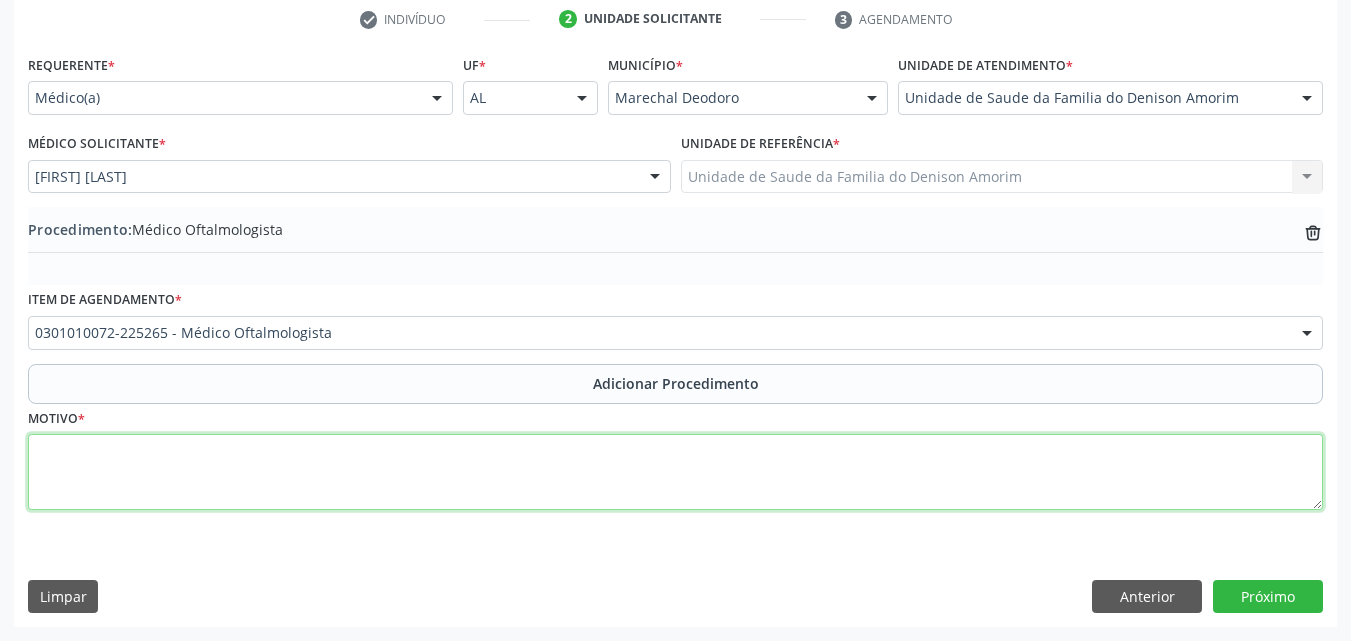 click at bounding box center (675, 472) 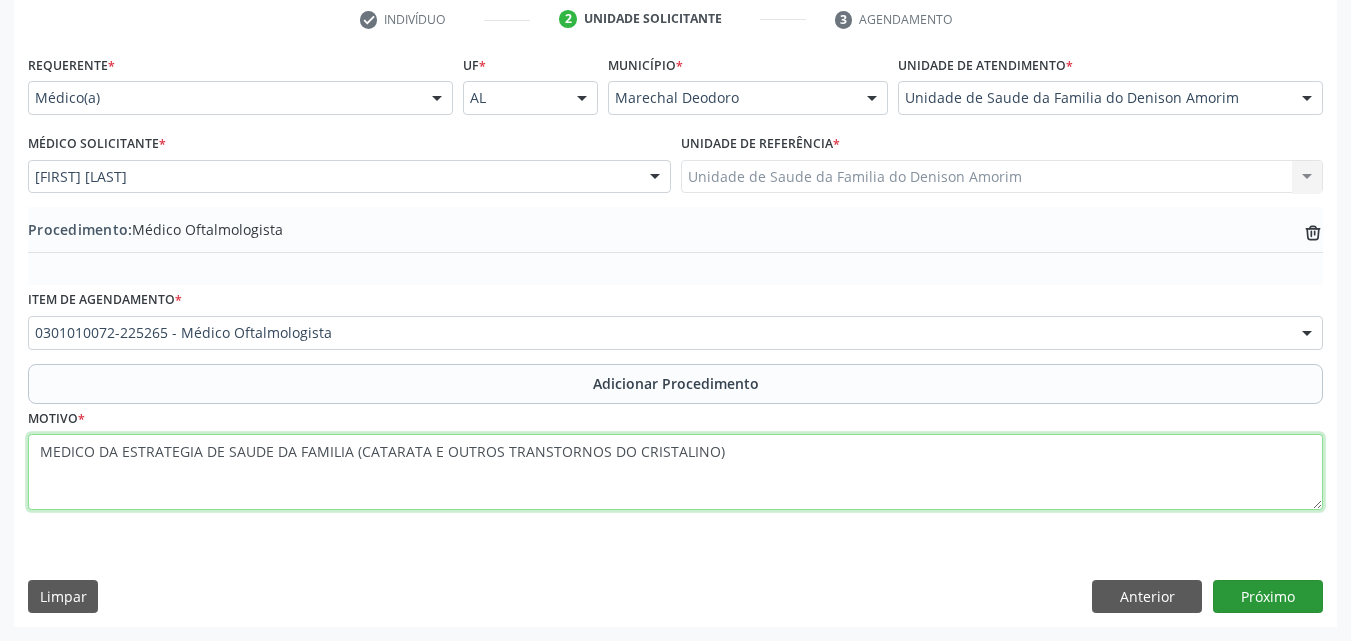 type on "MEDICO DA ESTRATEGIA DE SAUDE DA FAMILIA (CATARATA E OUTROS TRANSTORNOS DO CRISTALINO)" 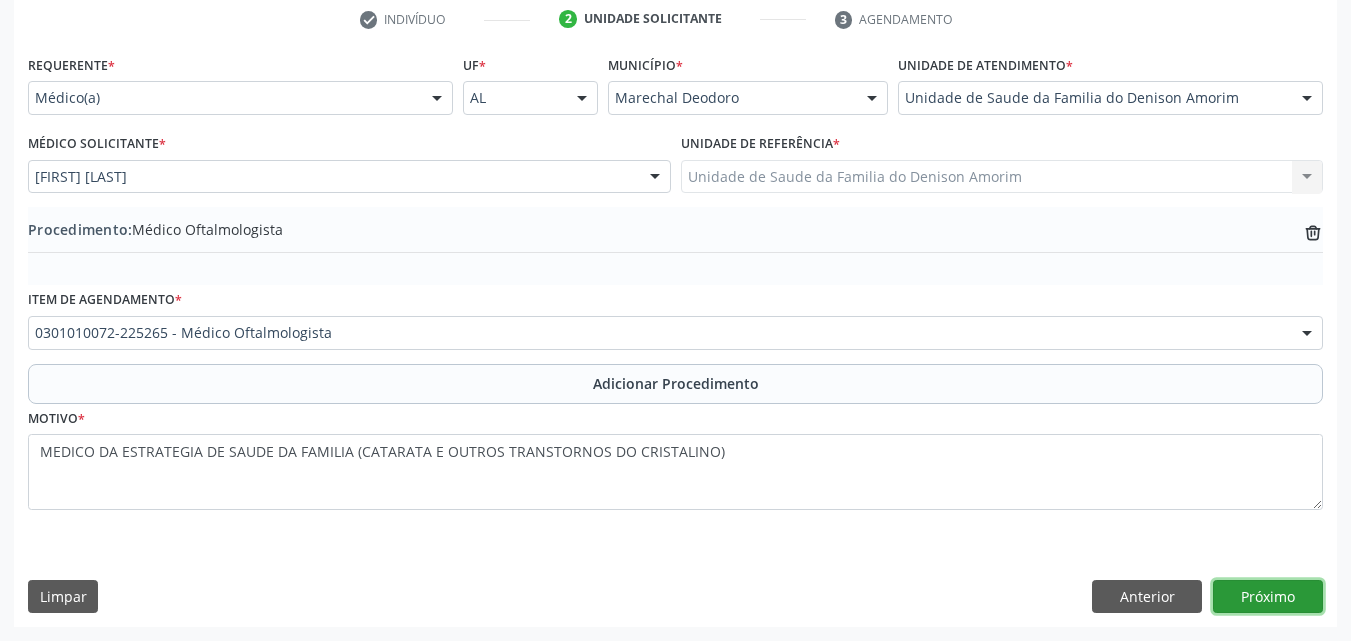 click on "Próximo" at bounding box center [1268, 597] 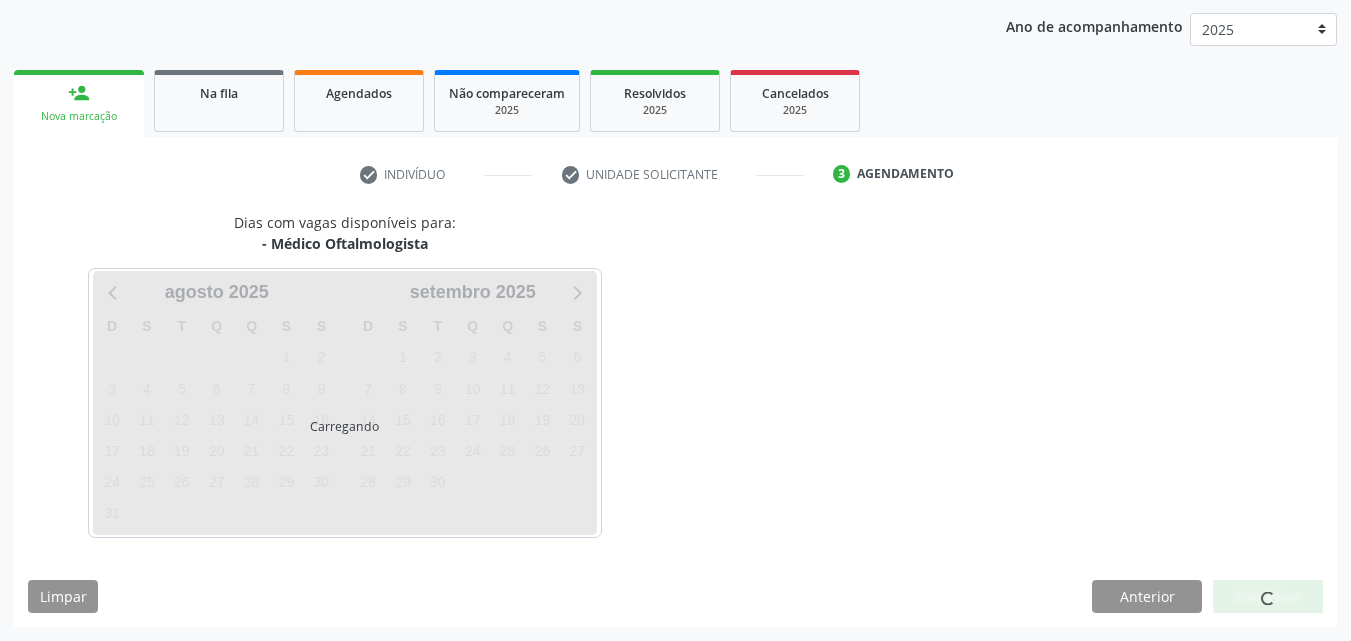 scroll, scrollTop: 316, scrollLeft: 0, axis: vertical 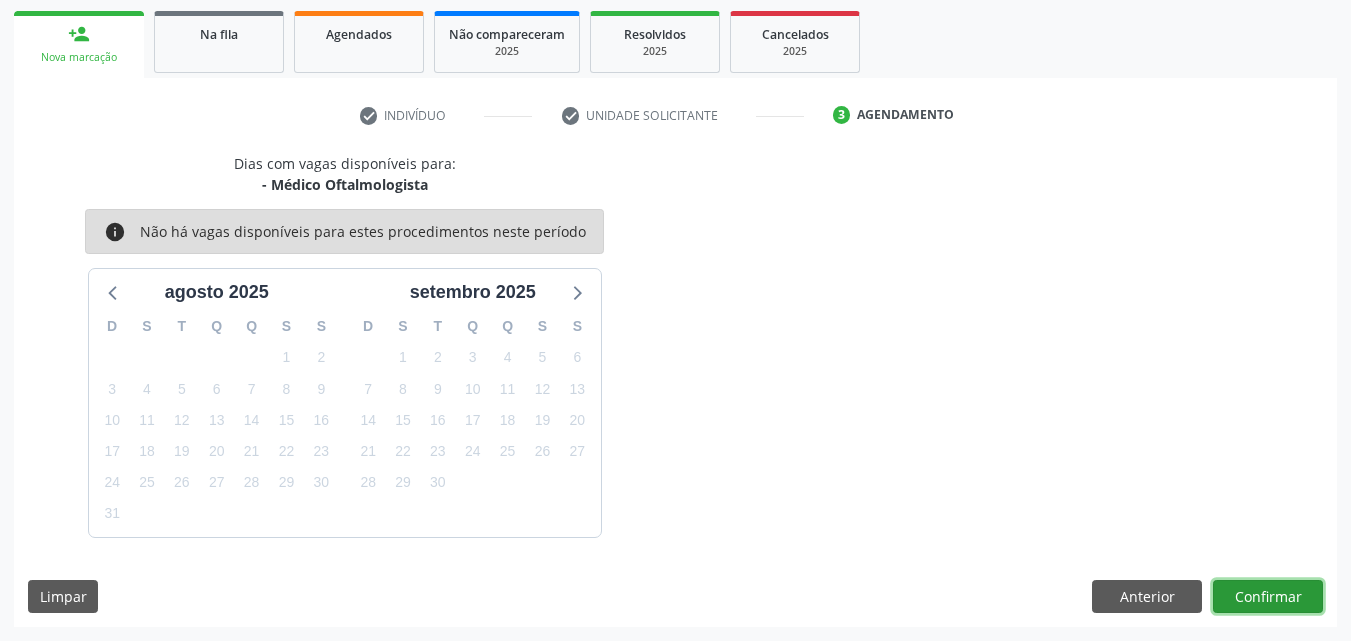 click on "Confirmar" at bounding box center [1268, 597] 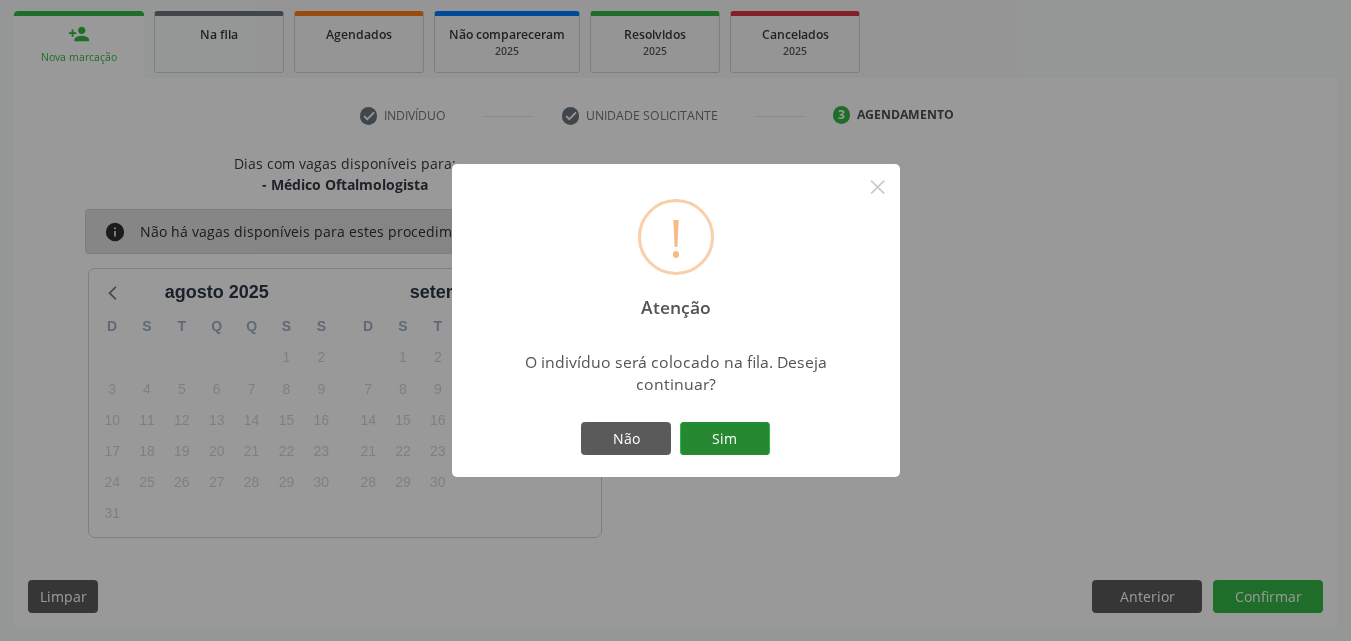 click on "Sim" at bounding box center (725, 439) 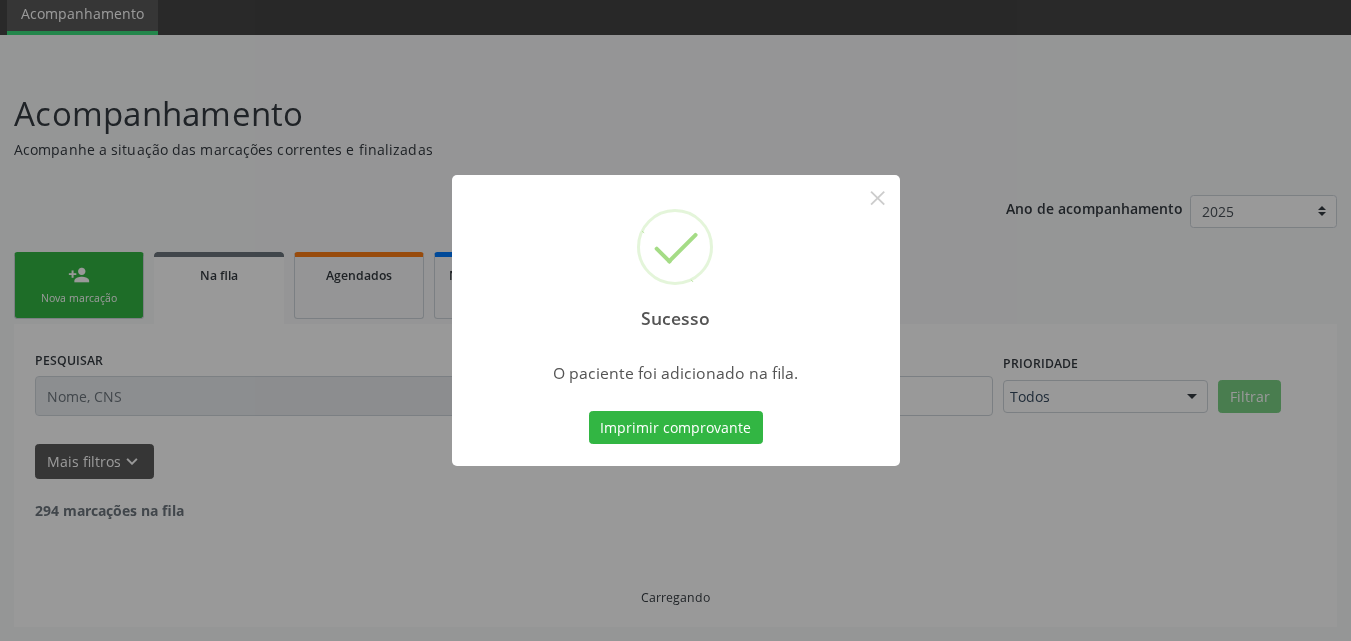 scroll, scrollTop: 54, scrollLeft: 0, axis: vertical 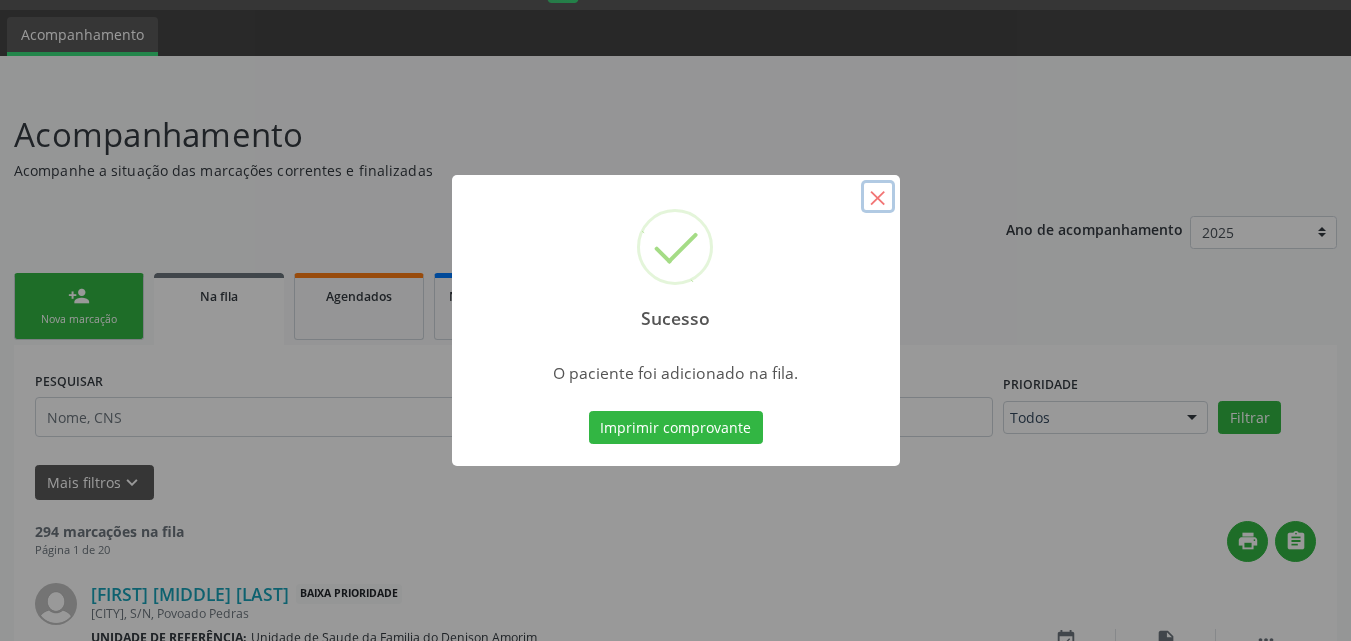 click on "×" at bounding box center [878, 197] 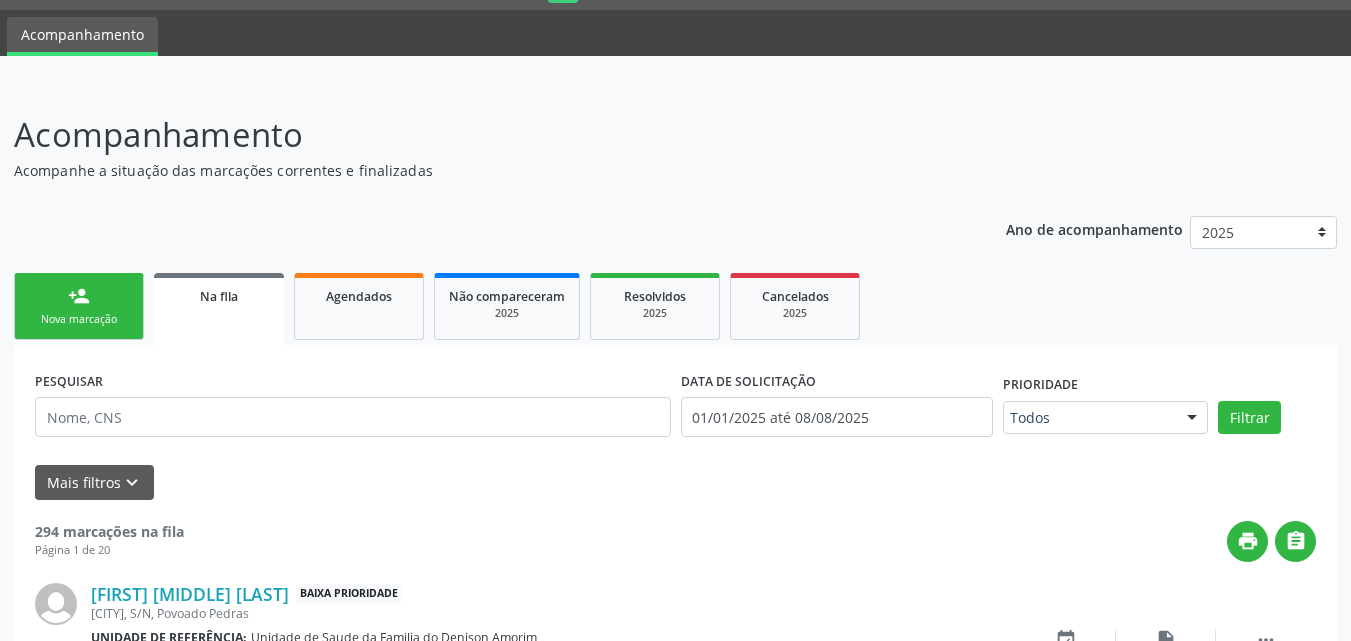 click on "Nova marcação" at bounding box center (79, 319) 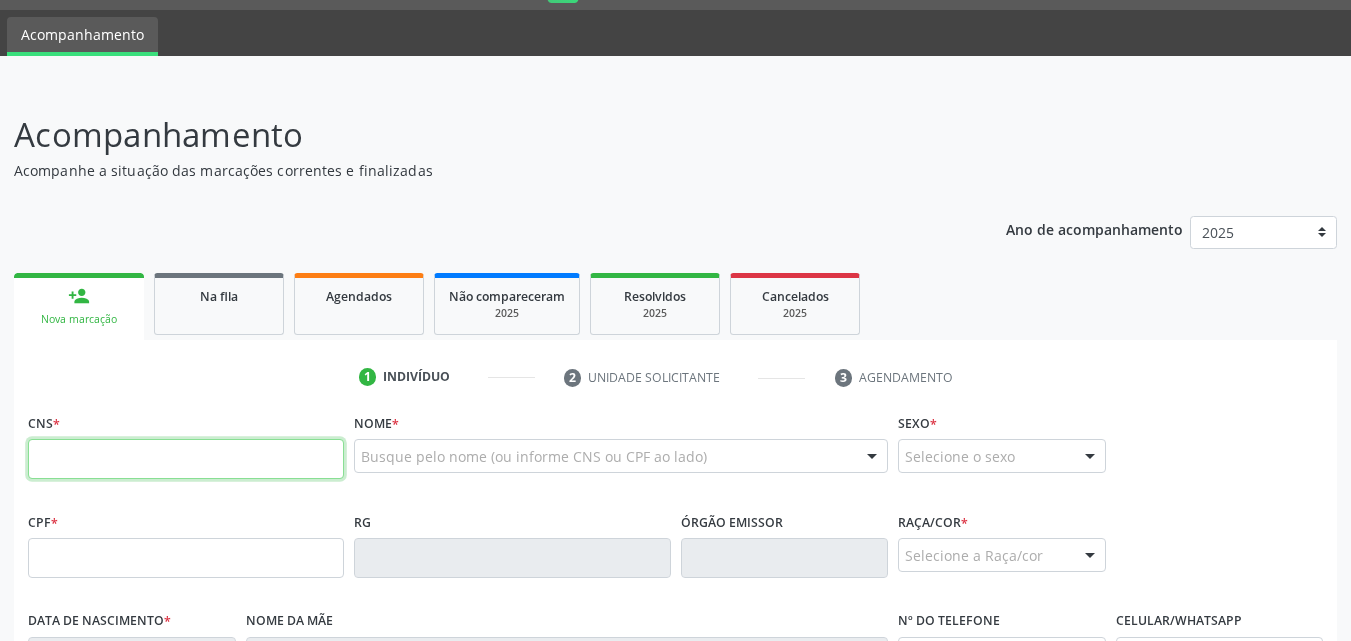 click at bounding box center (186, 459) 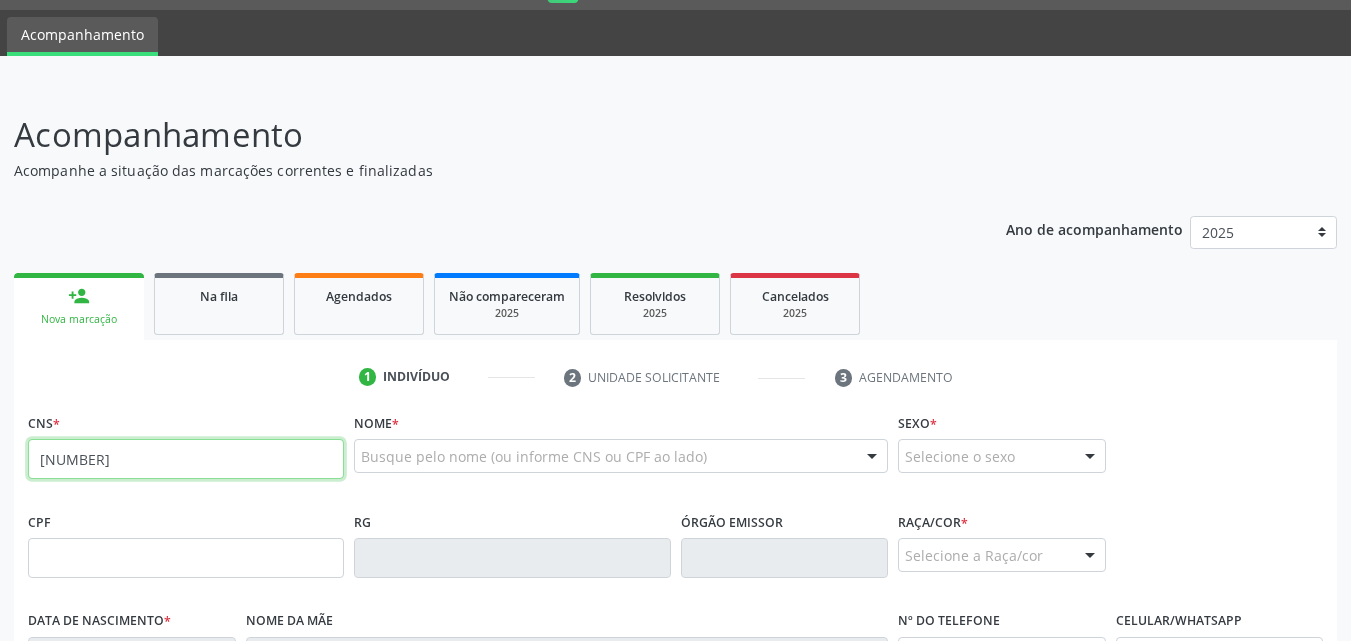 type on "[NUMBER]" 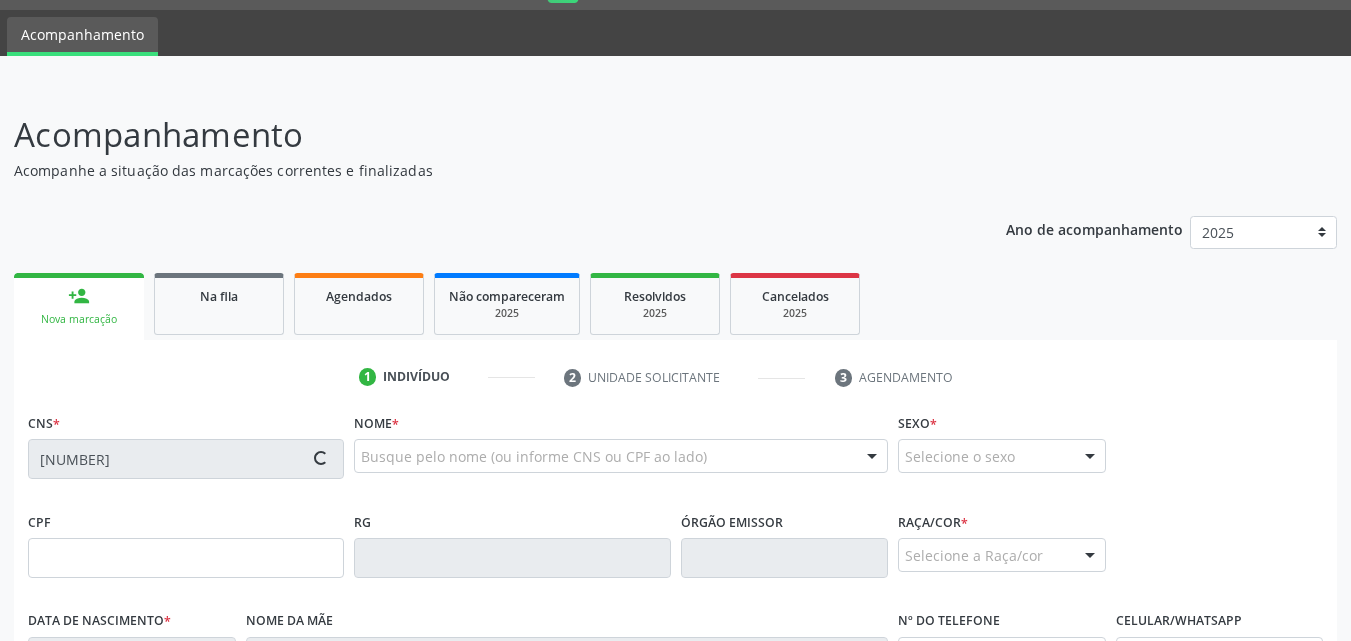 type on "[SSN]" 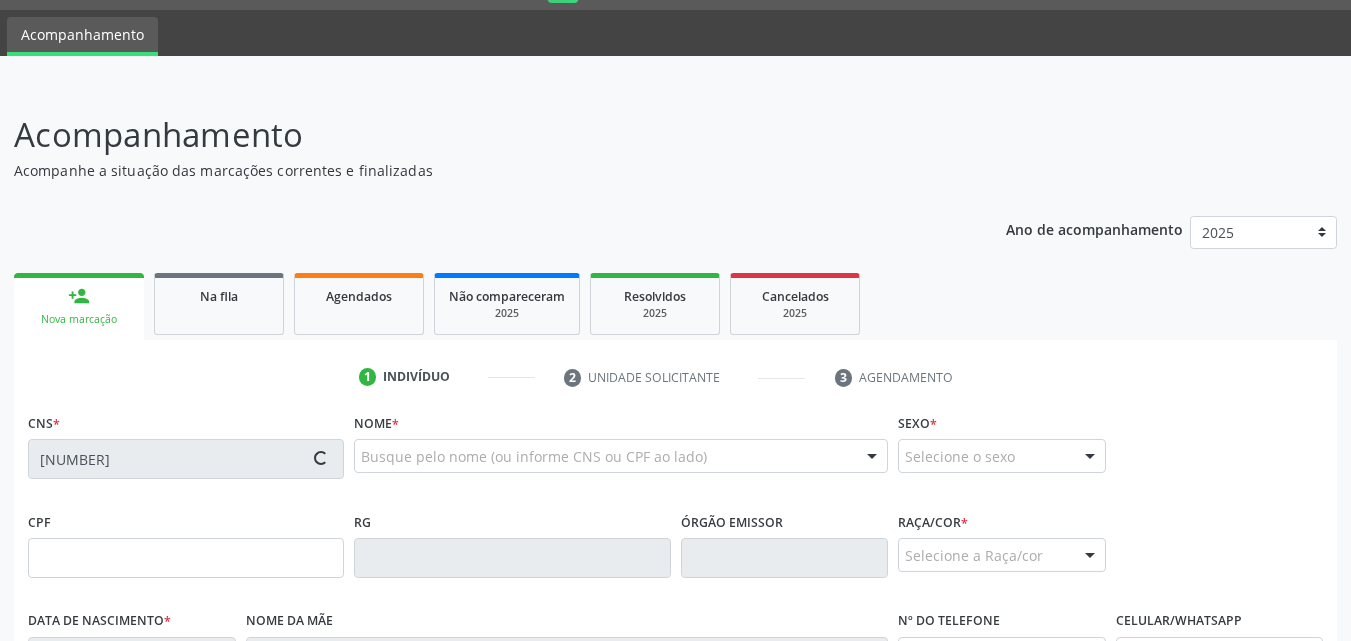 type on "[DATE]" 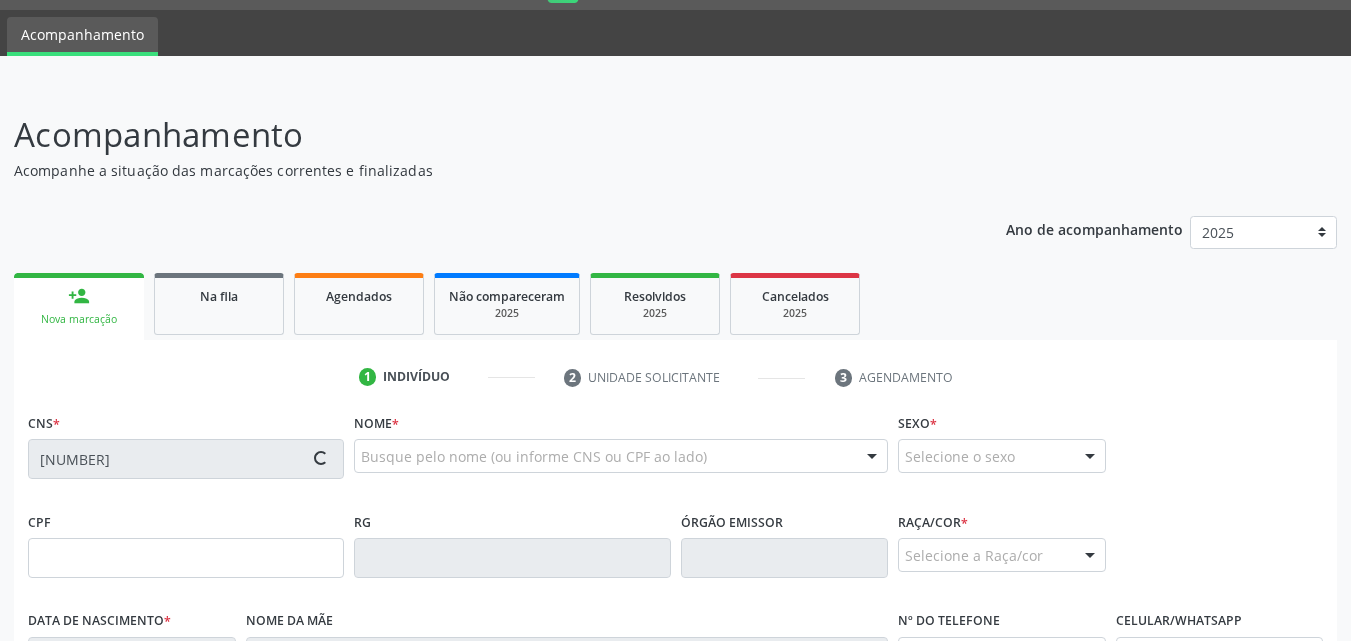 type on "S/N" 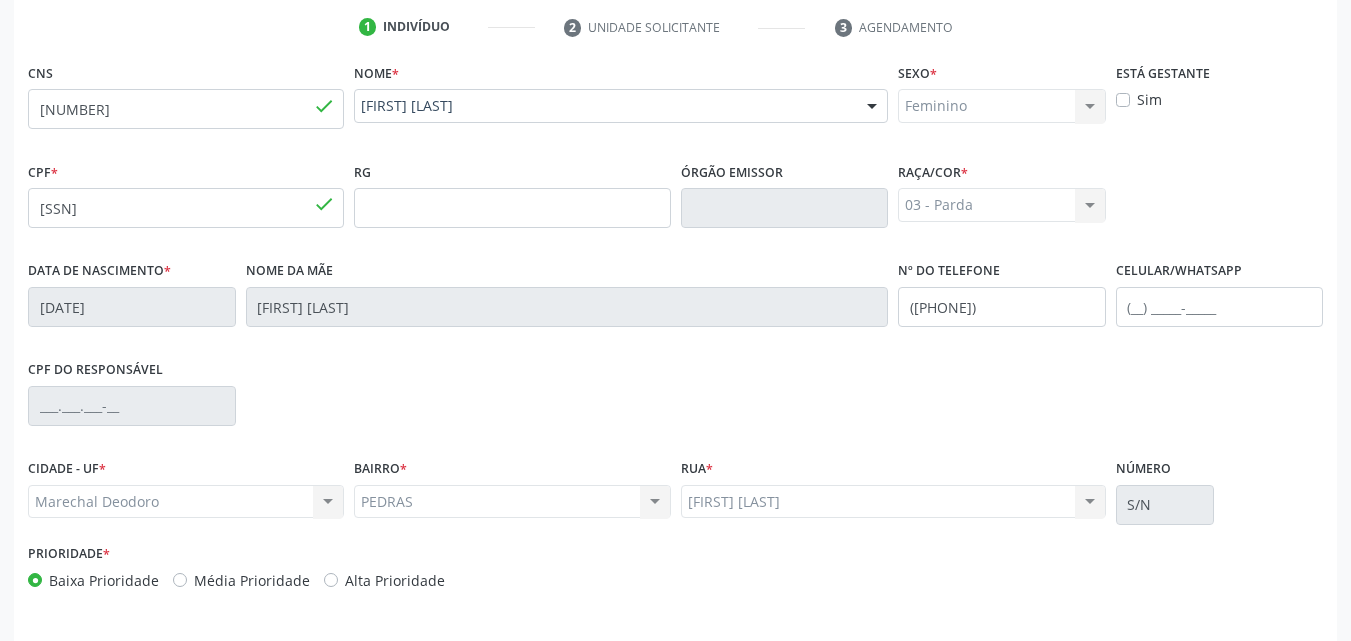 scroll, scrollTop: 471, scrollLeft: 0, axis: vertical 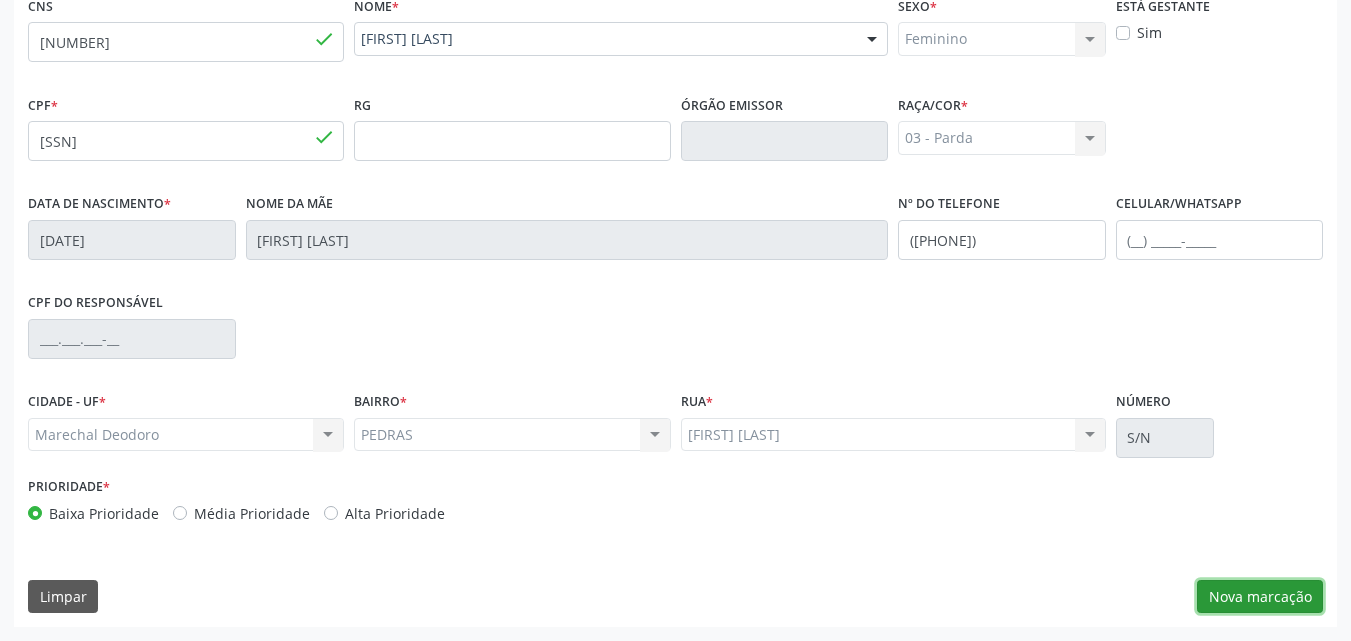 click on "Nova marcação" at bounding box center [1260, 597] 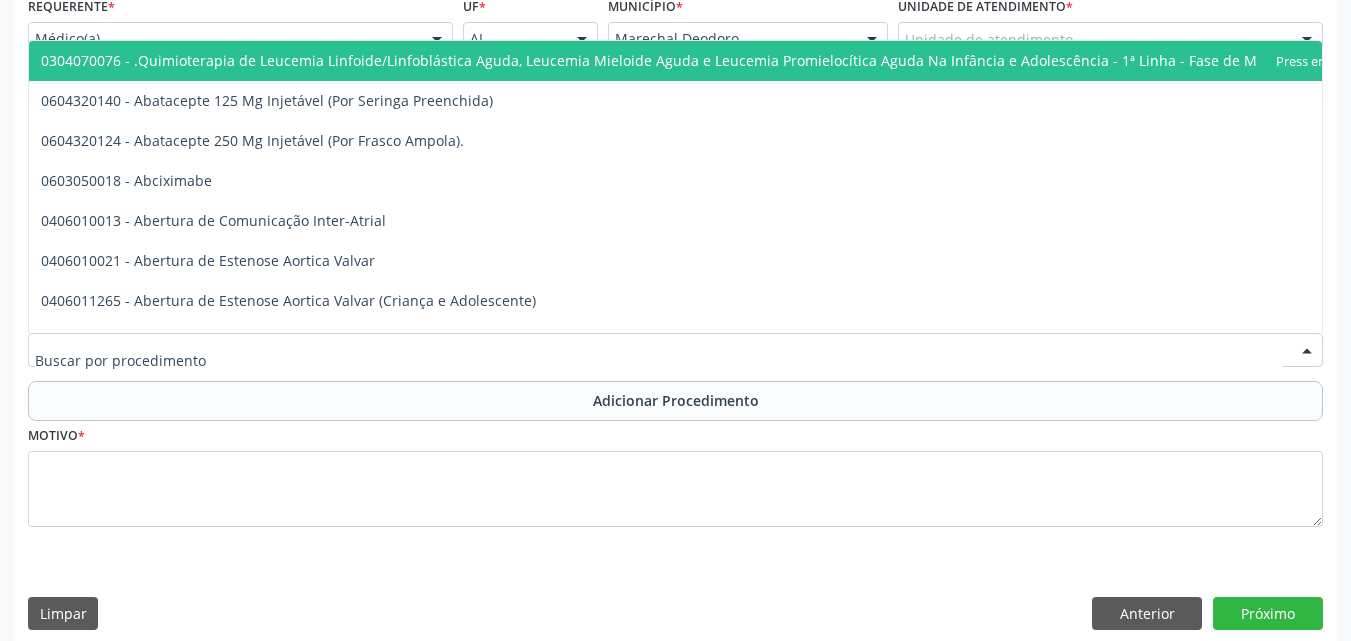 click at bounding box center [675, 350] 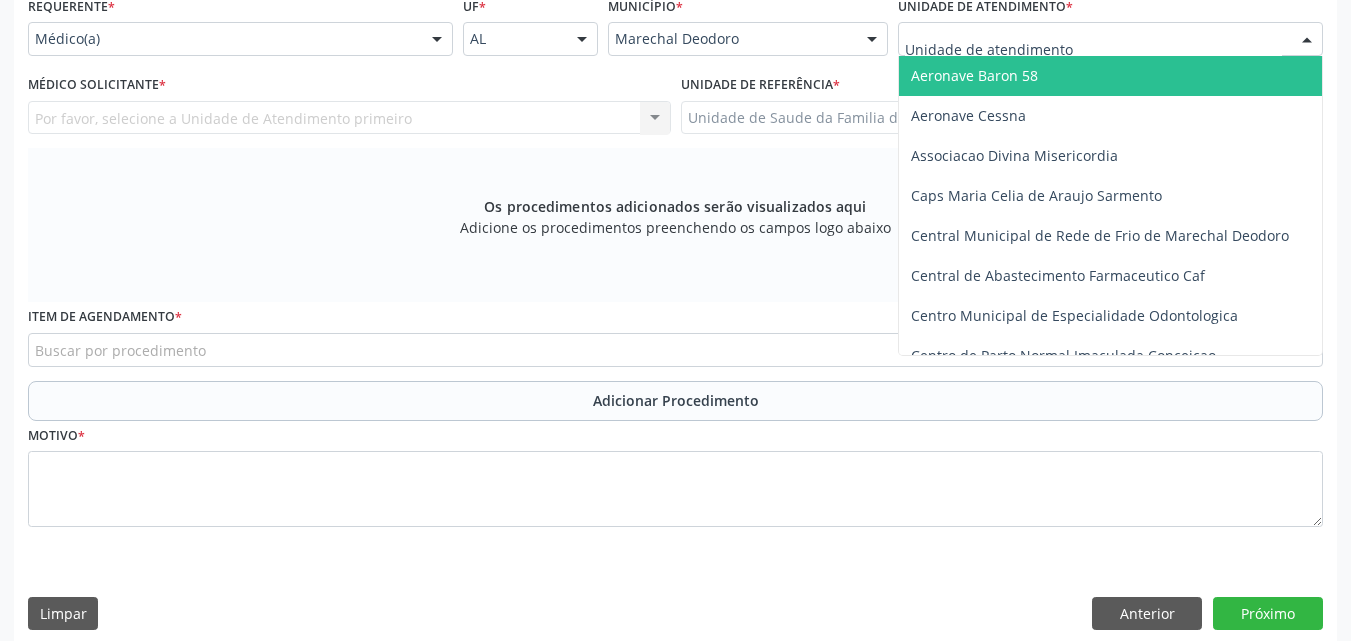 click at bounding box center [1110, 39] 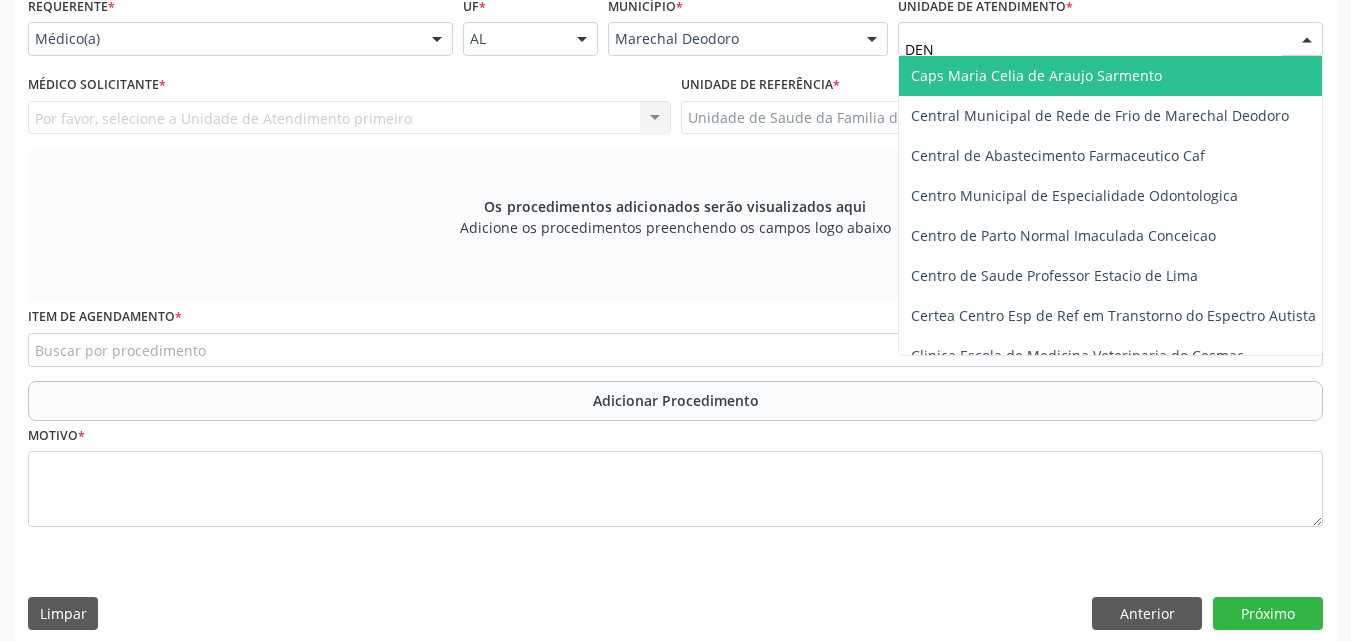 type on "DENI" 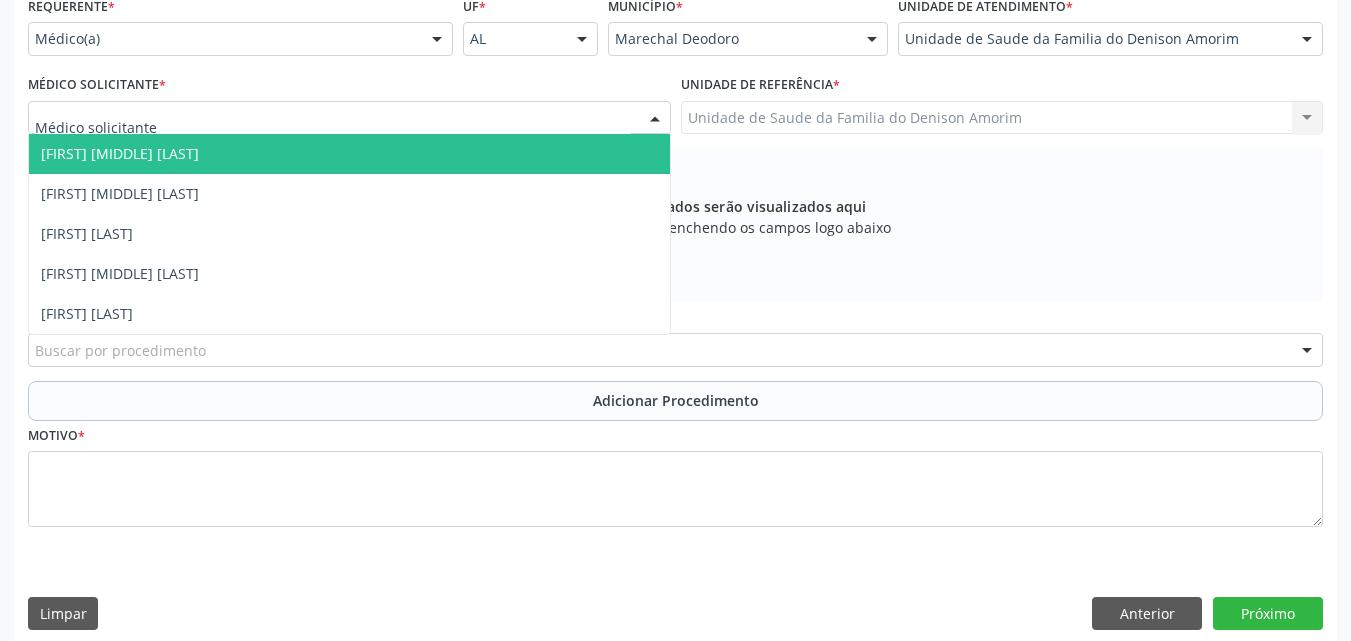 click at bounding box center [349, 118] 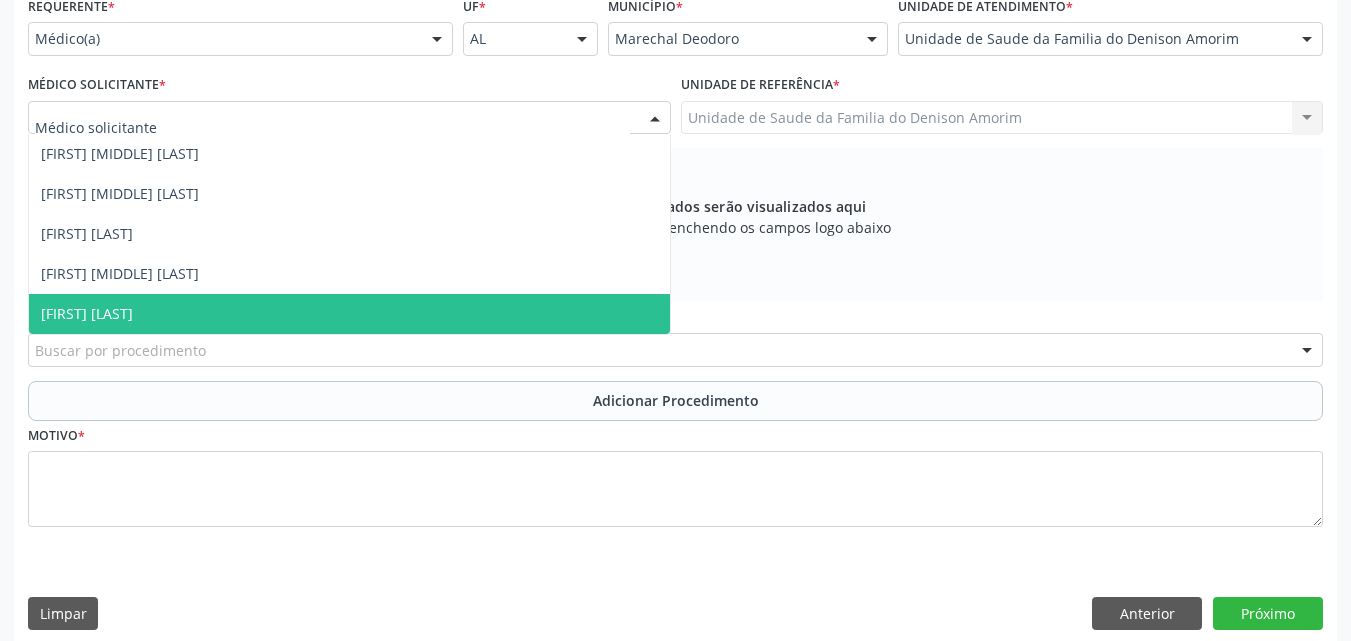 click on "[FIRST] [LAST]" at bounding box center [349, 314] 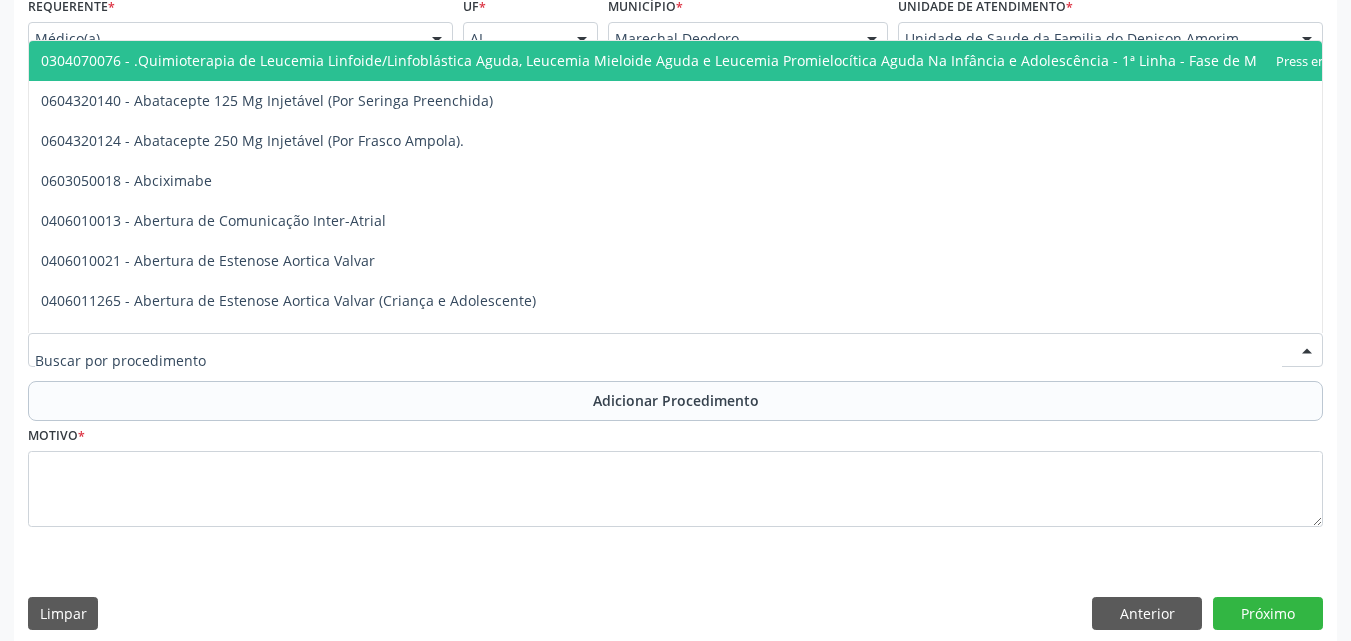 click at bounding box center [675, 350] 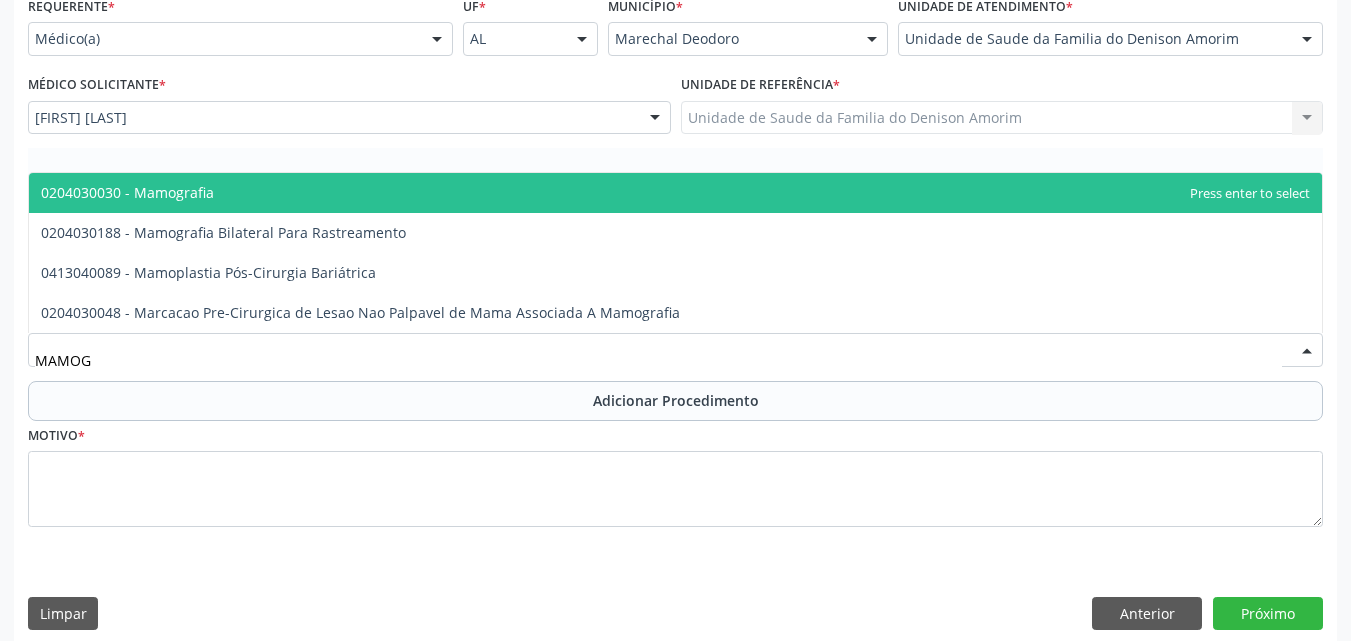 type on "MAMOGR" 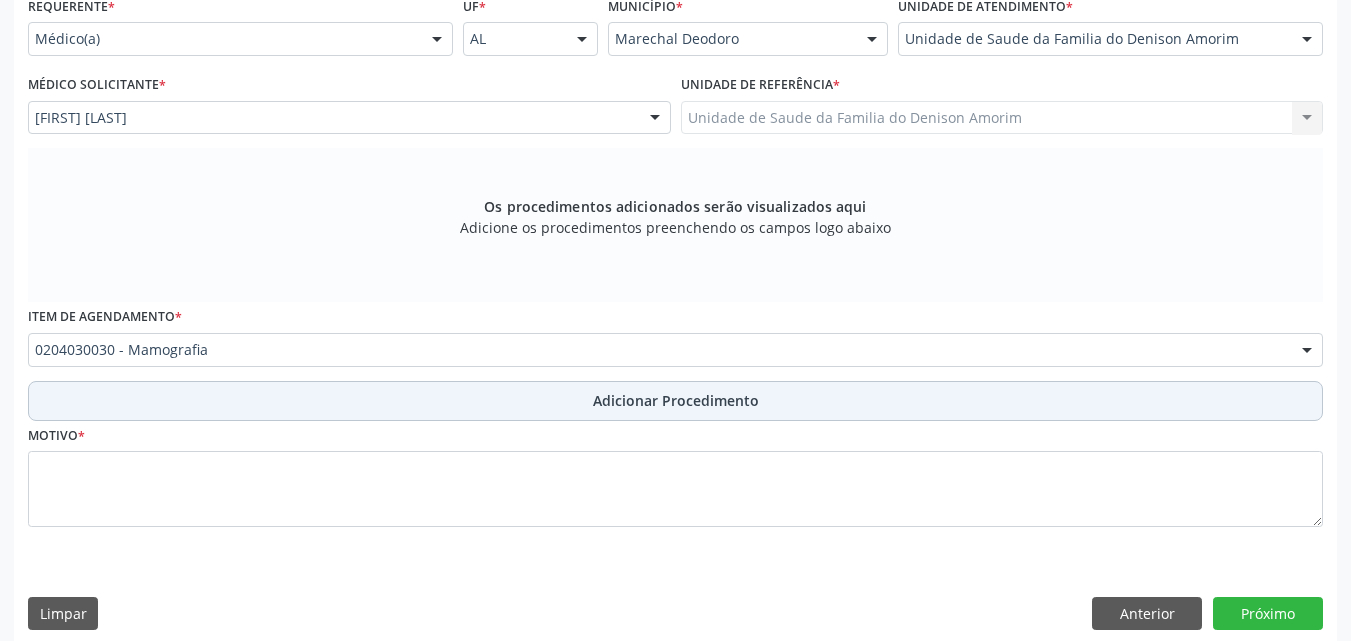 click on "Adicionar Procedimento" at bounding box center [675, 401] 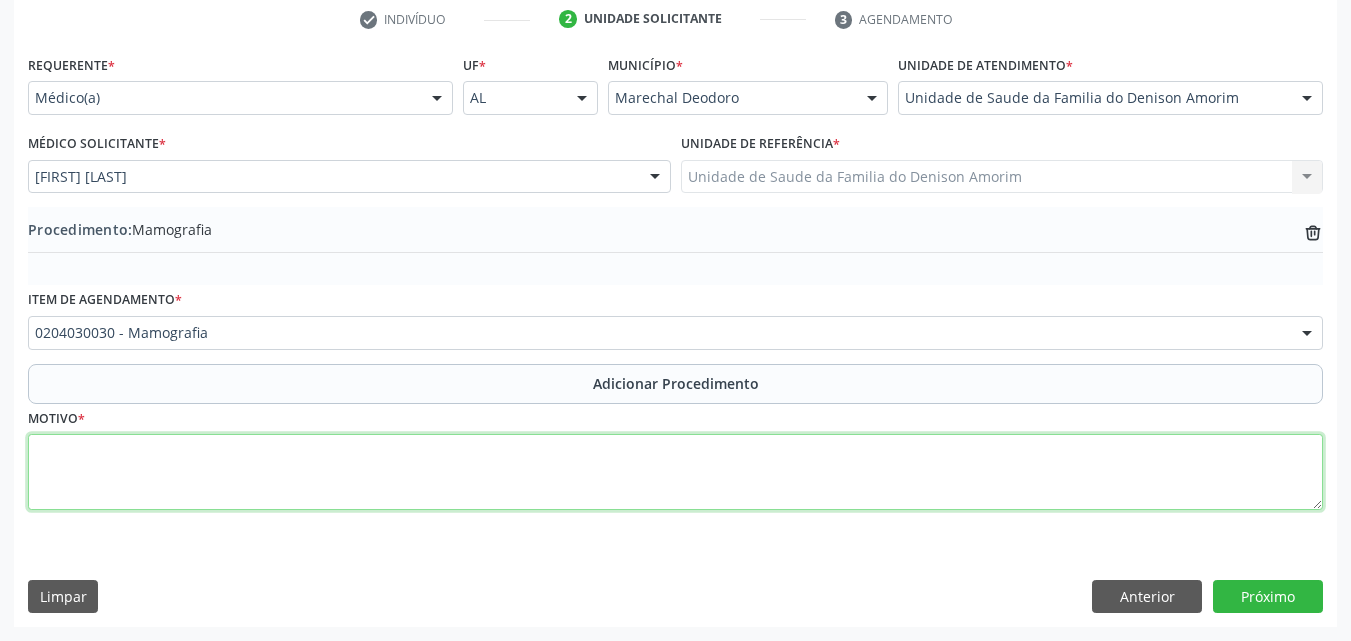 click at bounding box center (675, 472) 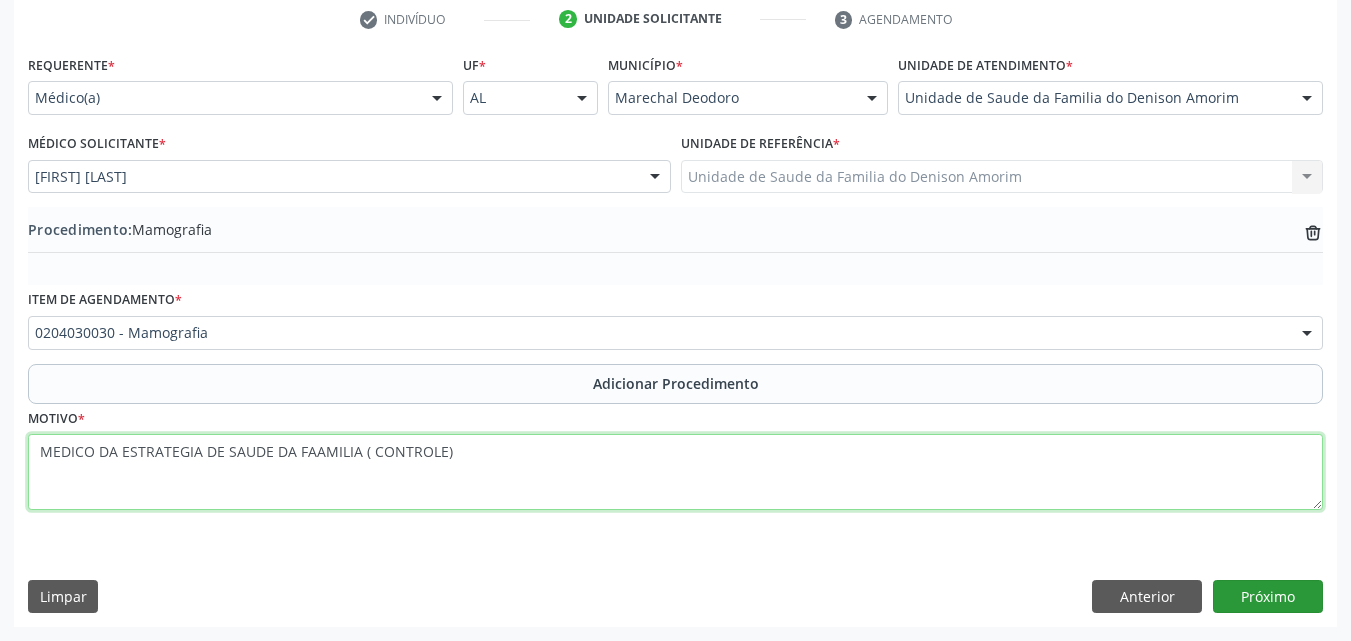 type on "MEDICO DA ESTRATEGIA DE SAUDE DA FAAMILIA ( CONTROLE)" 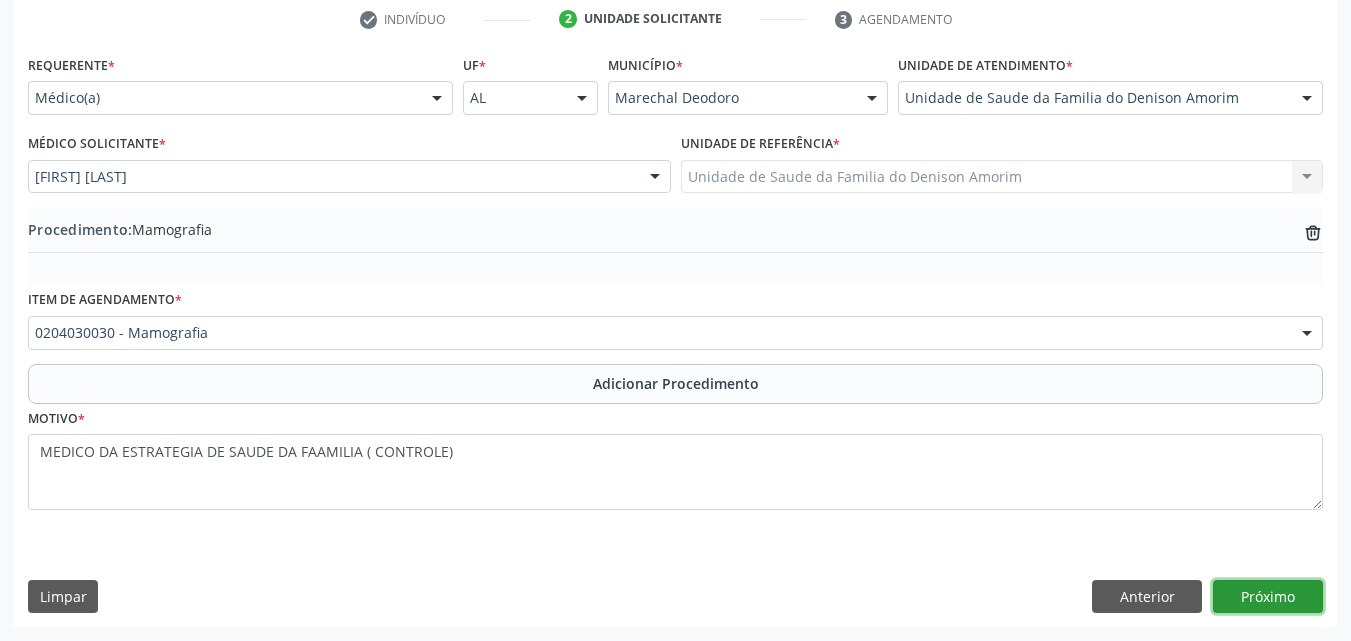 click on "Próximo" at bounding box center (1268, 597) 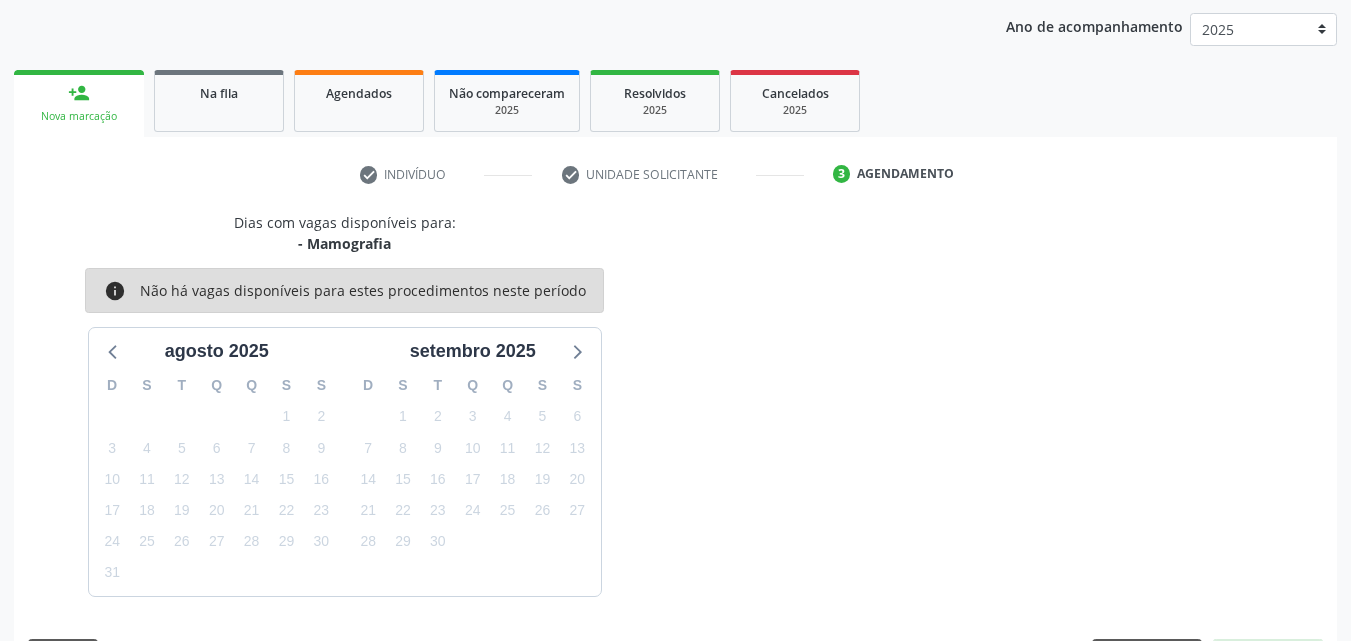 scroll, scrollTop: 316, scrollLeft: 0, axis: vertical 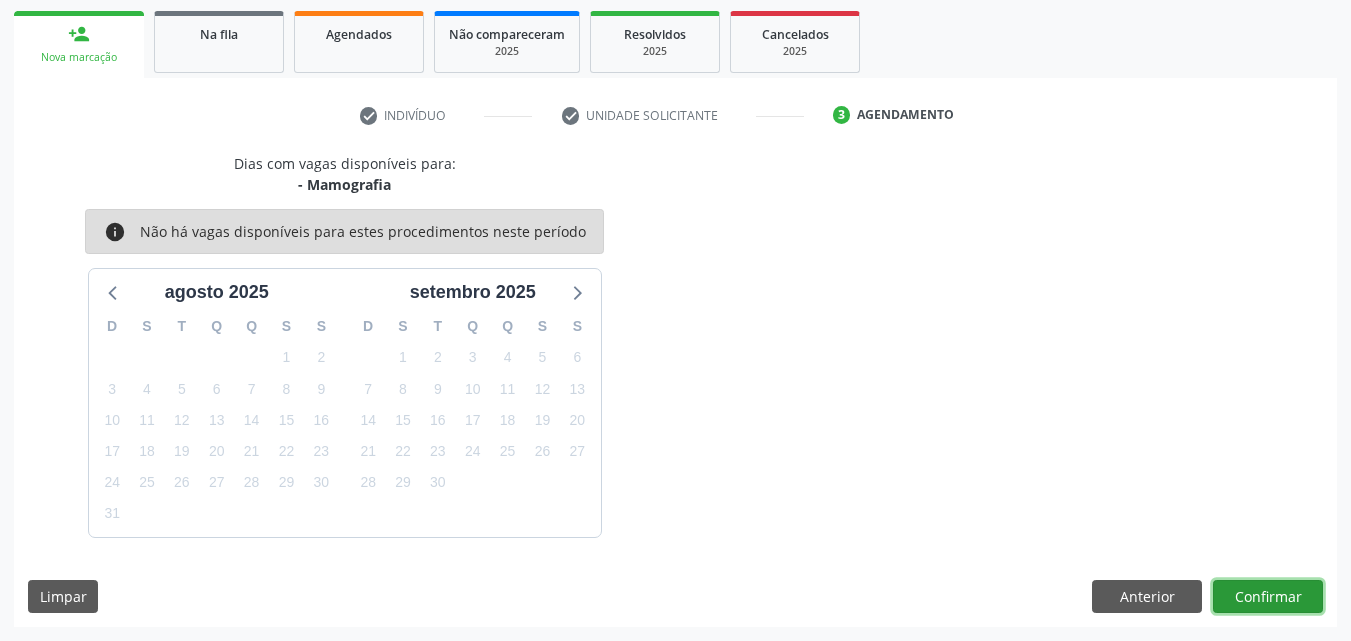 click on "Confirmar" at bounding box center (1268, 597) 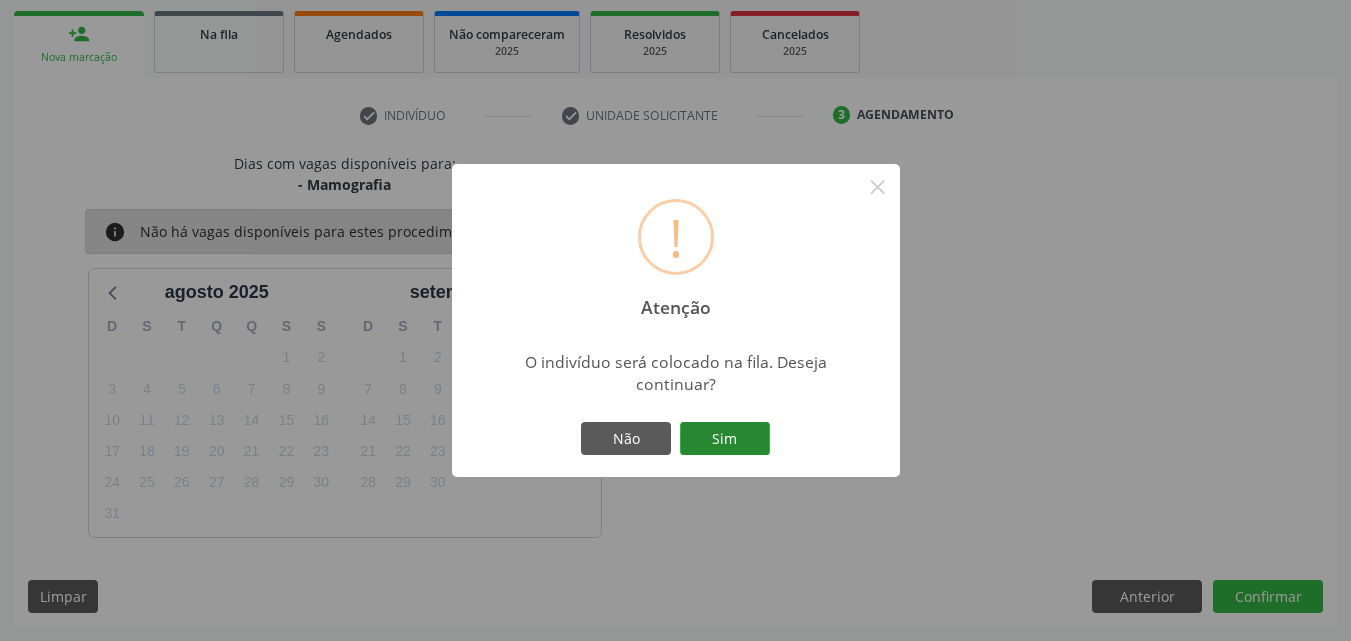 click on "Sim" at bounding box center [725, 439] 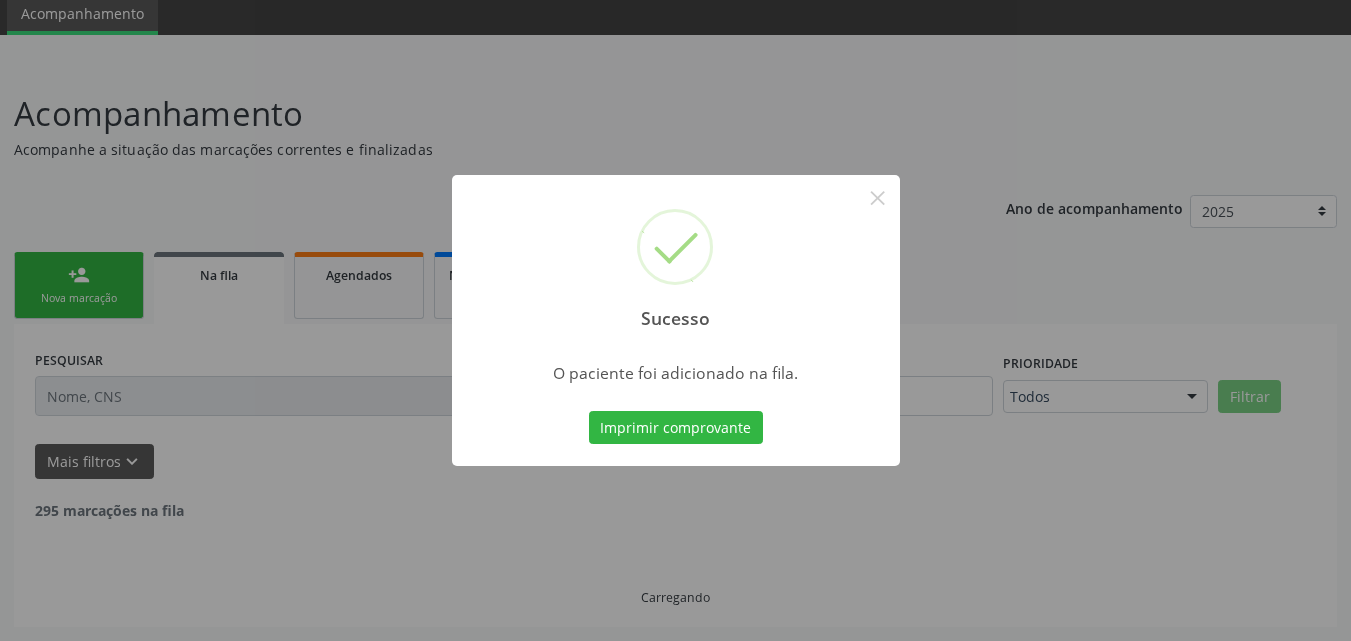scroll, scrollTop: 54, scrollLeft: 0, axis: vertical 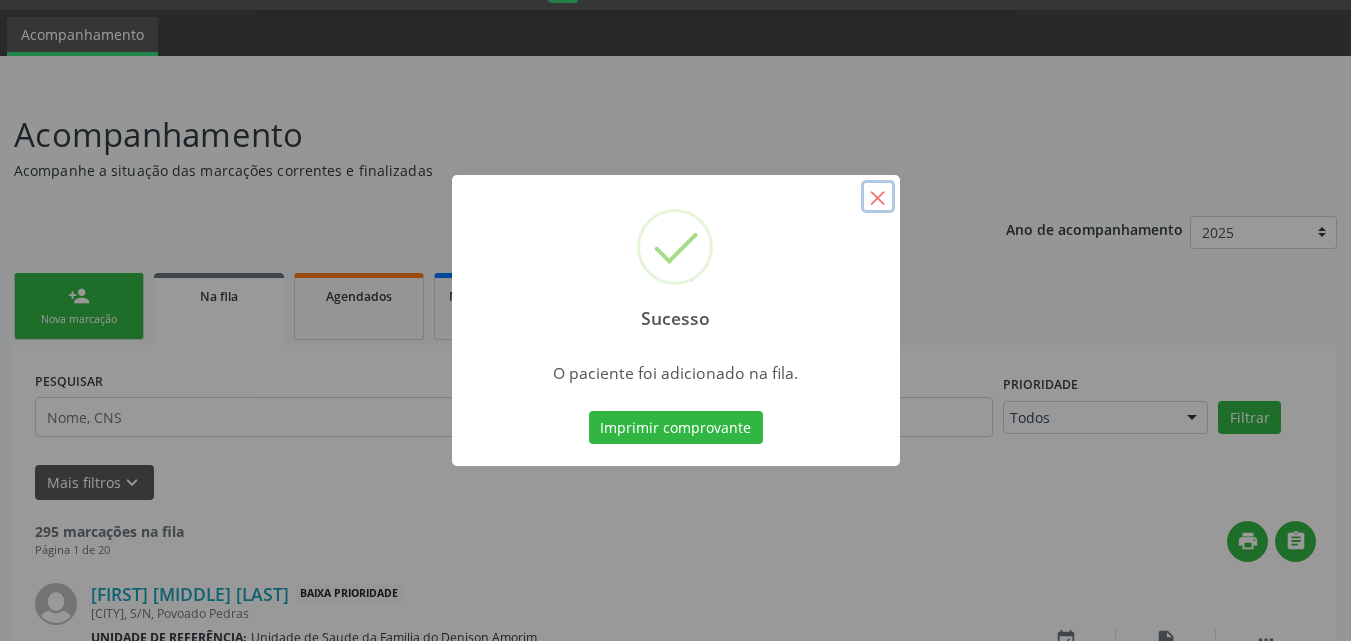 click on "×" at bounding box center [878, 197] 